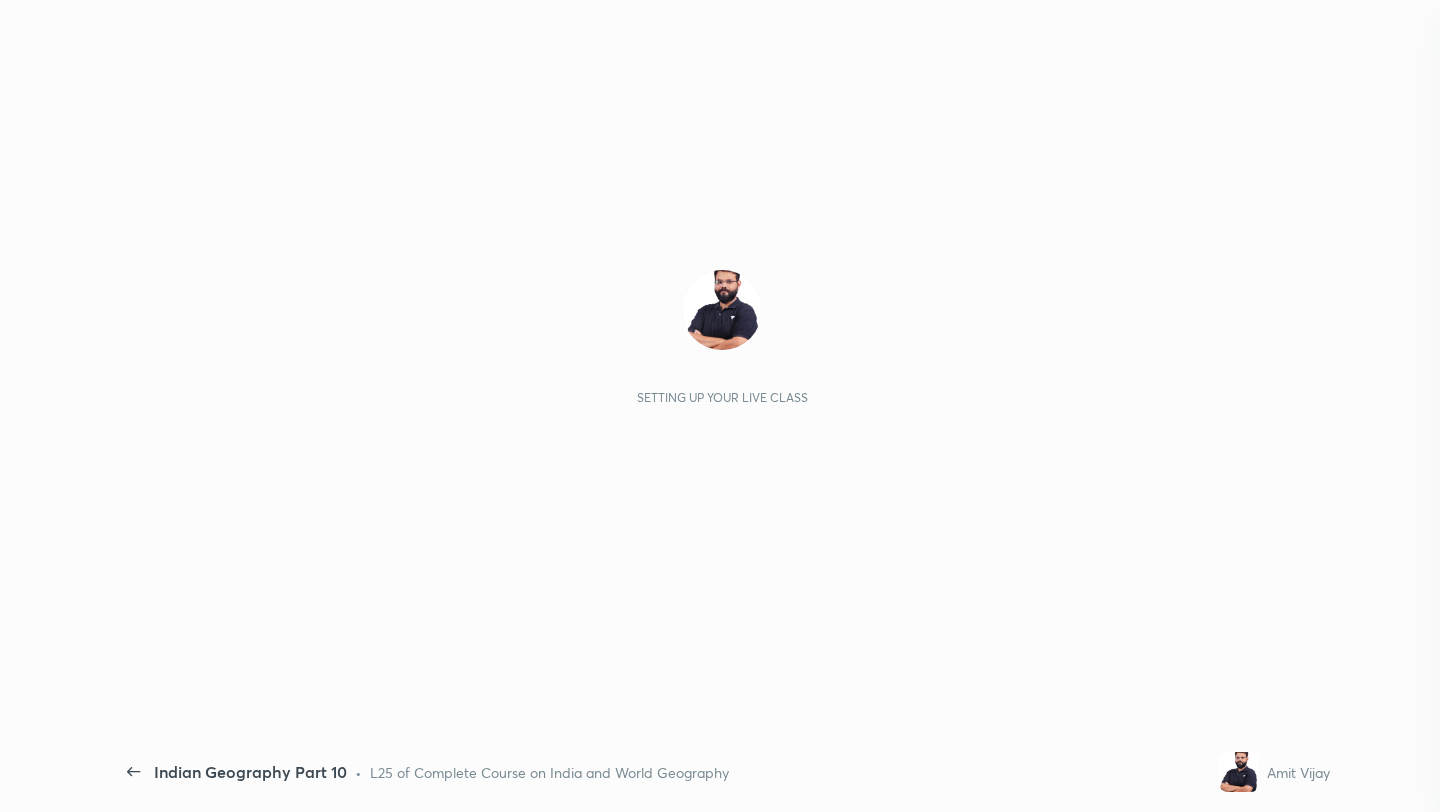 scroll, scrollTop: 0, scrollLeft: 0, axis: both 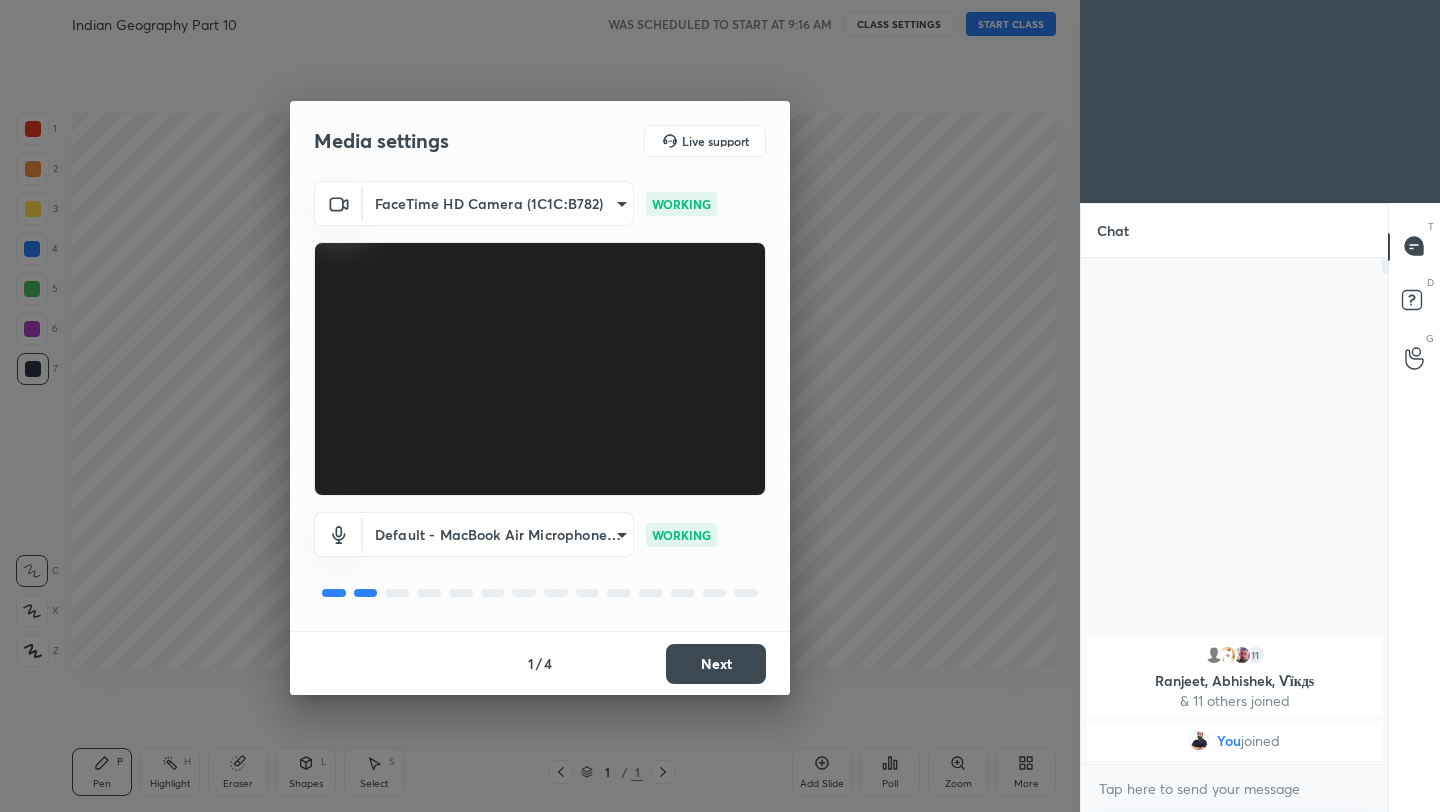 click on "Next" at bounding box center [716, 664] 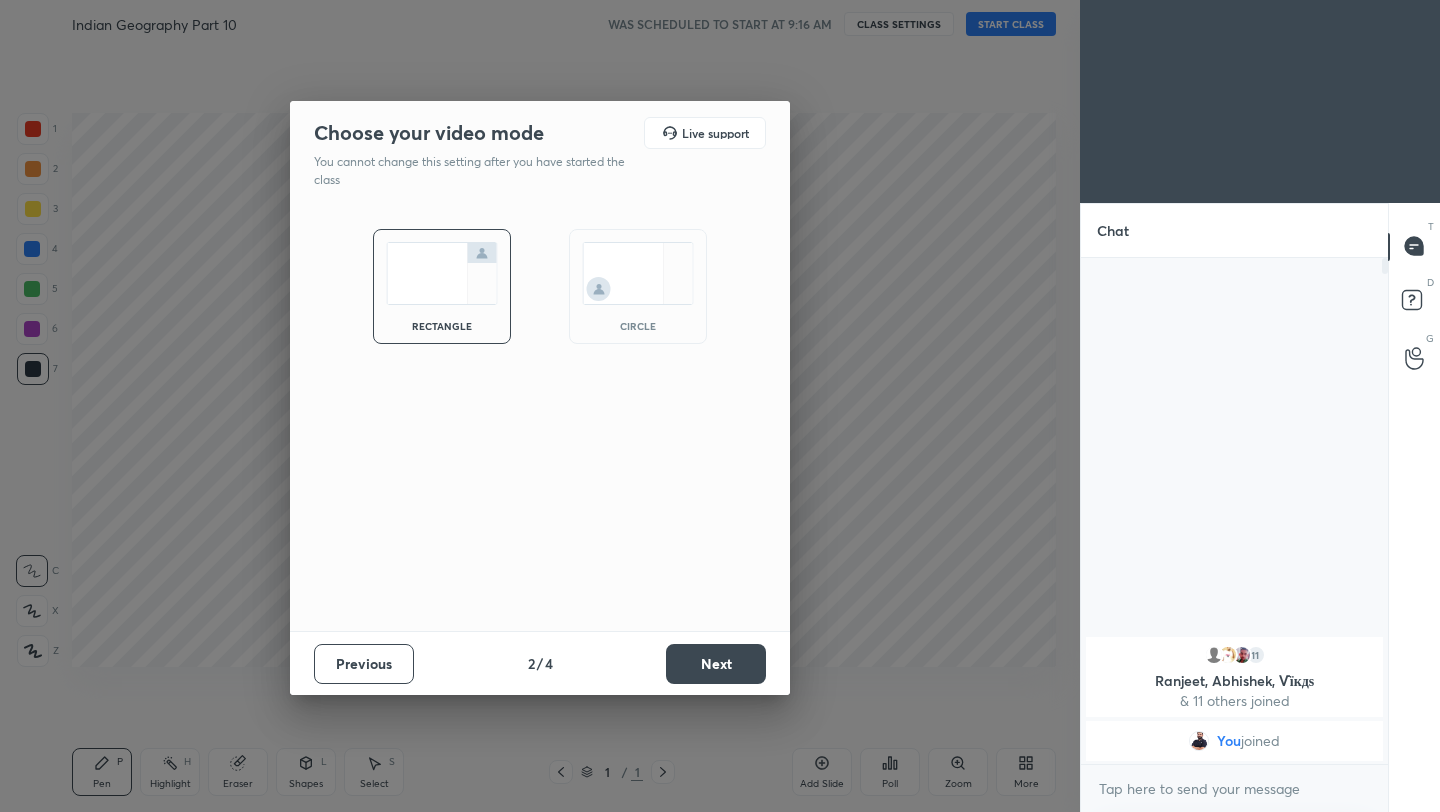 click on "Next" at bounding box center (716, 664) 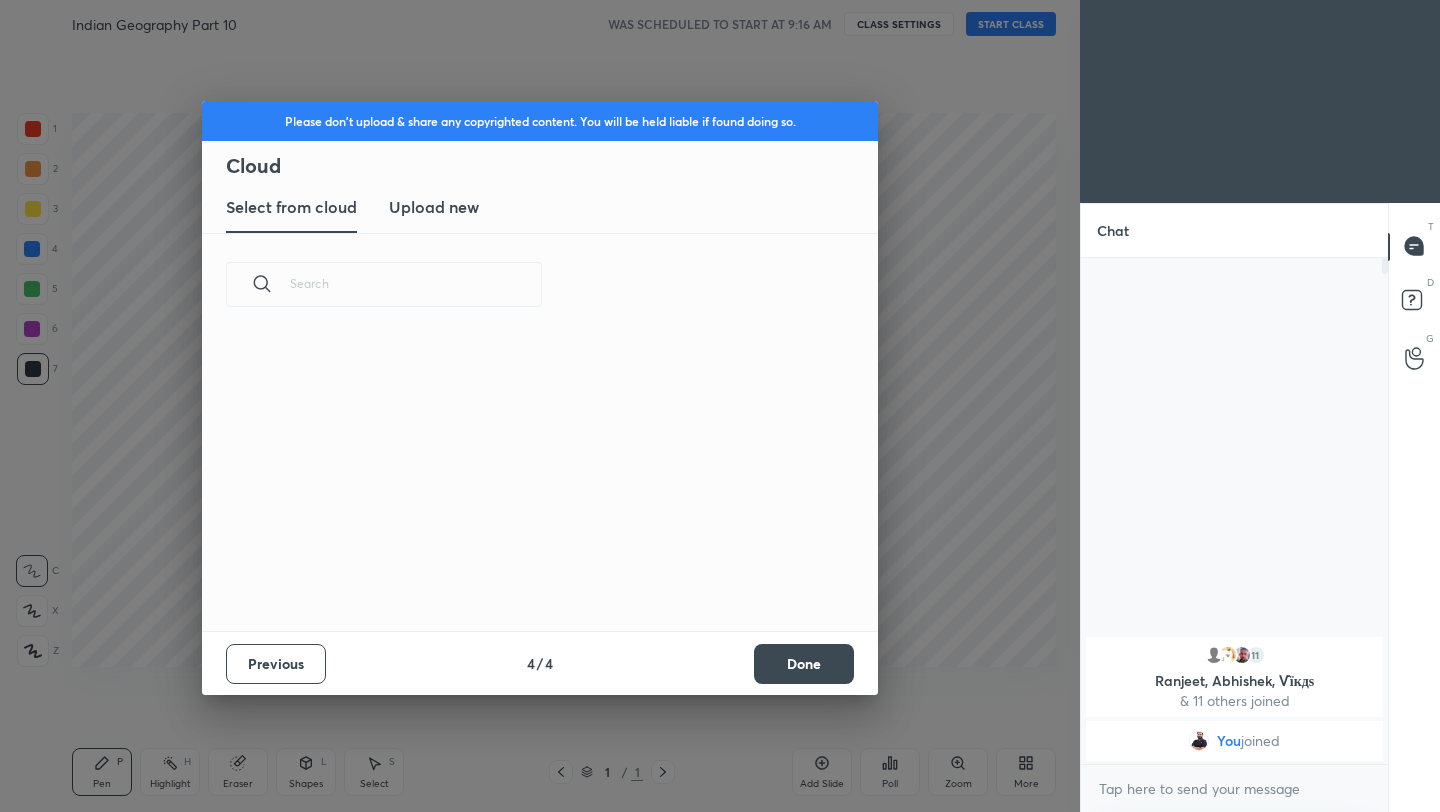scroll, scrollTop: 7, scrollLeft: 11, axis: both 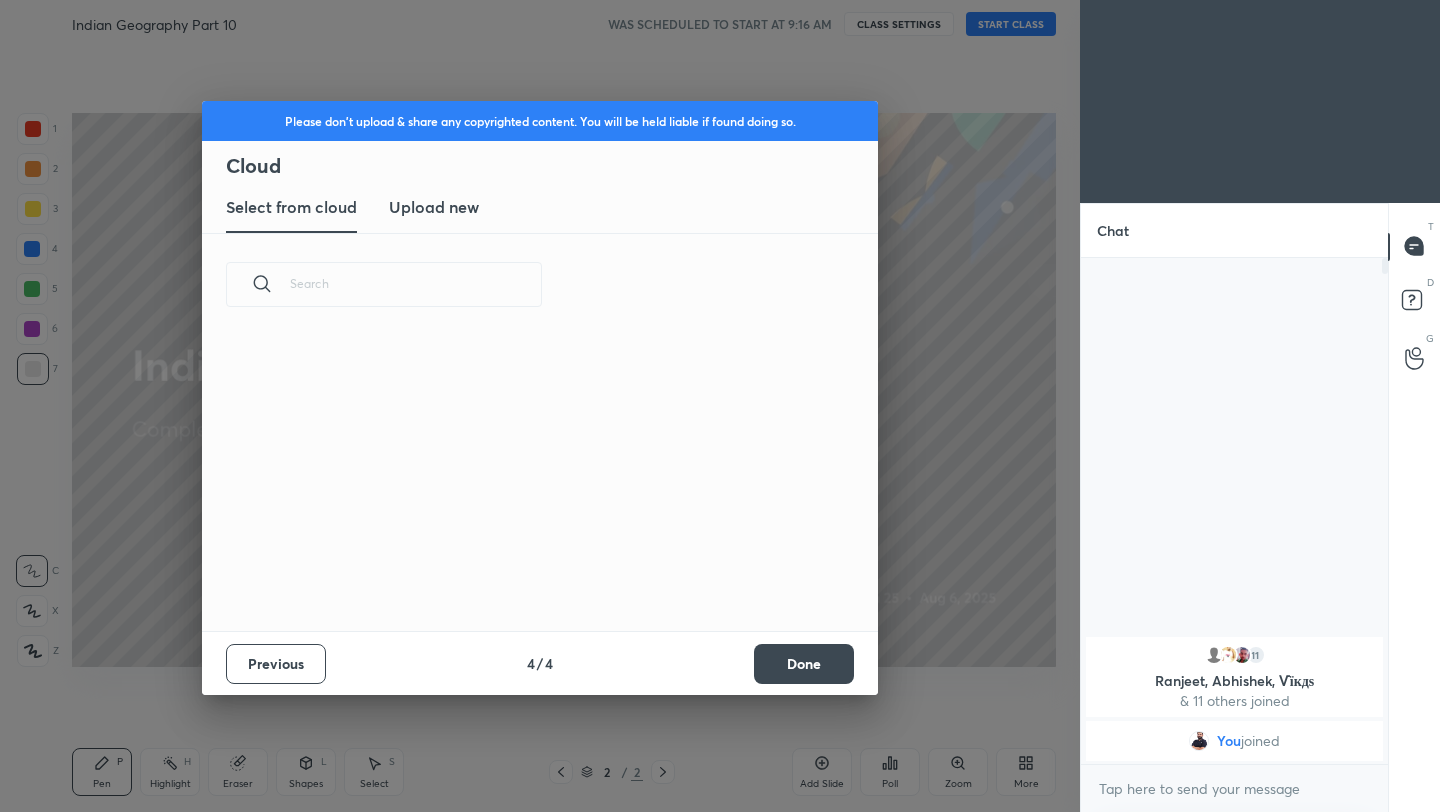 click on "Done" at bounding box center (804, 664) 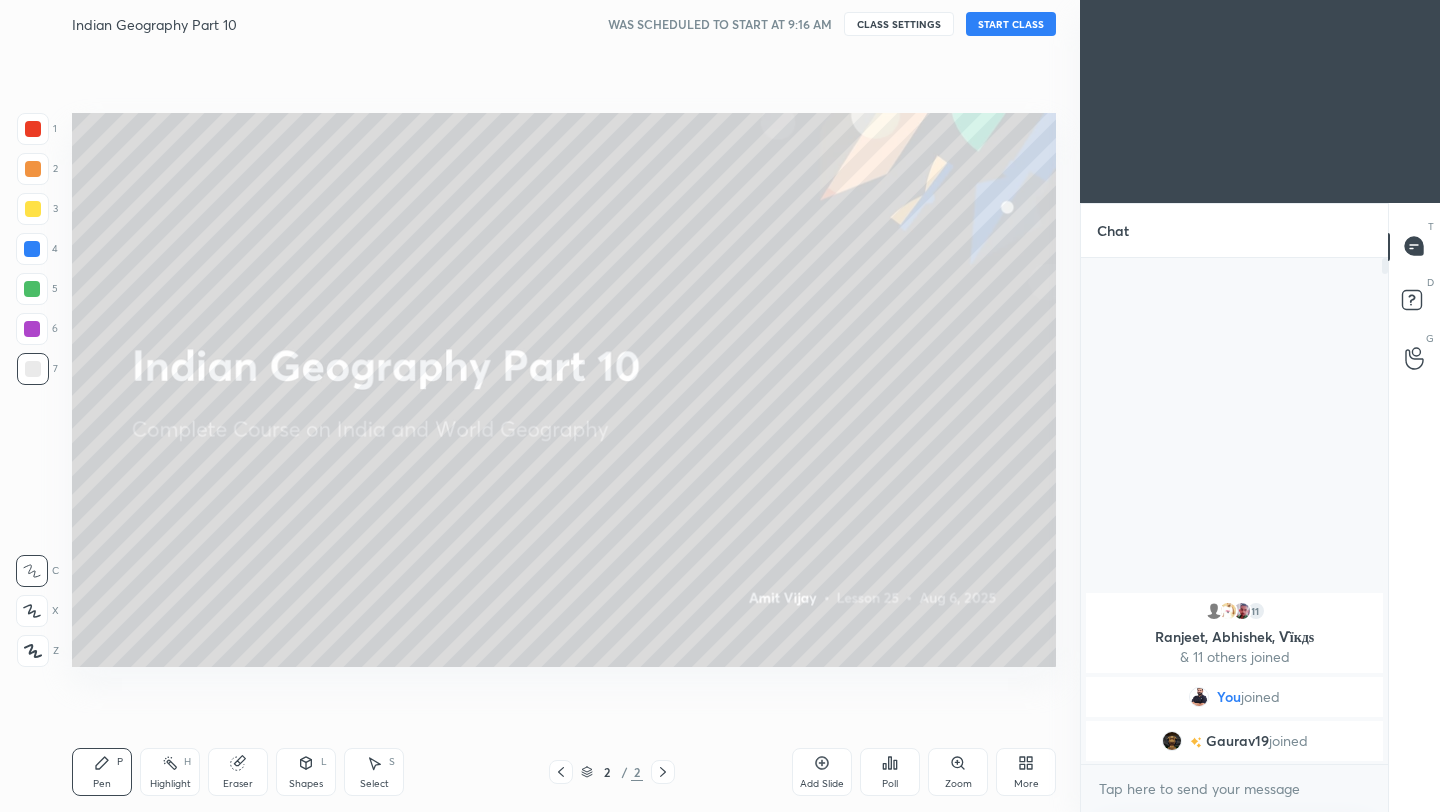 click on "START CLASS" at bounding box center [1011, 24] 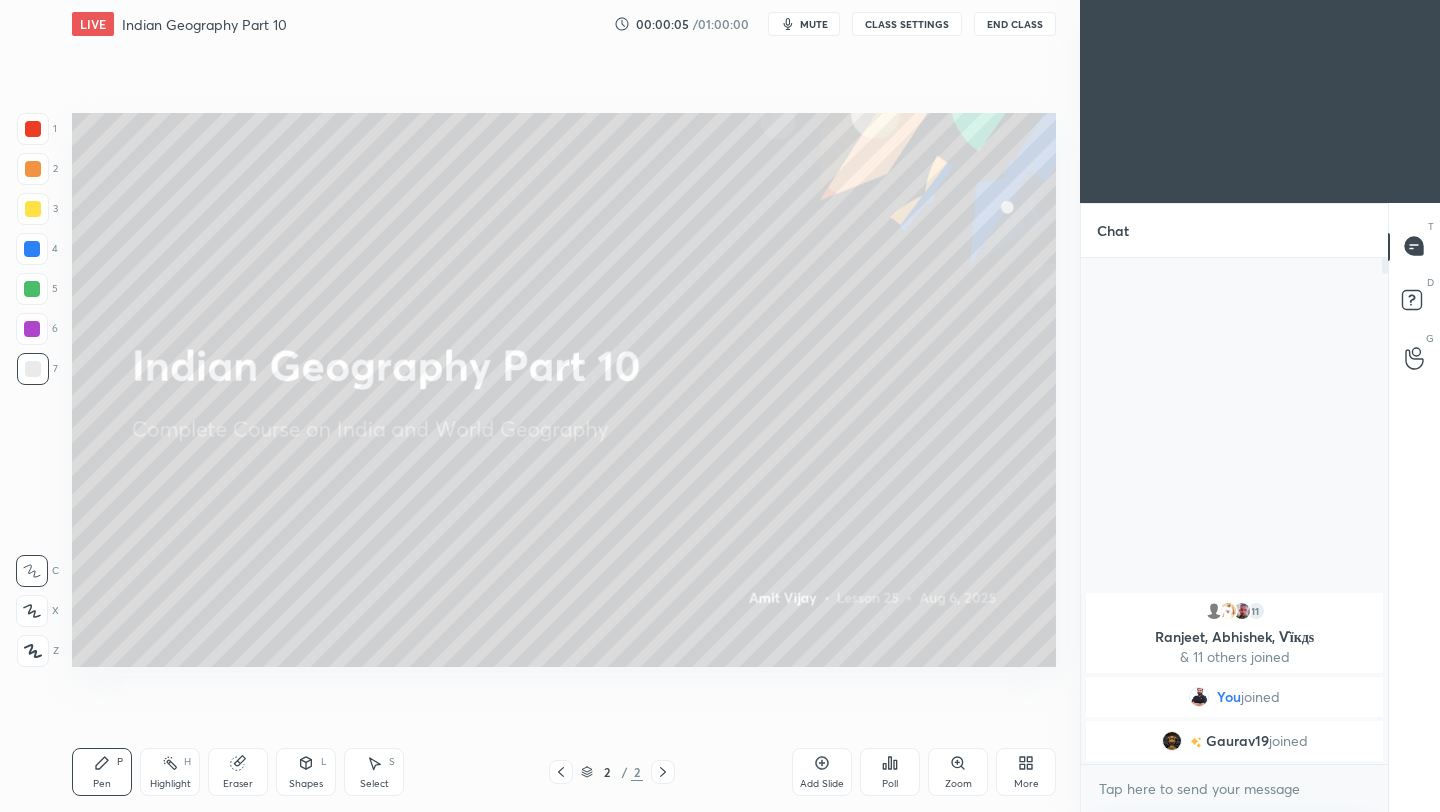 click on "End Class" at bounding box center [1015, 24] 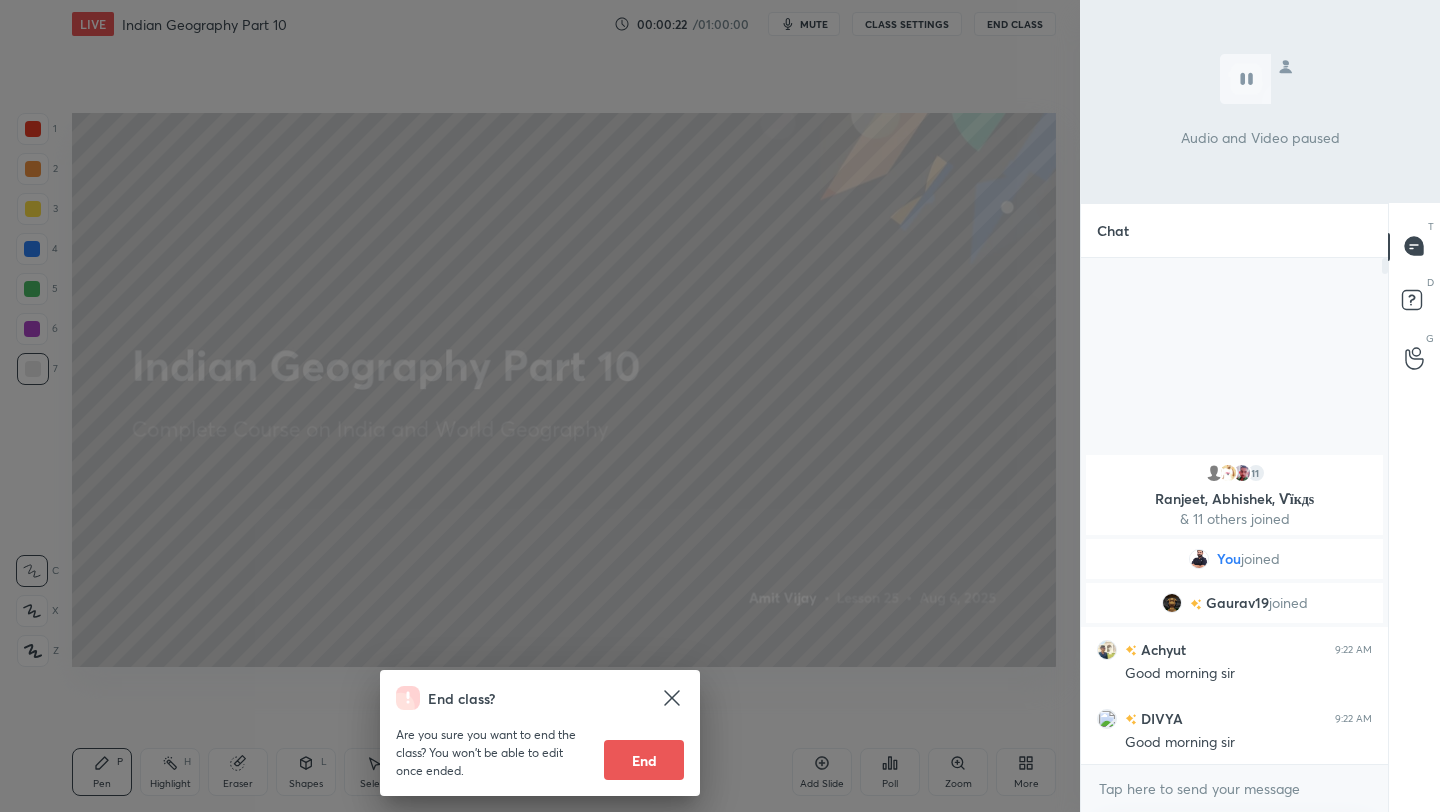 click on "End class? Are you sure you want to end the class? You won’t be able to edit once ended. End" at bounding box center [540, 406] 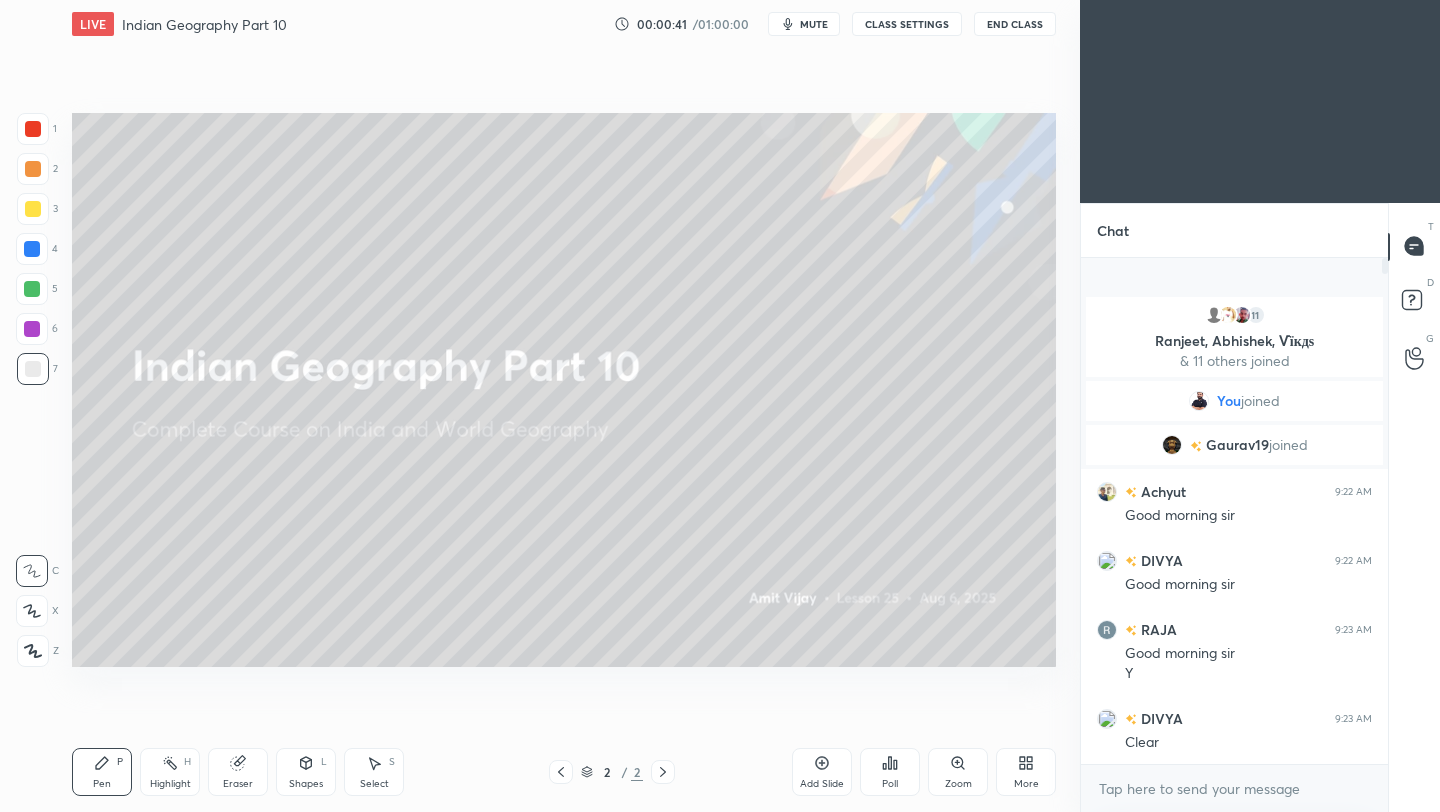 click 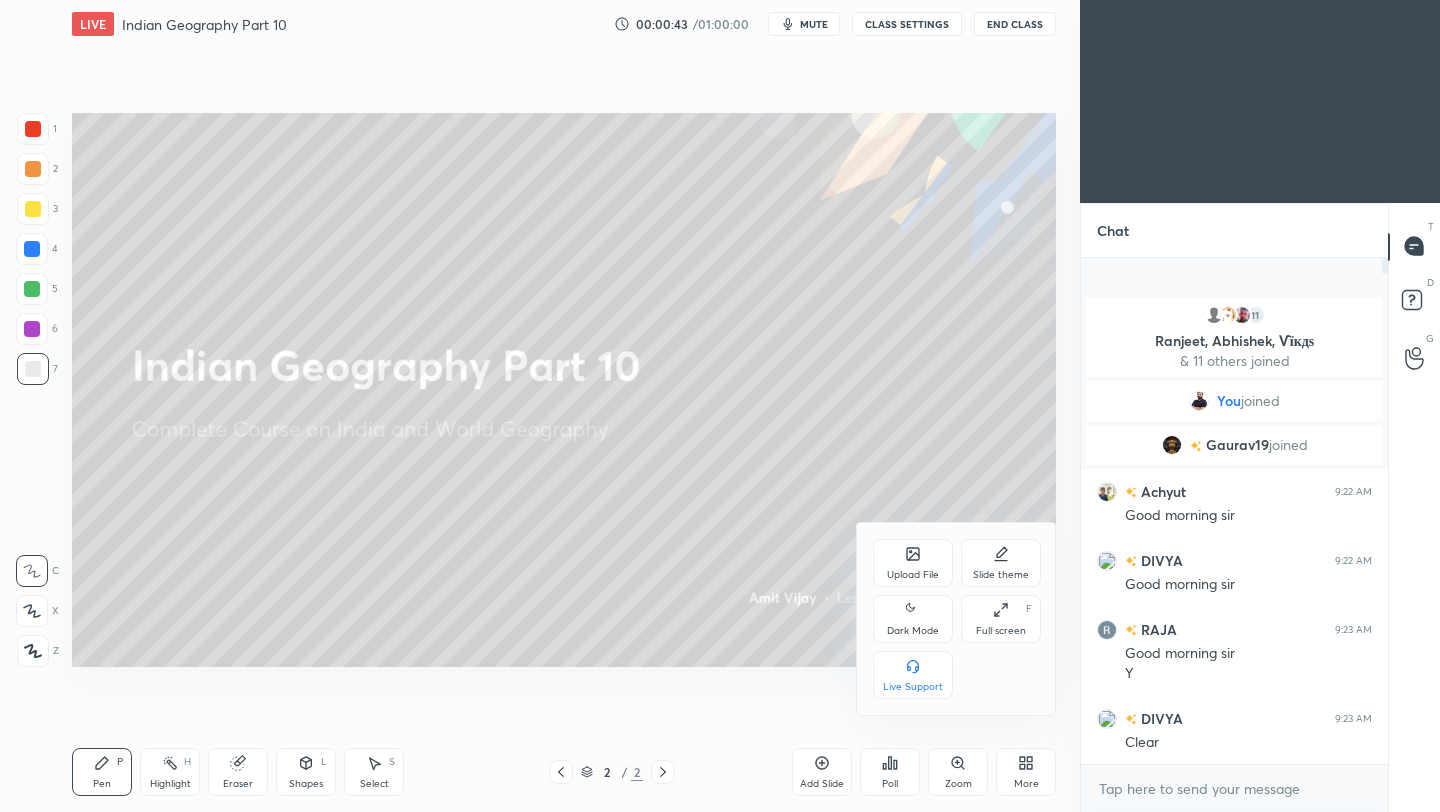 click 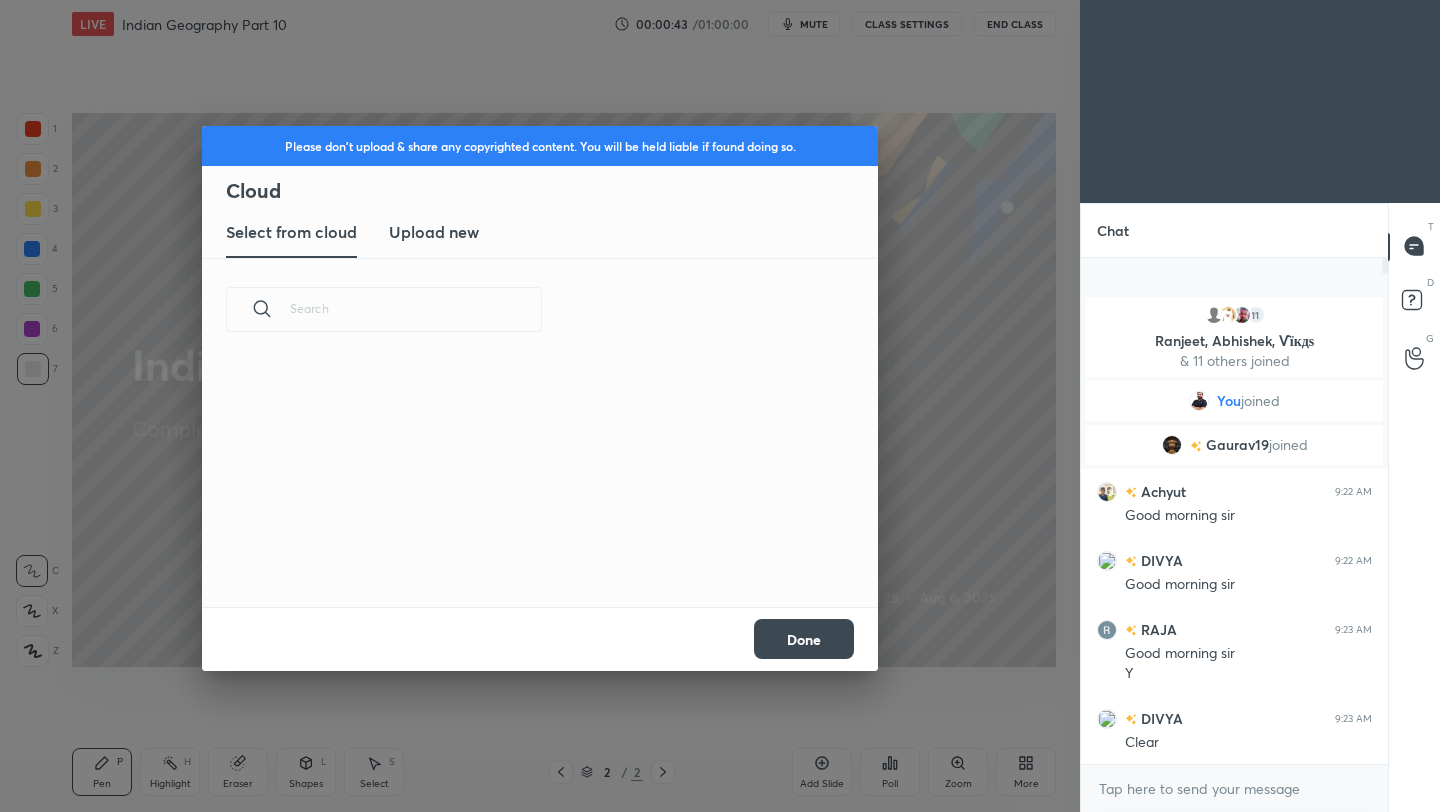 scroll, scrollTop: 7, scrollLeft: 11, axis: both 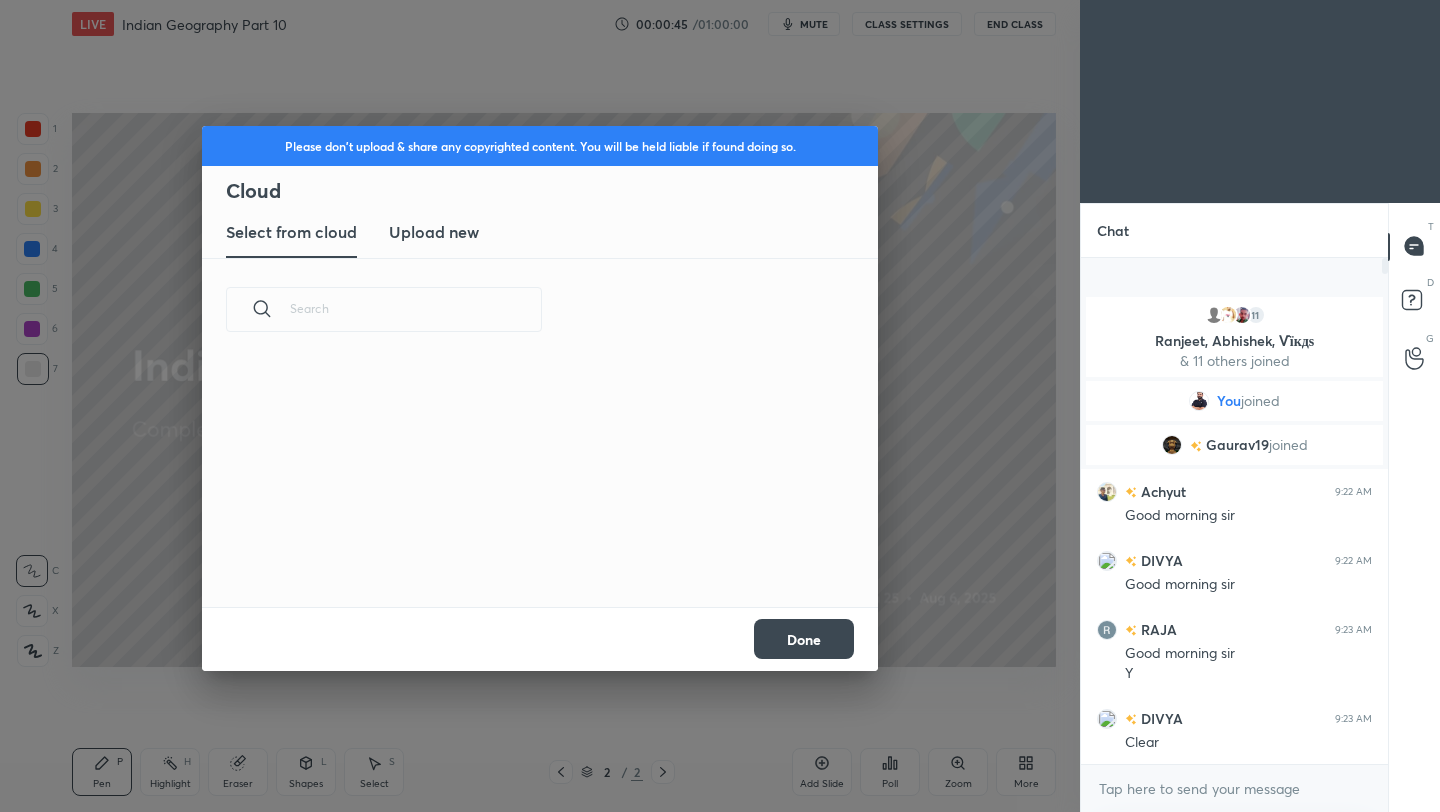 click on "Upload new" at bounding box center (434, 232) 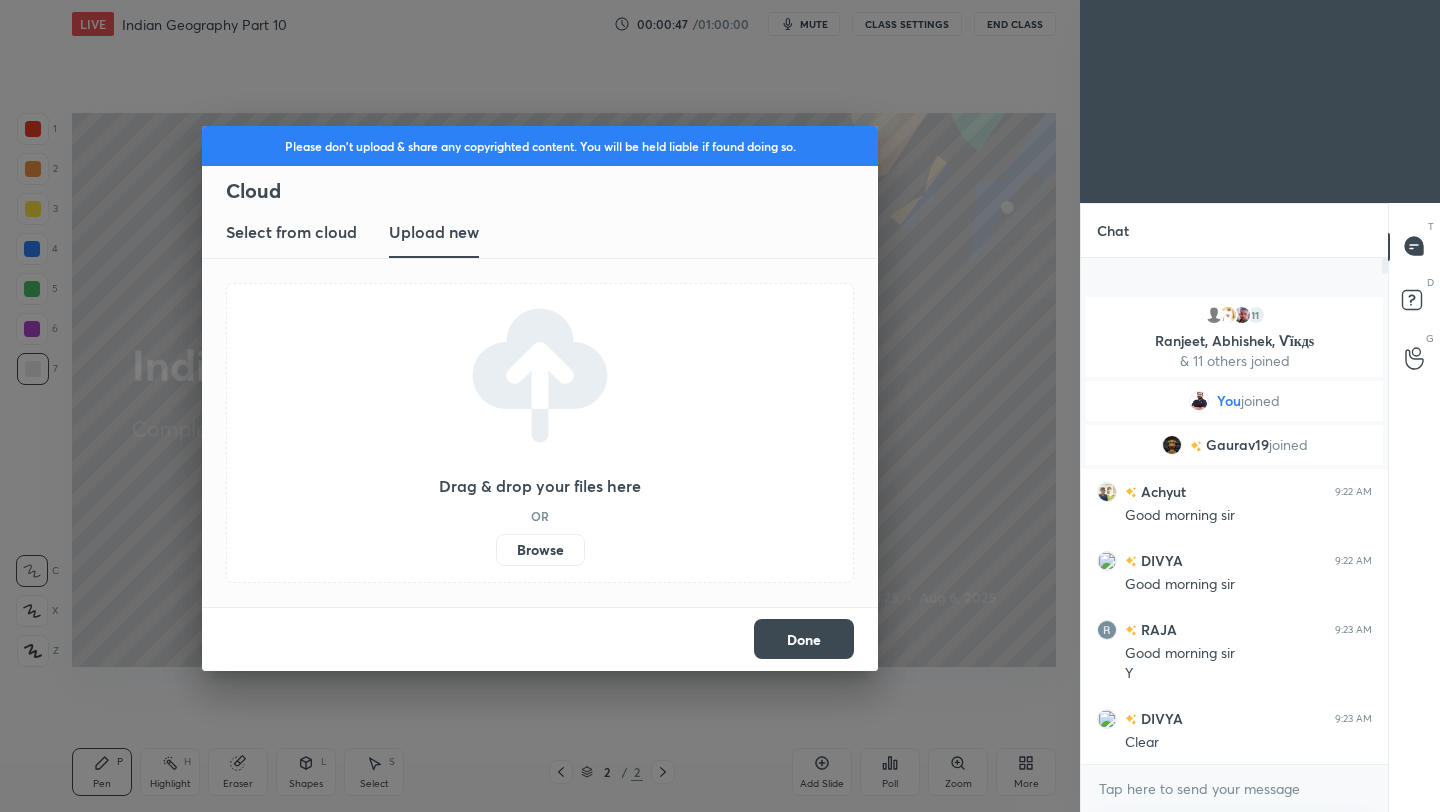 click on "Browse" at bounding box center (540, 550) 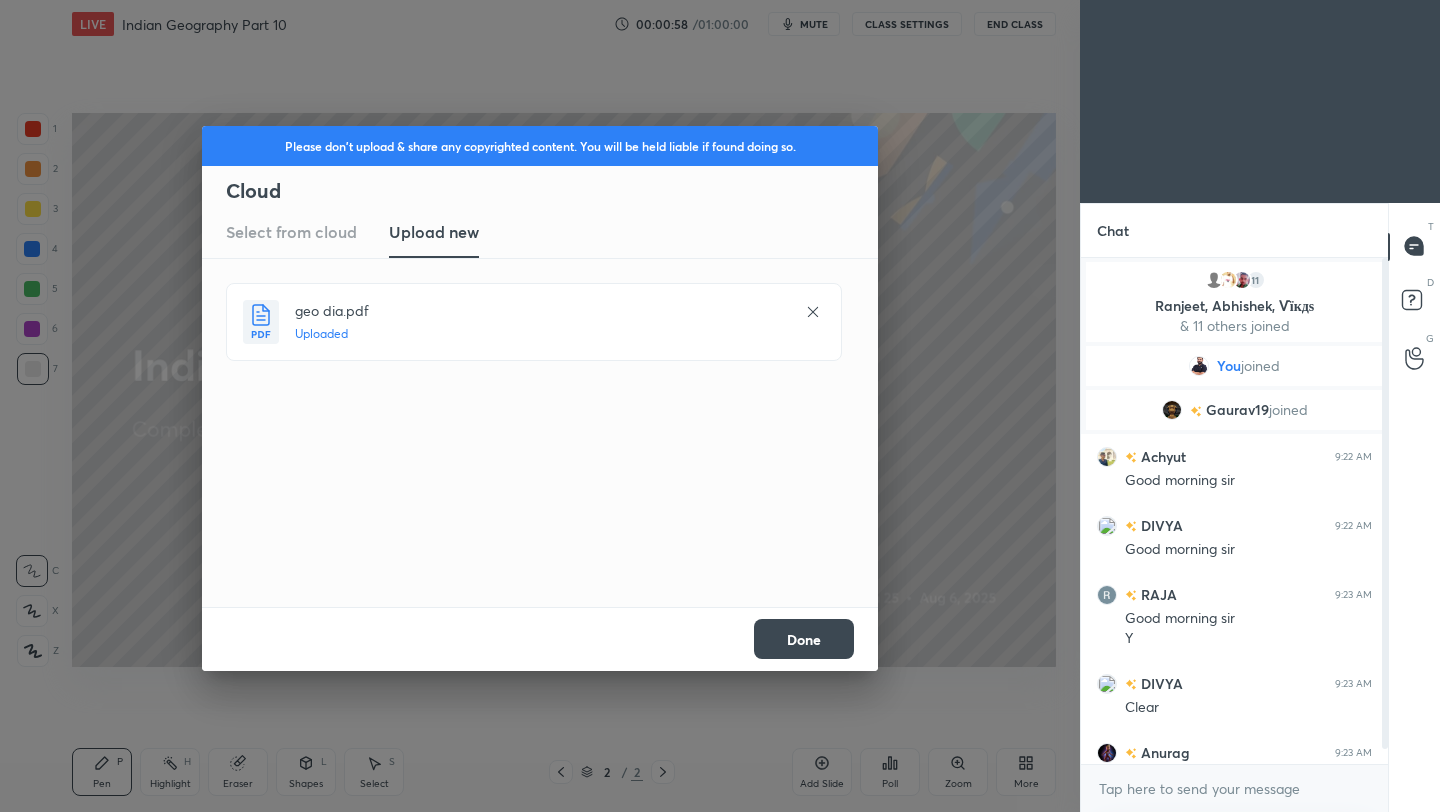 click on "Done" at bounding box center (804, 639) 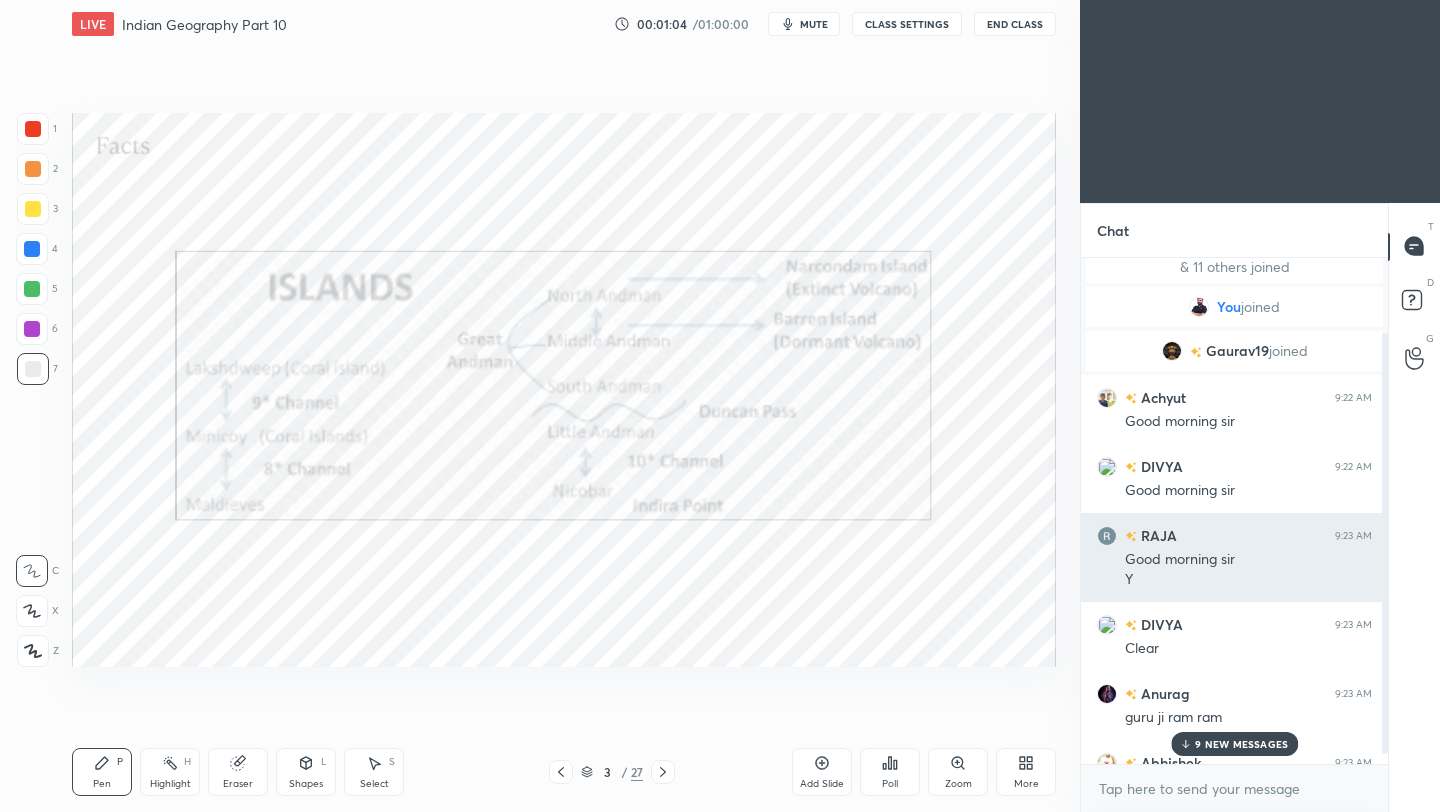 scroll, scrollTop: 103, scrollLeft: 0, axis: vertical 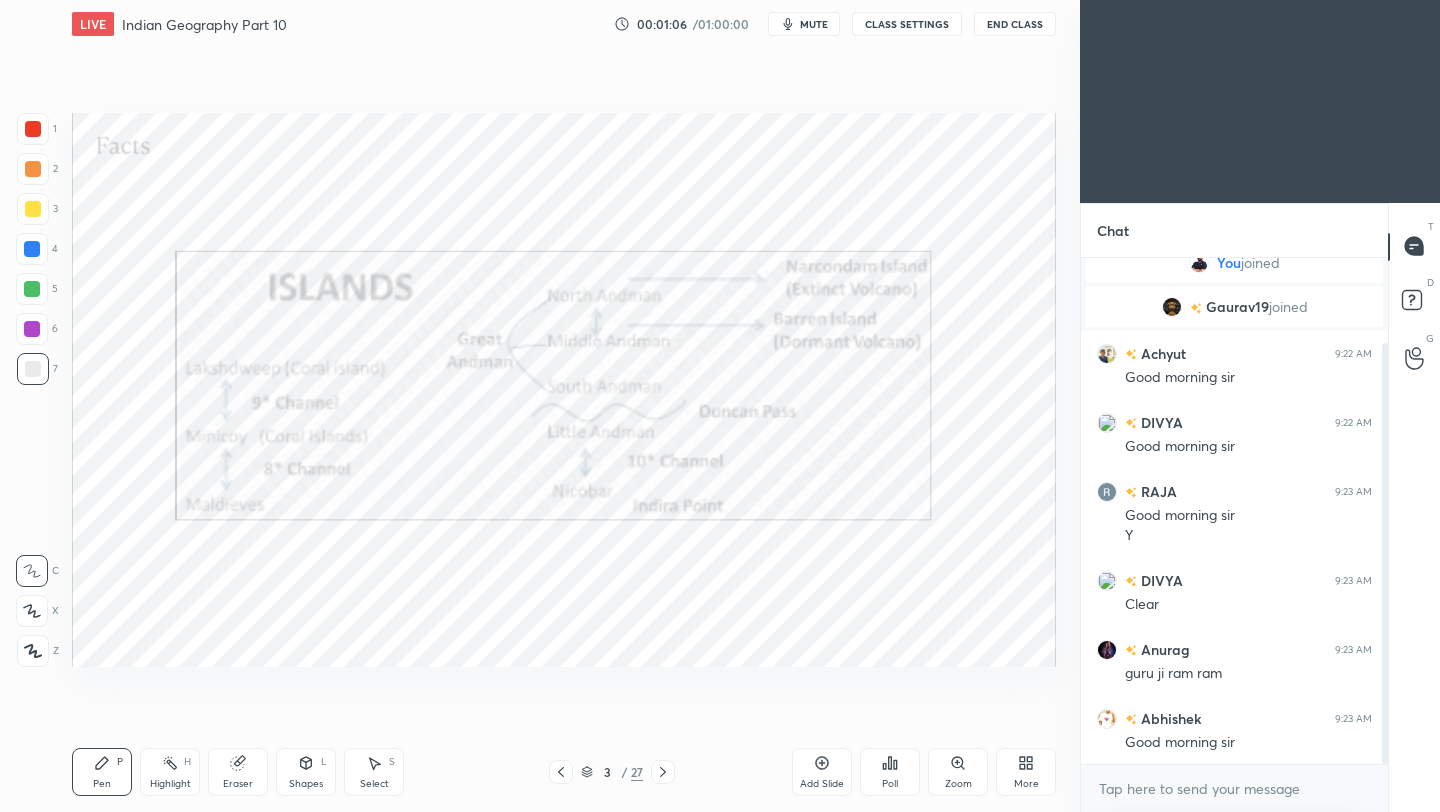 click 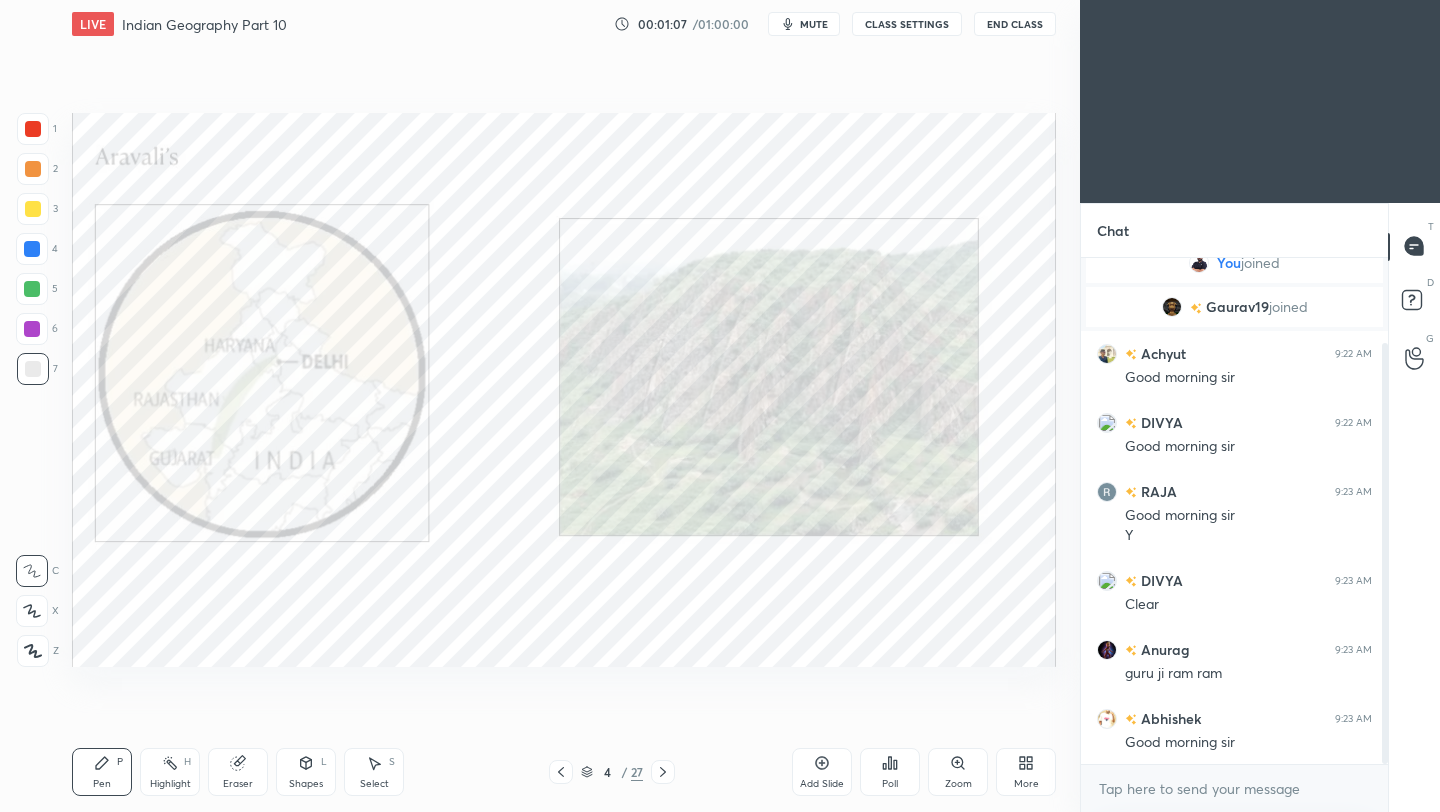 click 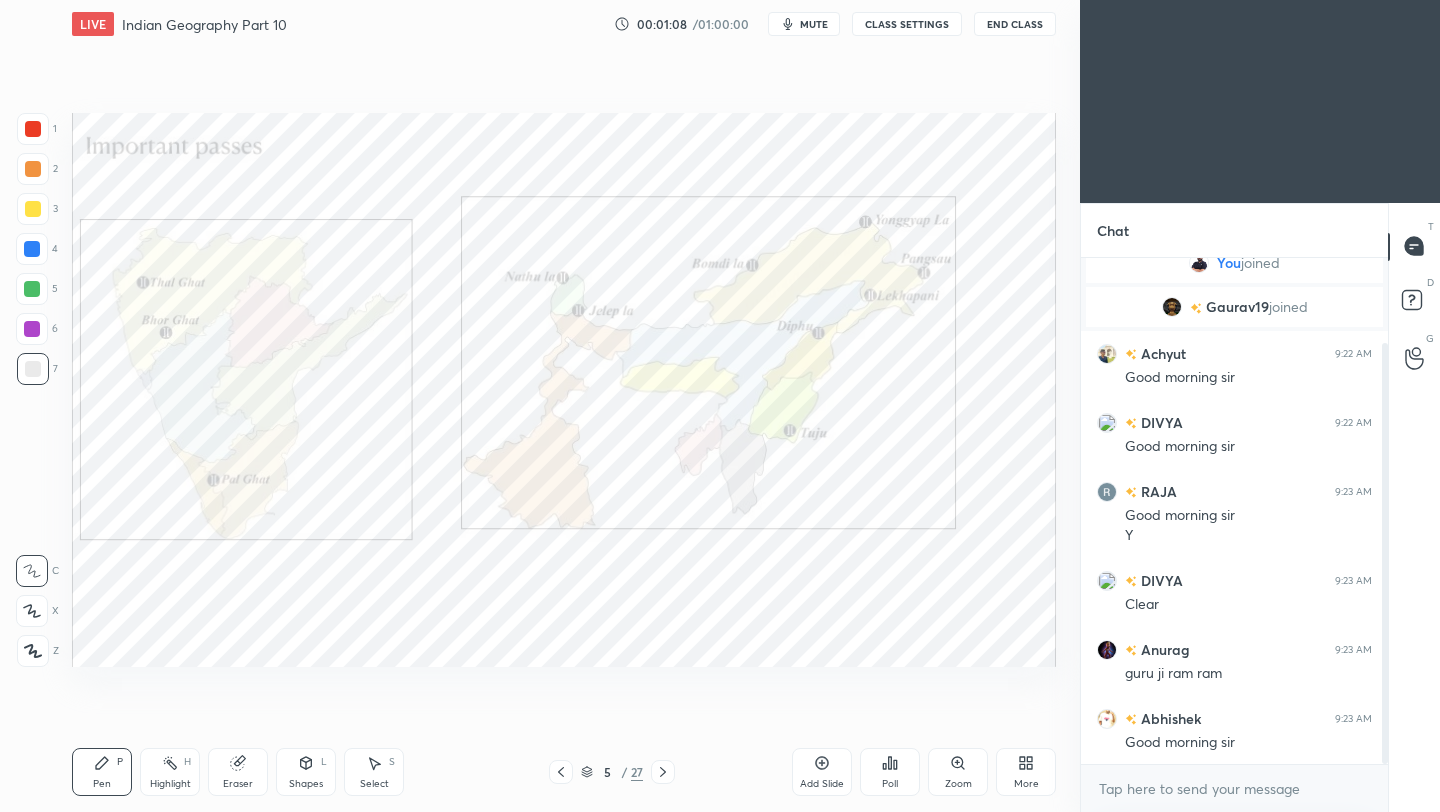 click 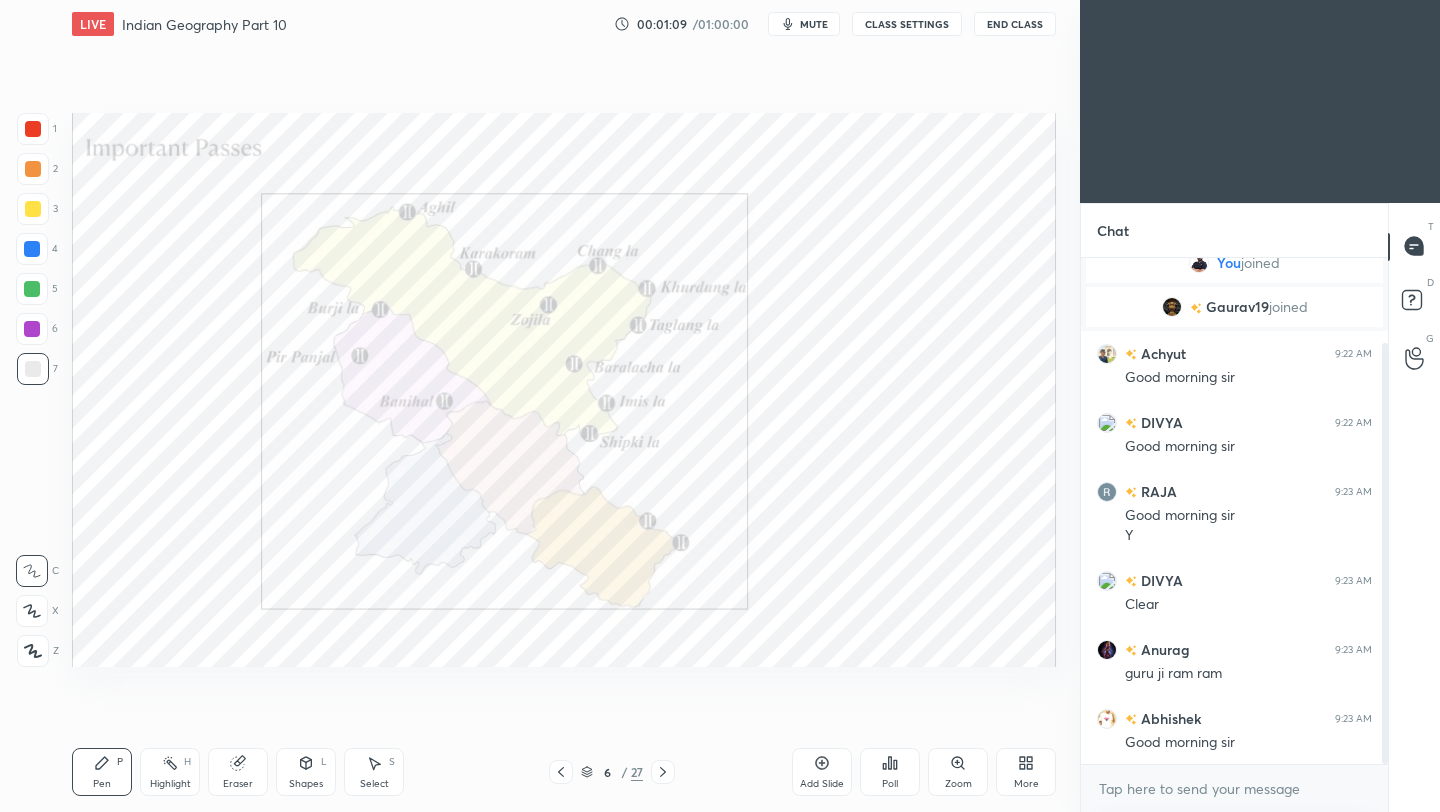 click 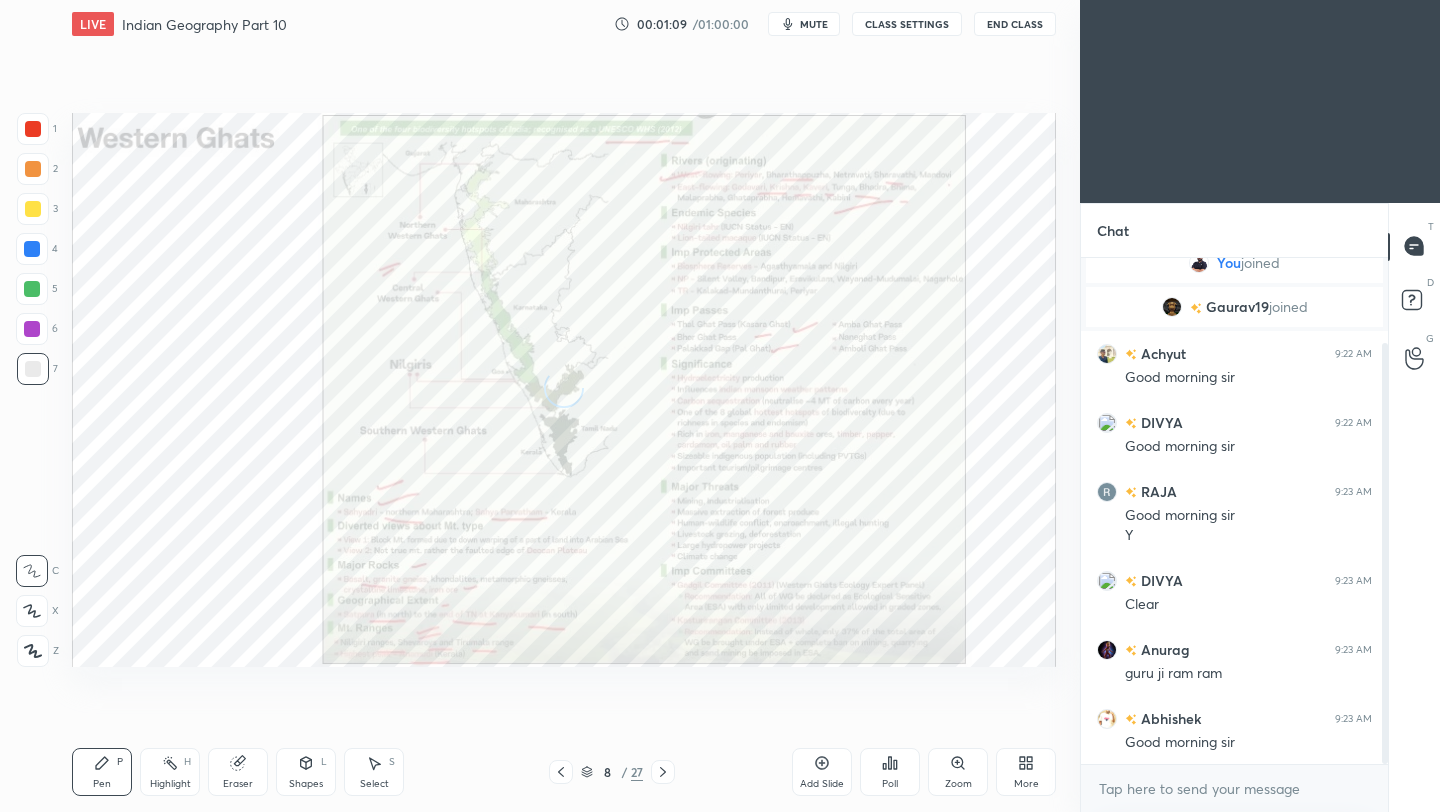 click 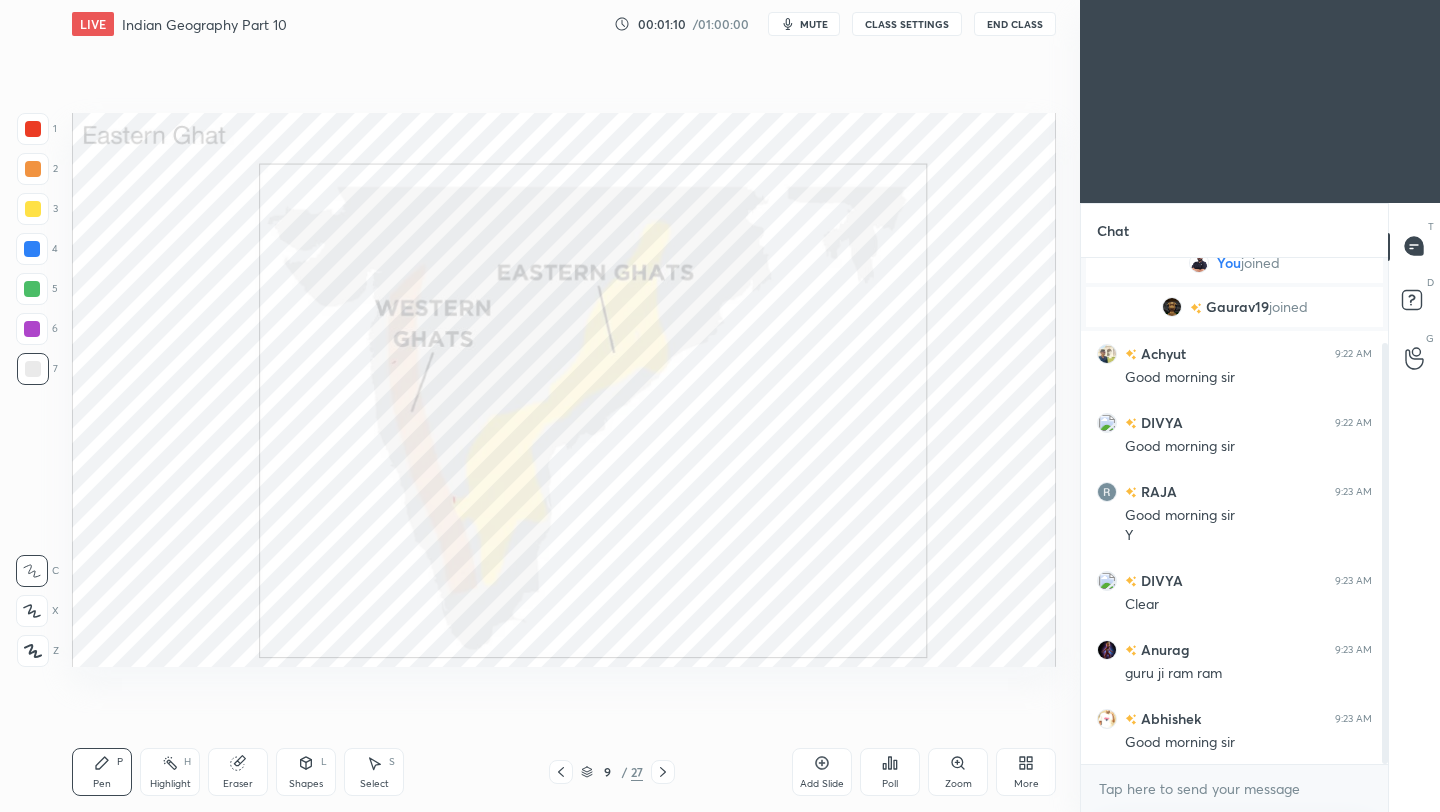 click 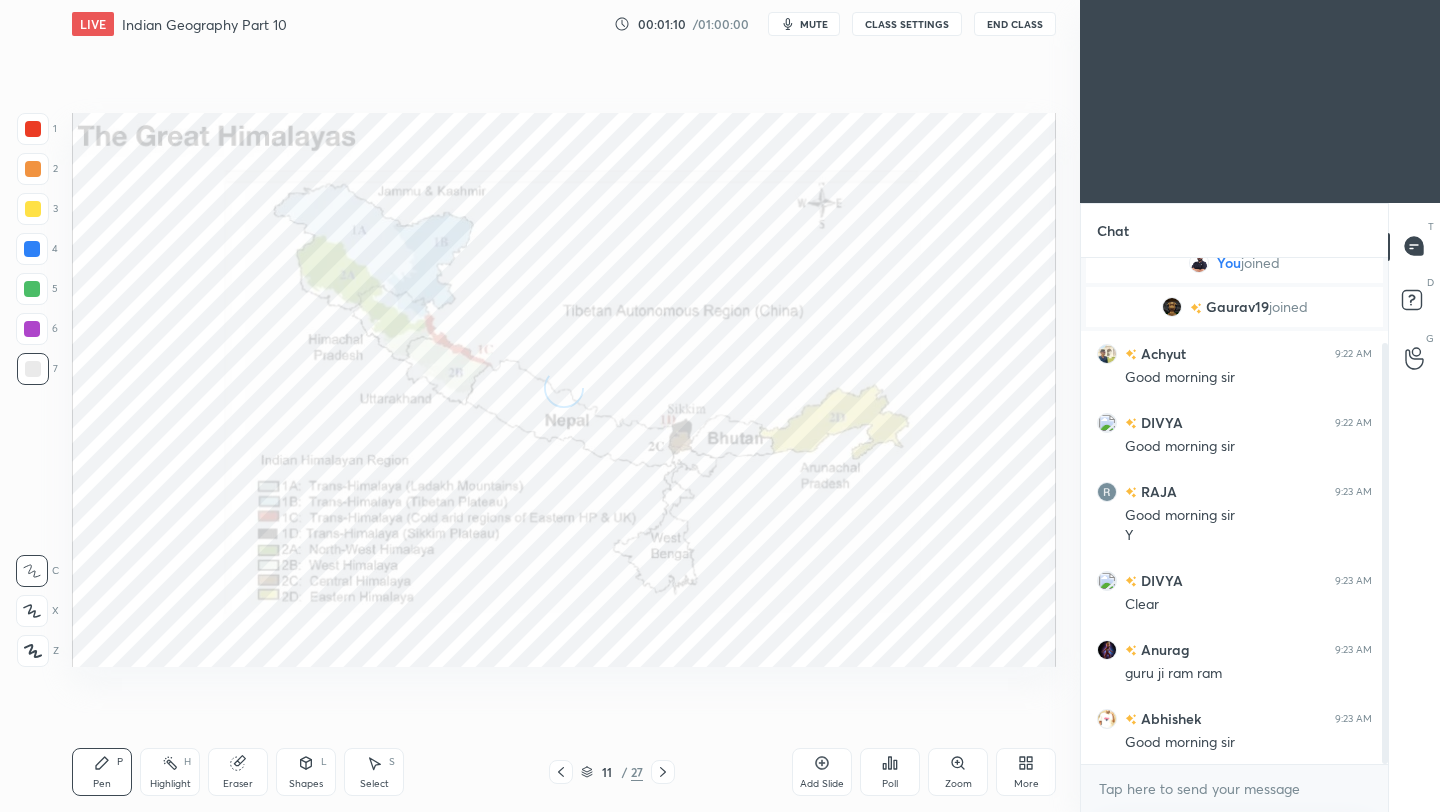 click 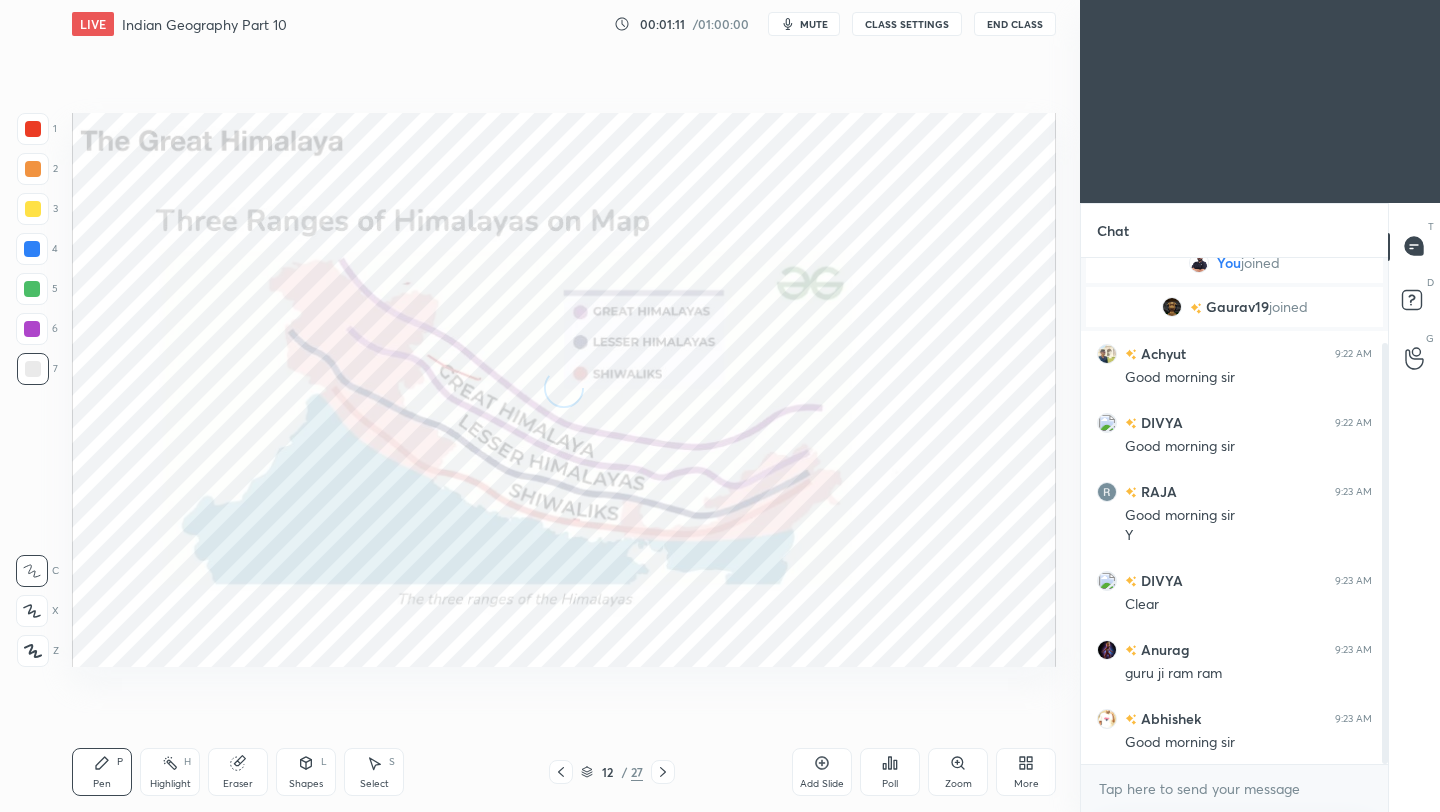 click 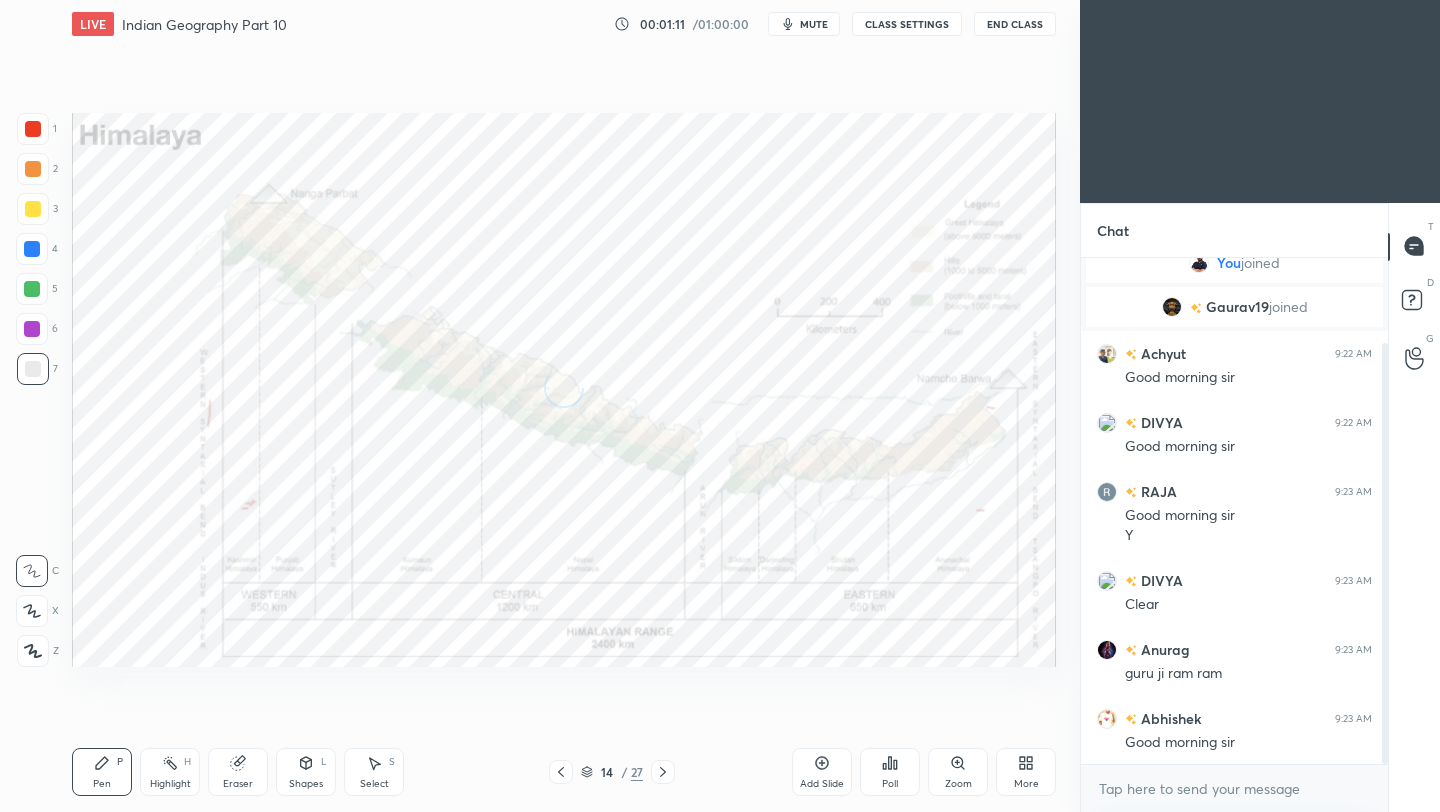 click 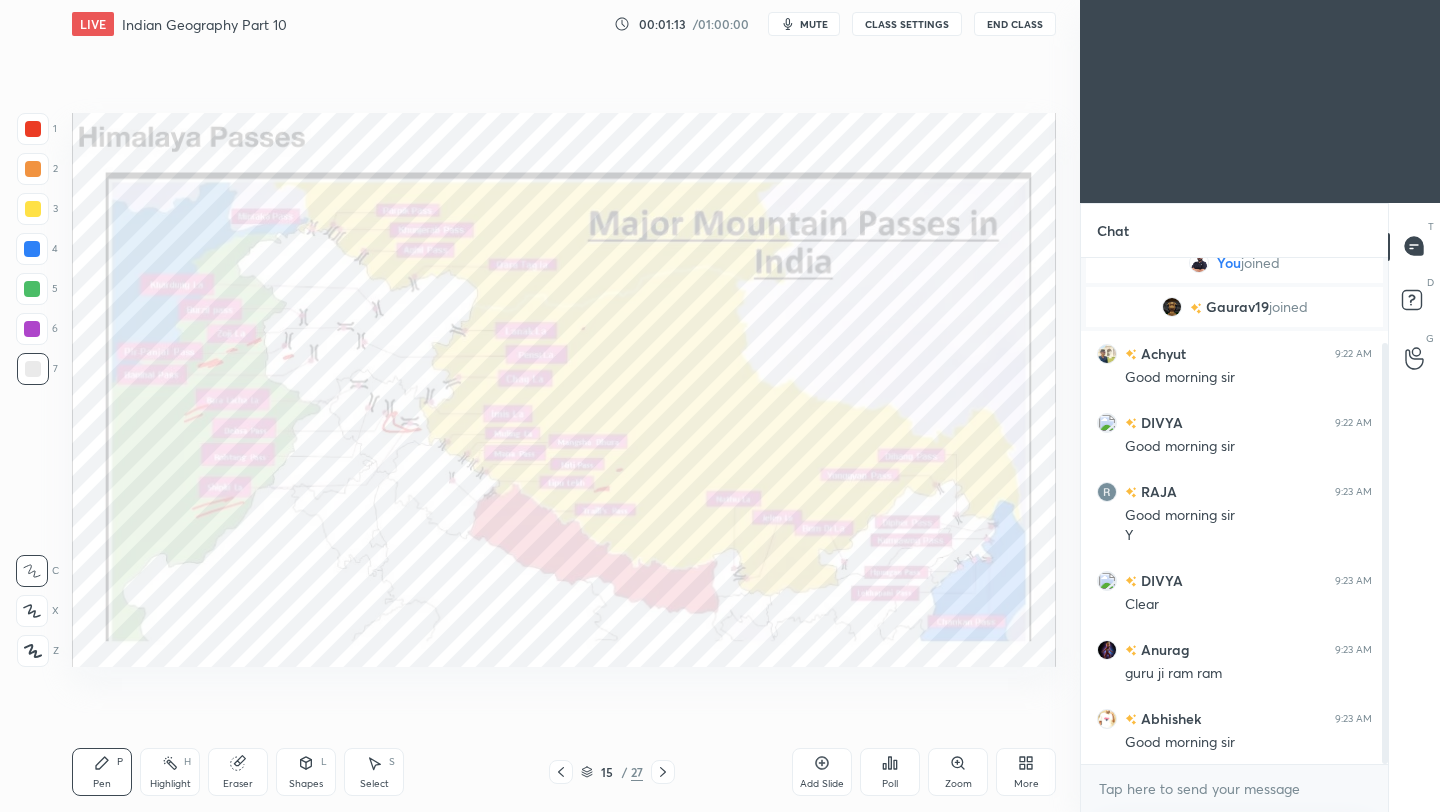 click 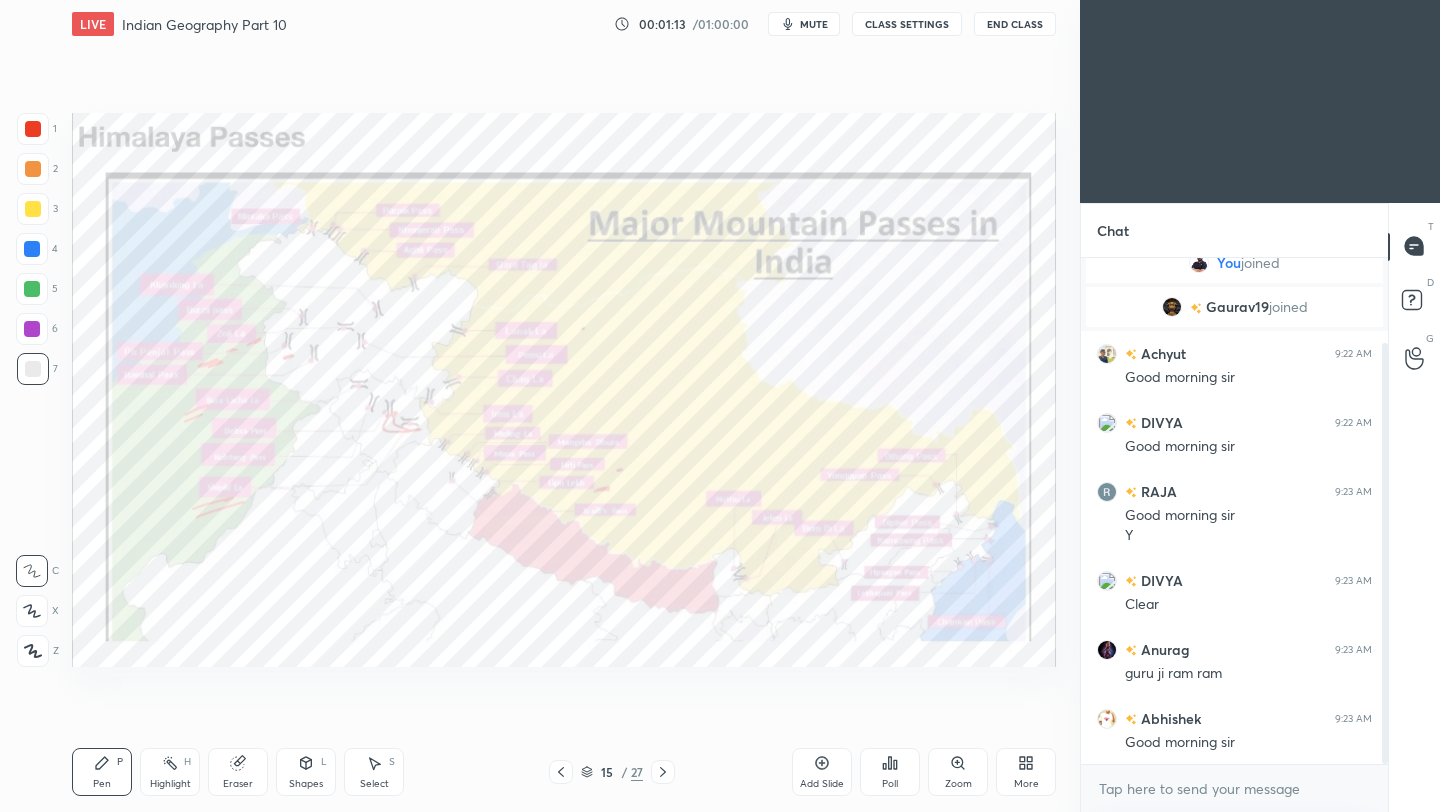click 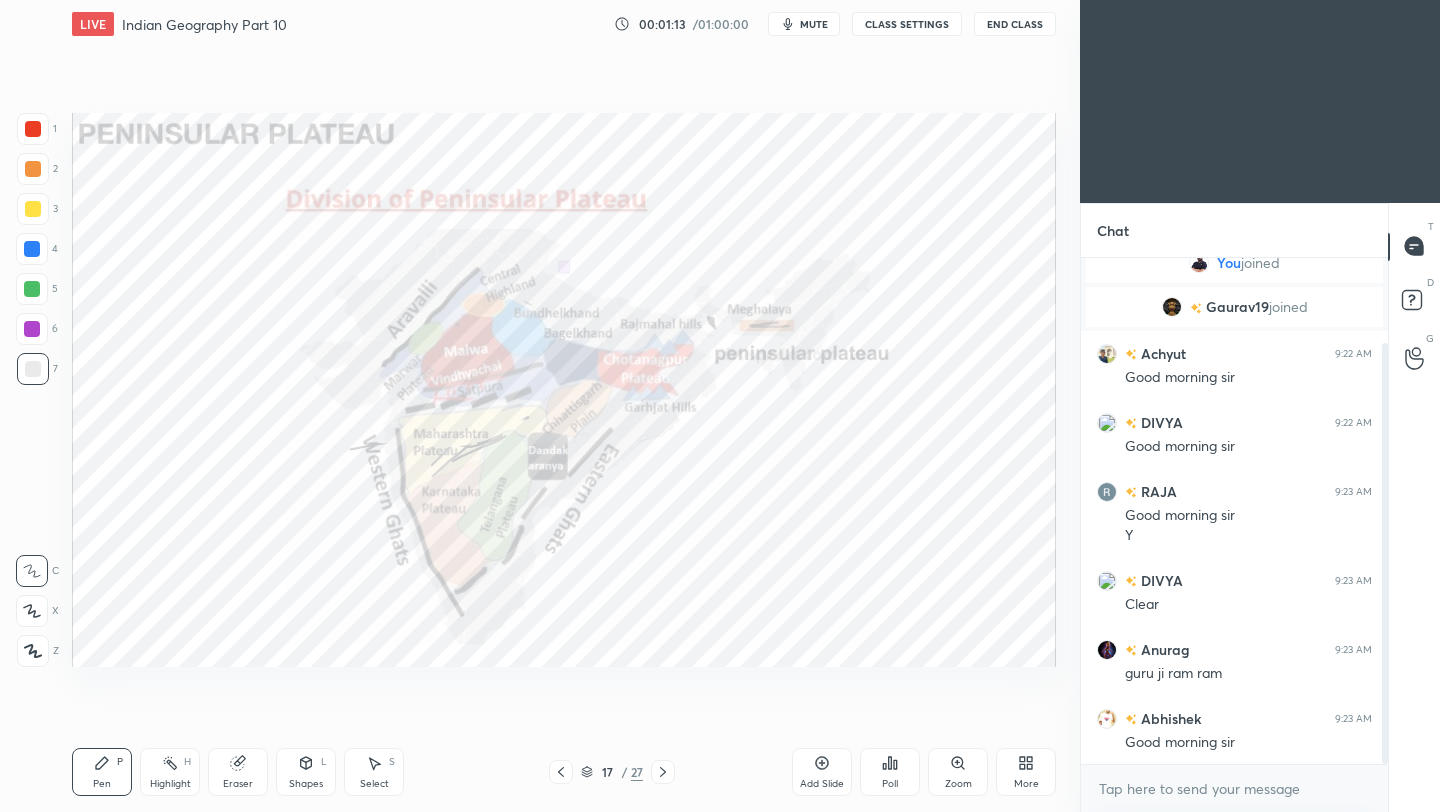 click 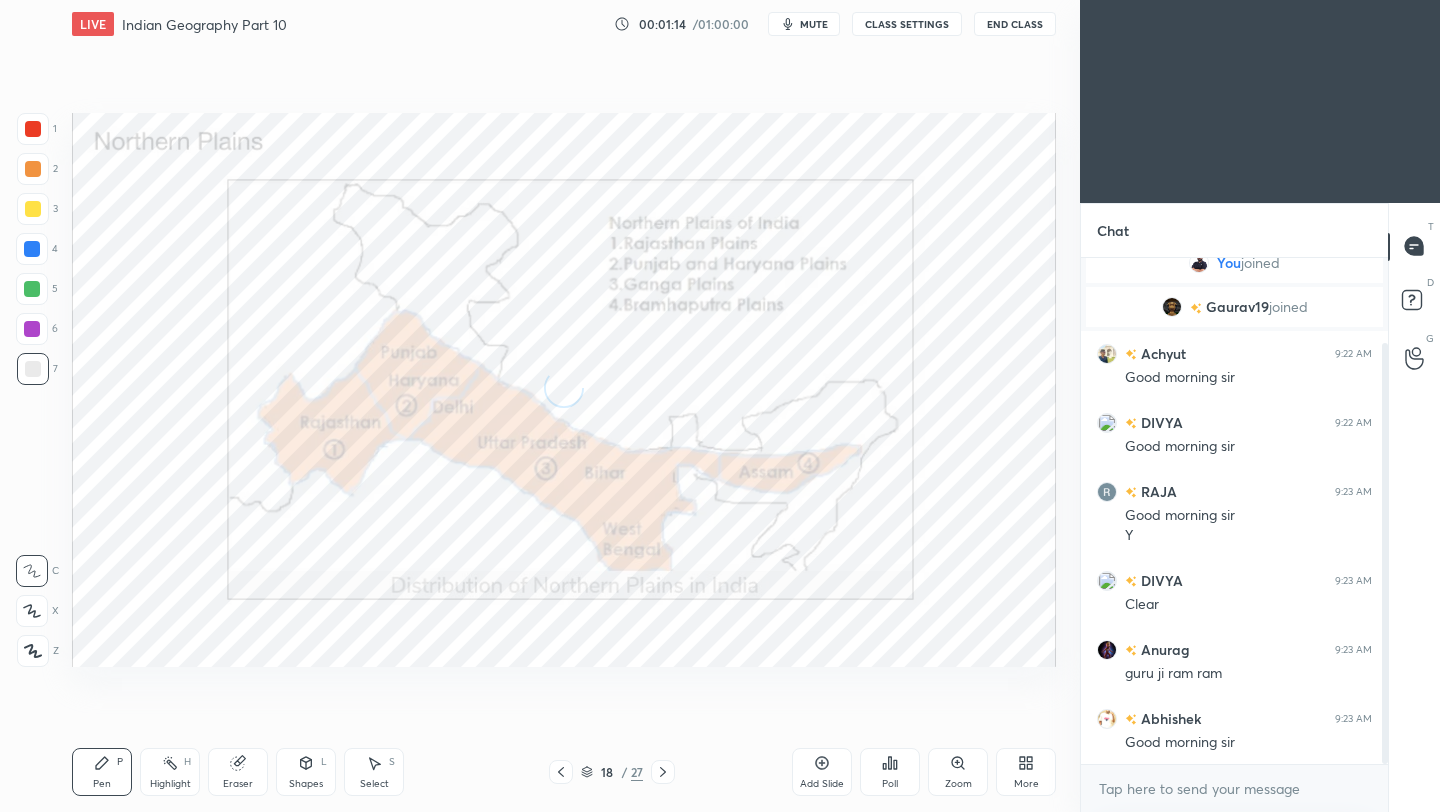 click 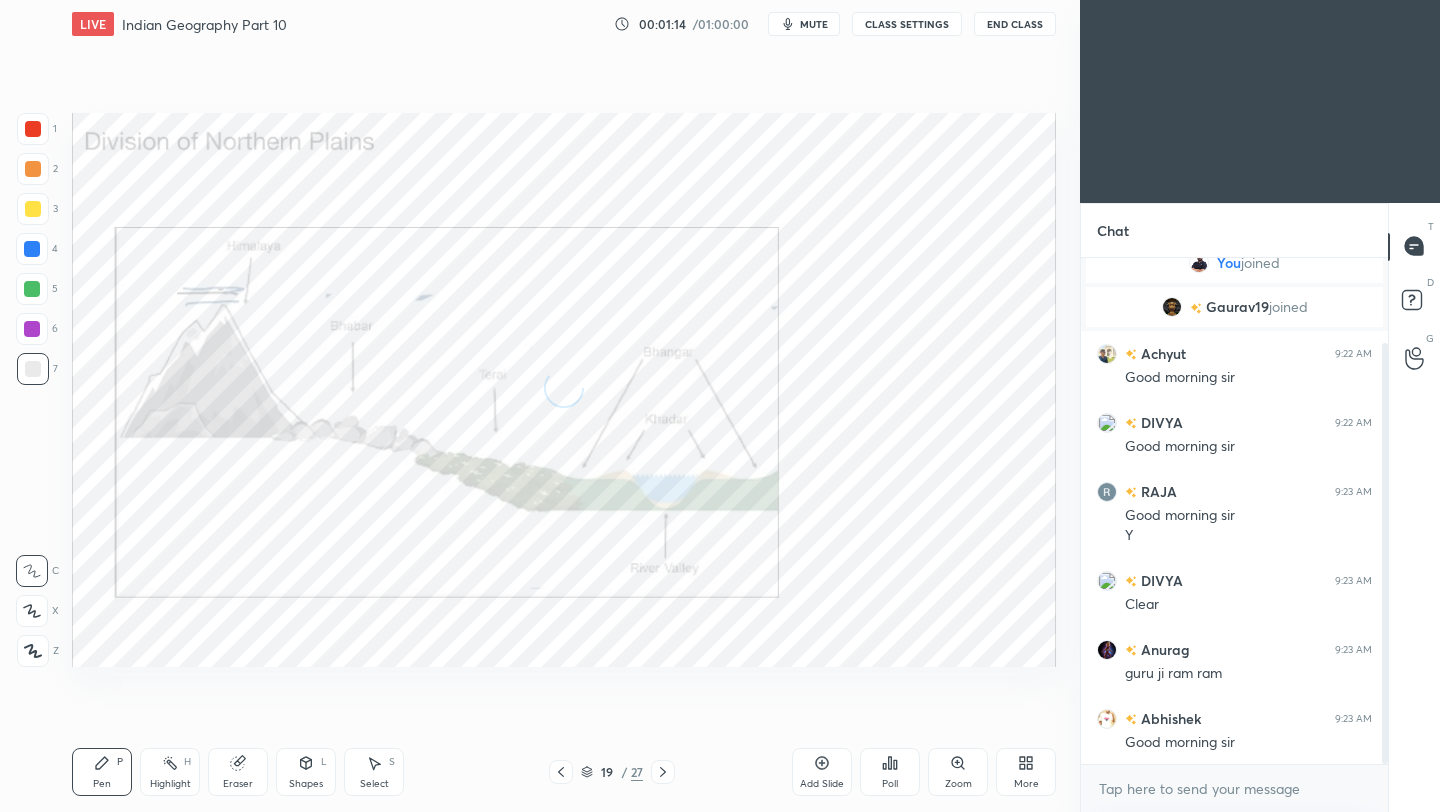 click 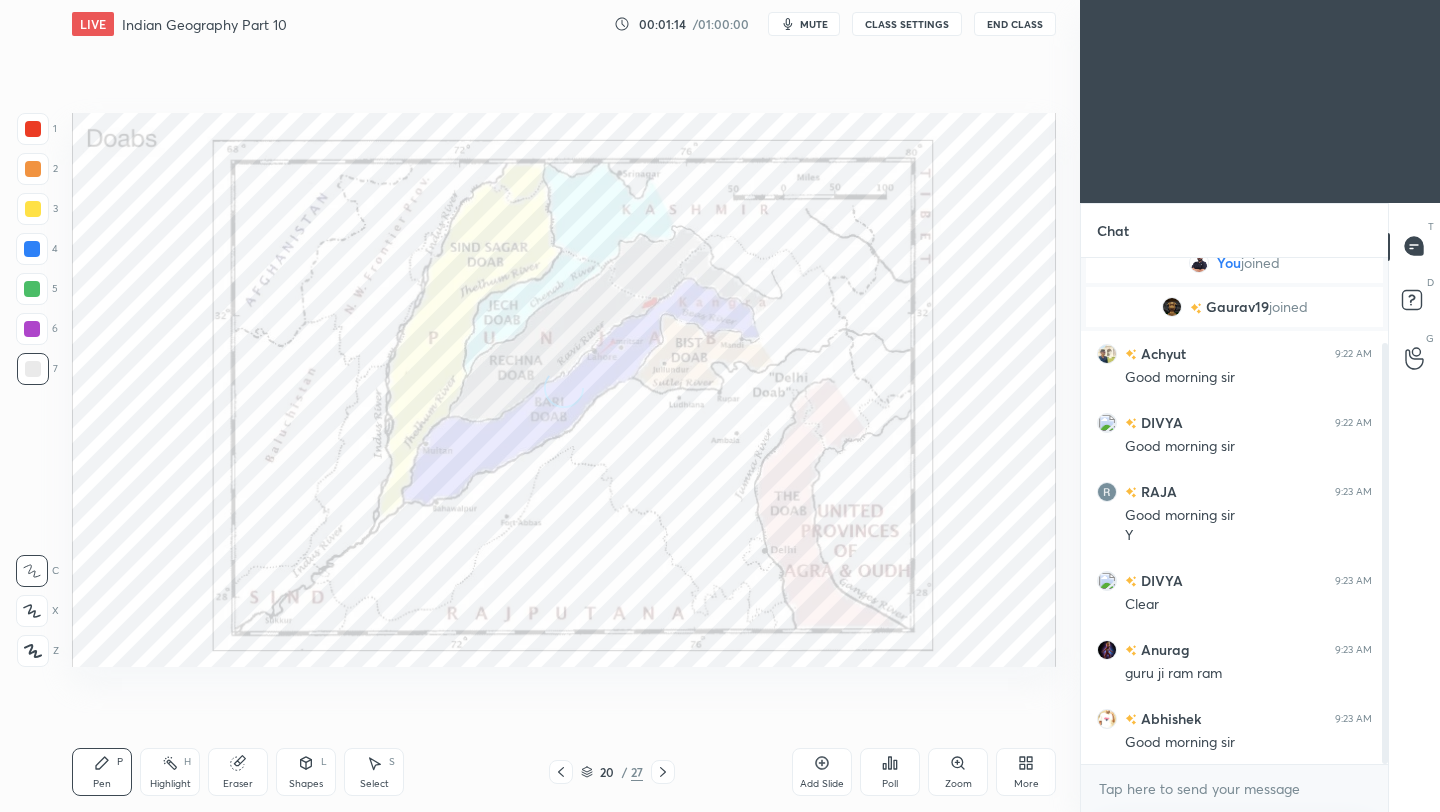 click 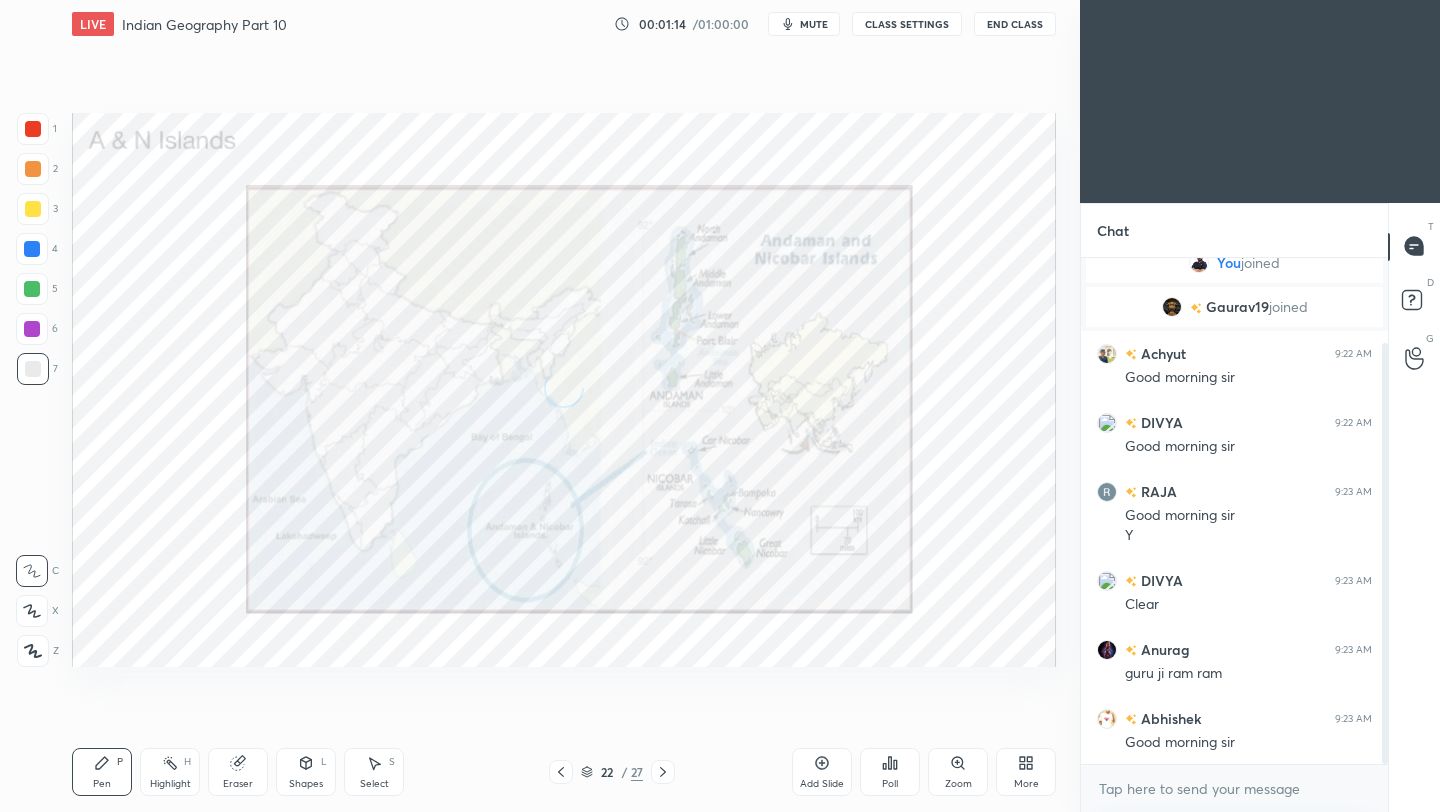 click 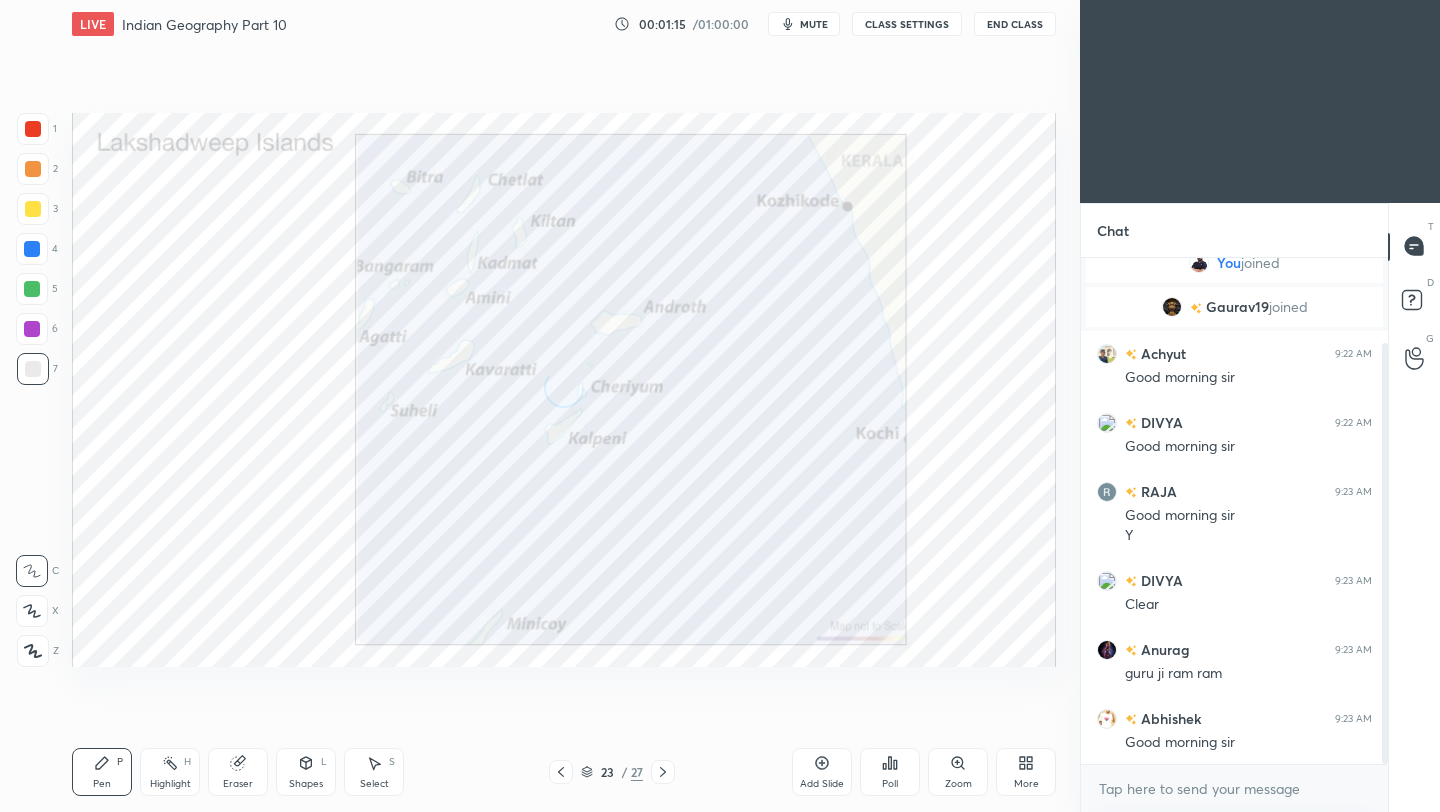 click 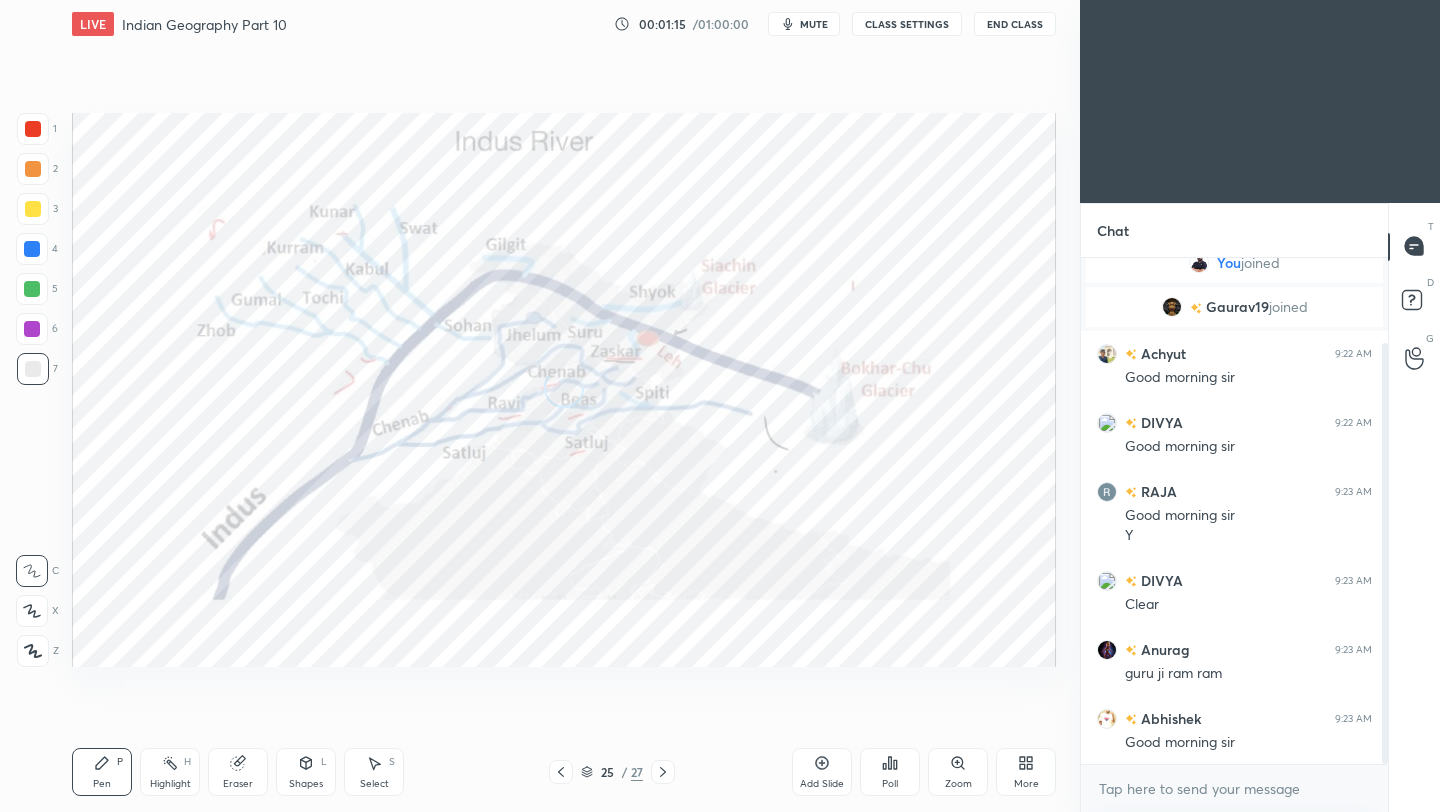 click 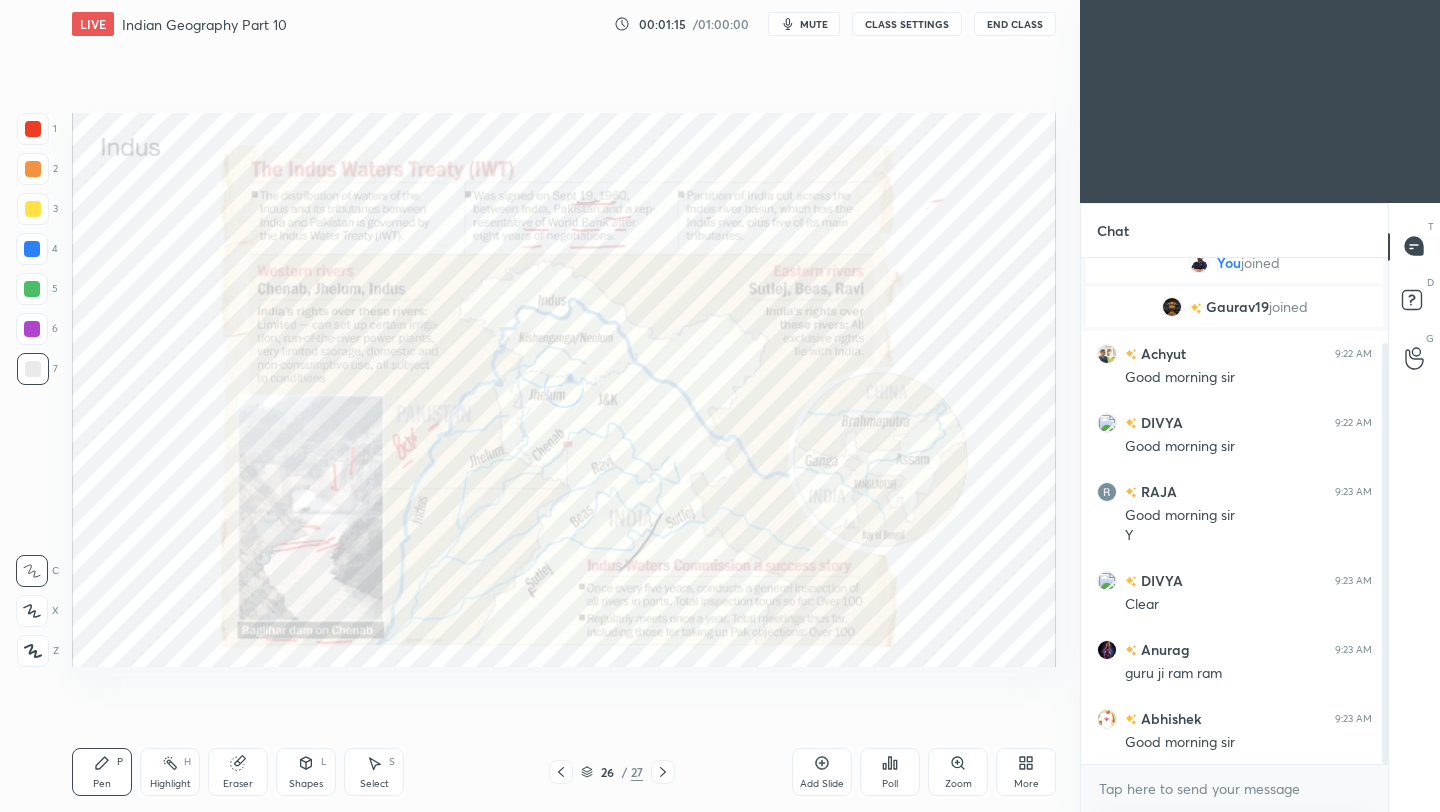 click 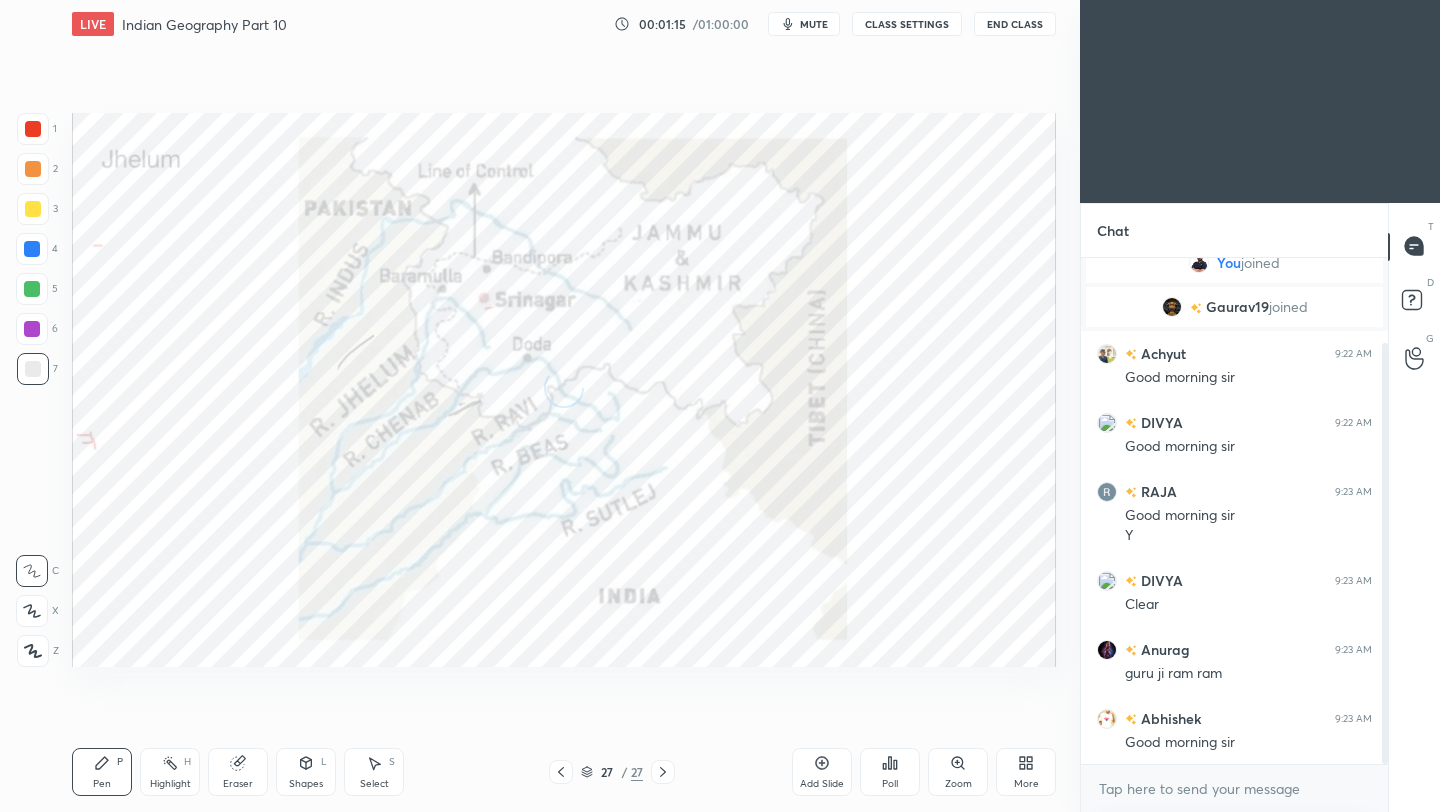 click 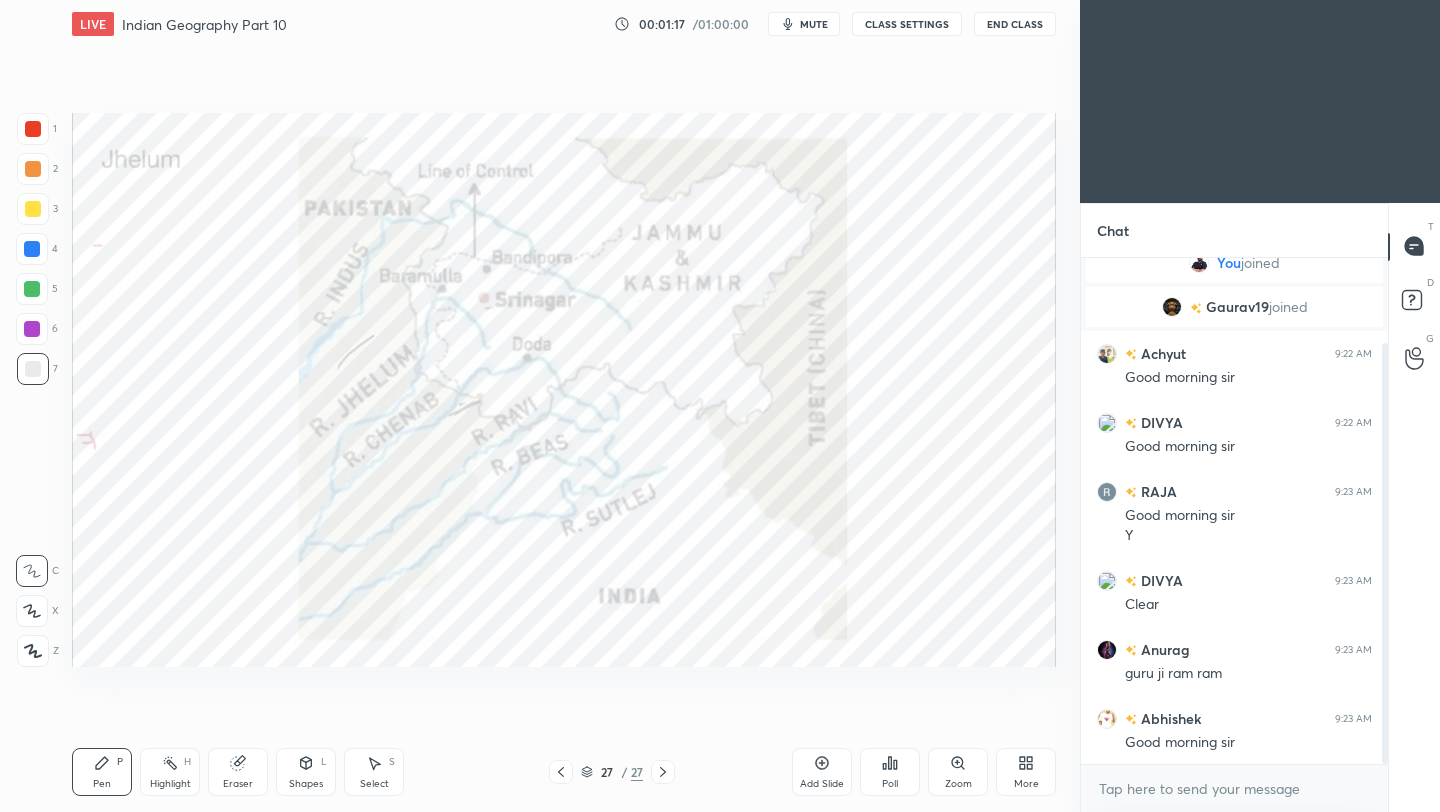 click 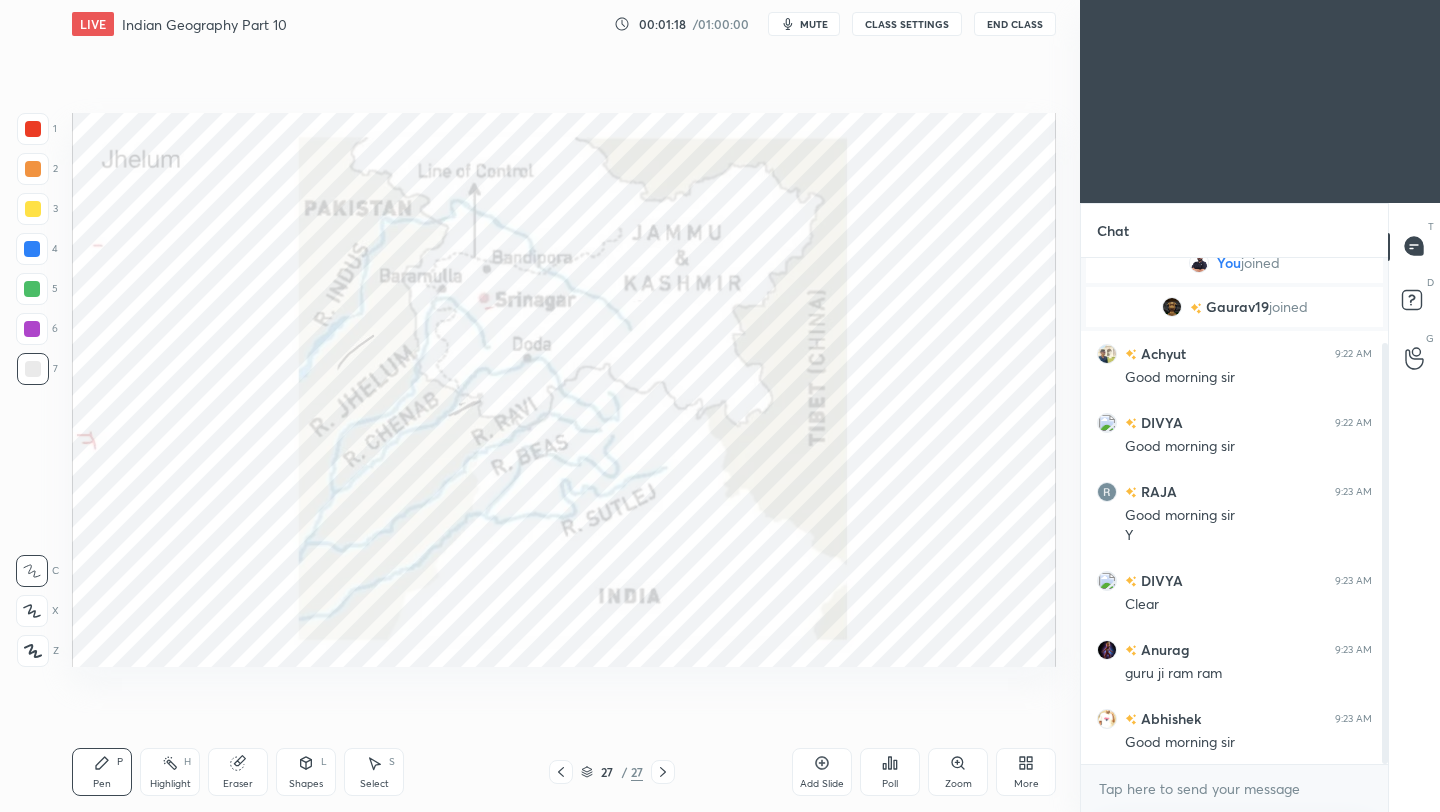 click 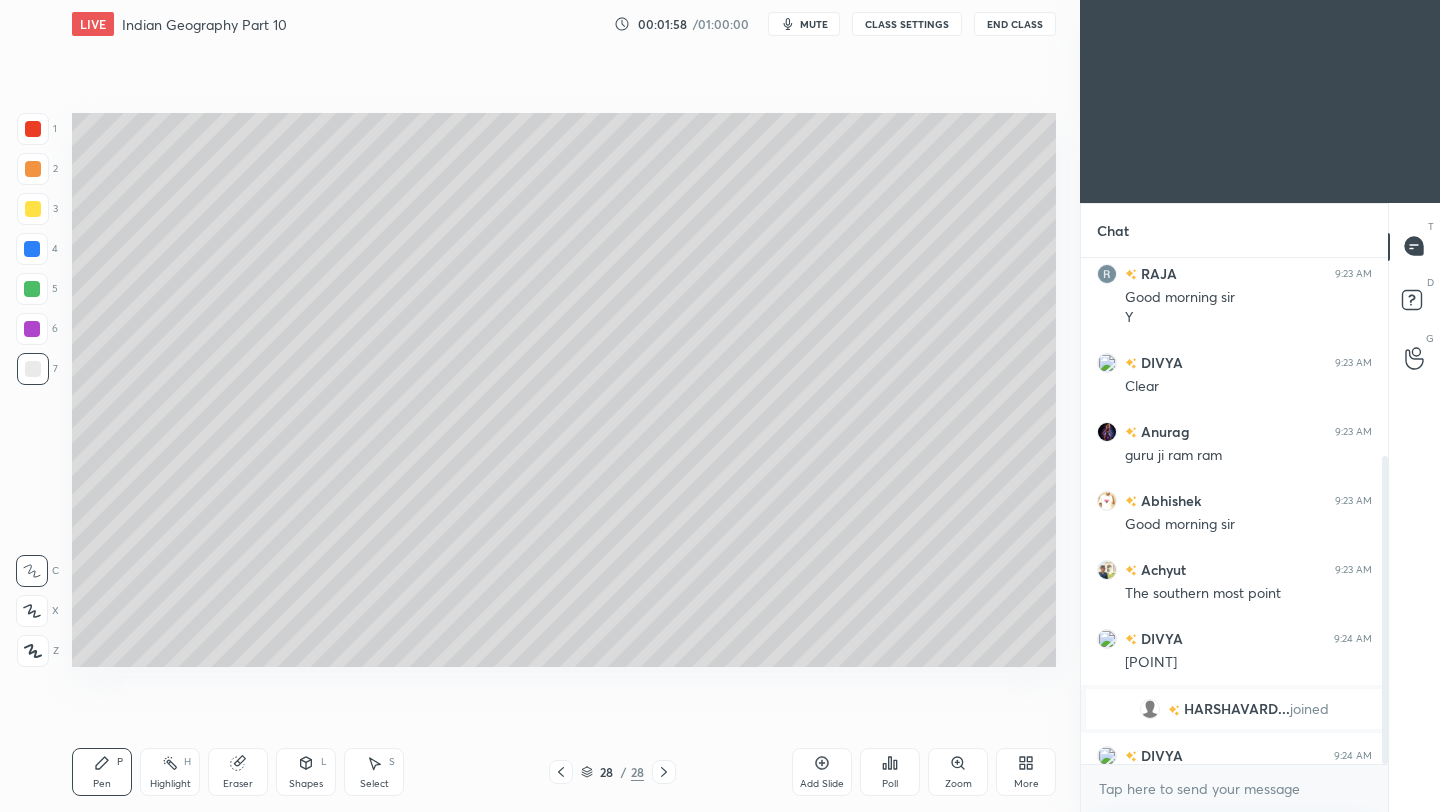 scroll, scrollTop: 326, scrollLeft: 0, axis: vertical 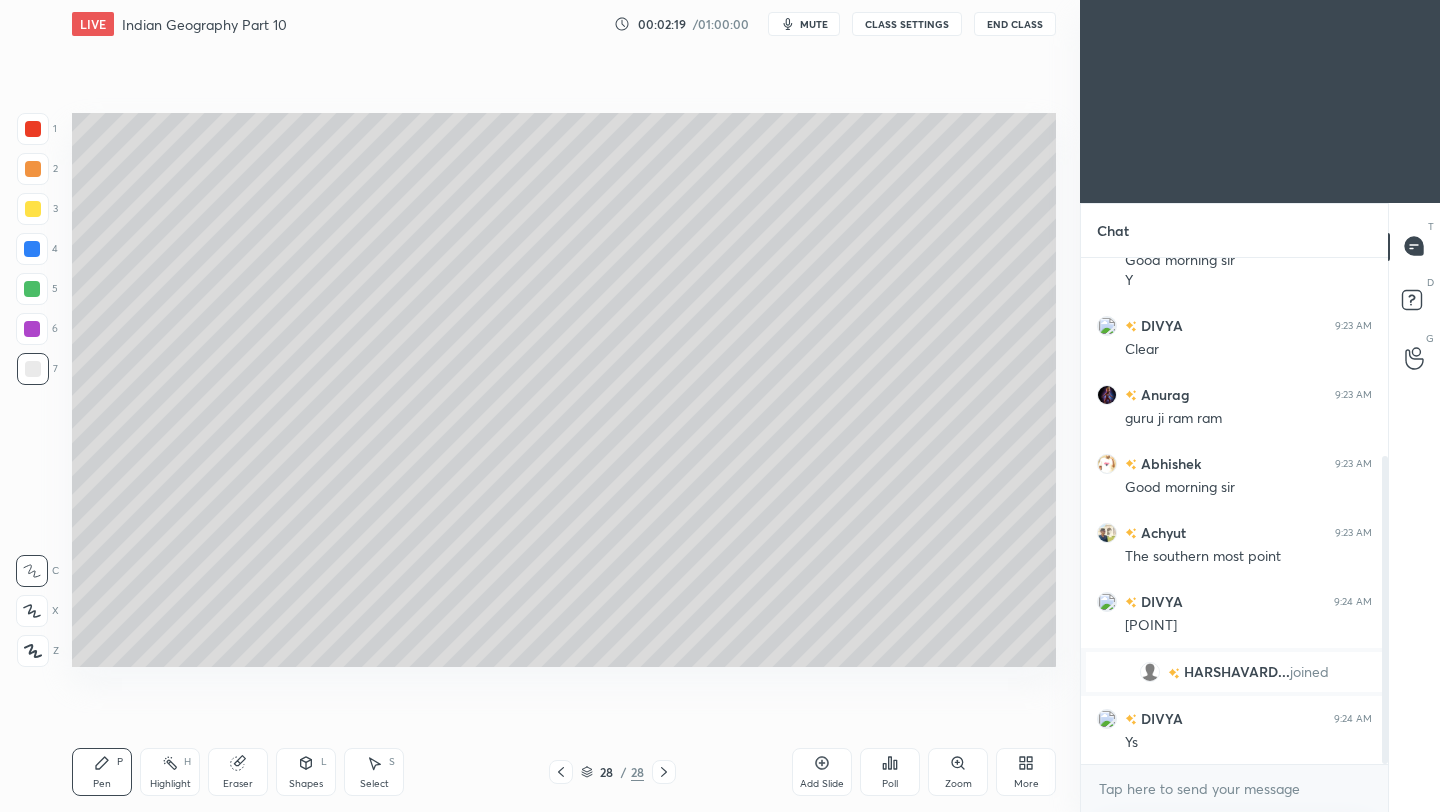 click at bounding box center (33, 209) 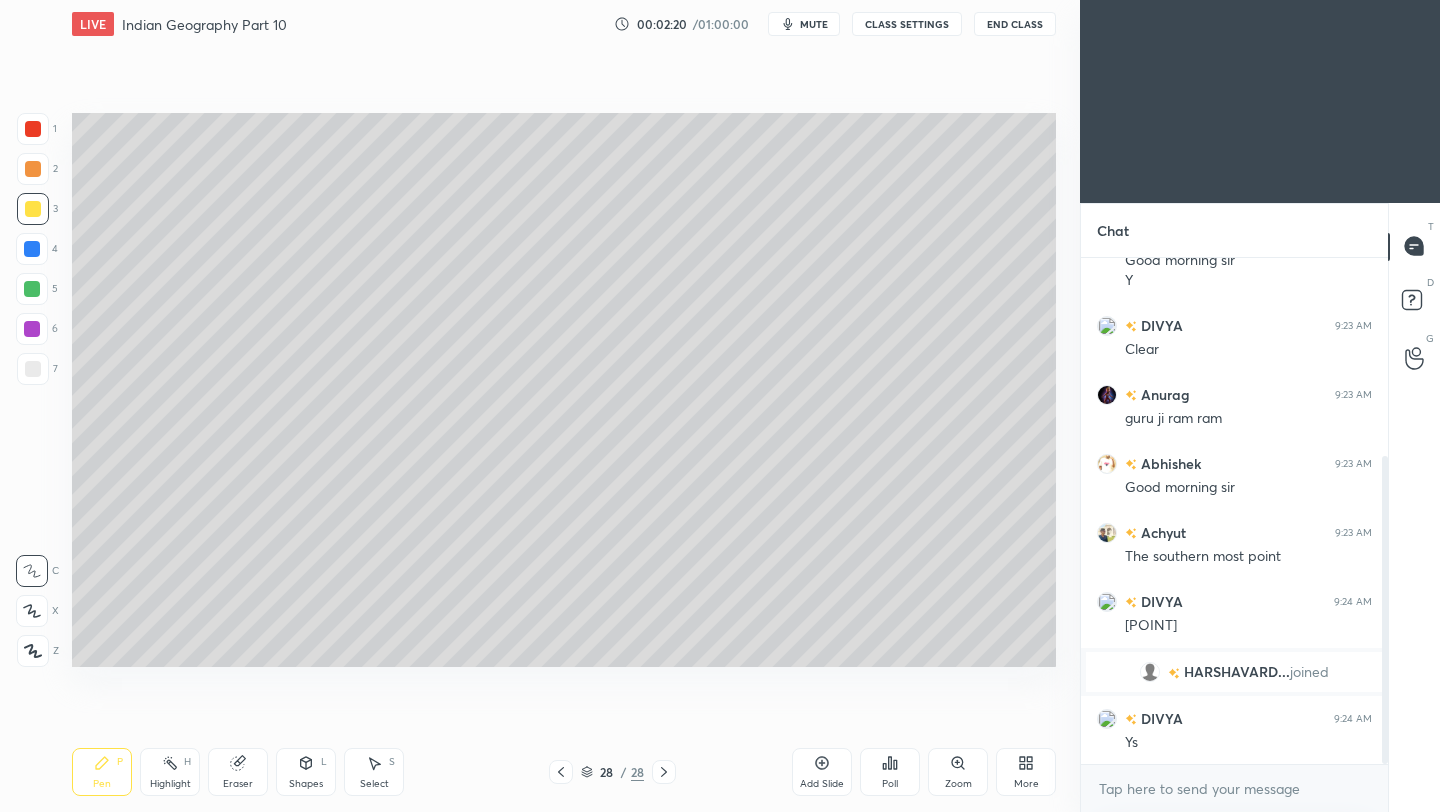 click at bounding box center [33, 369] 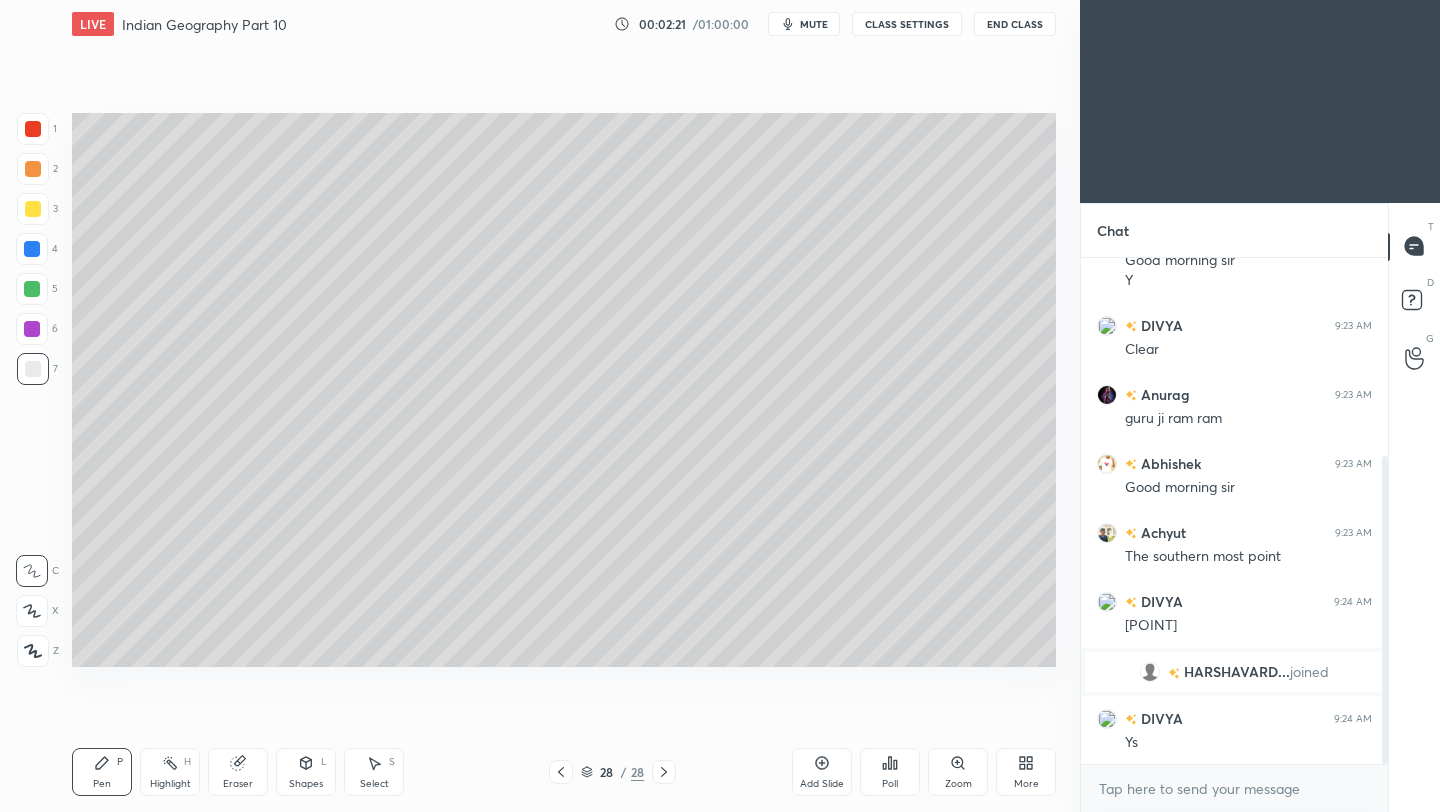 click 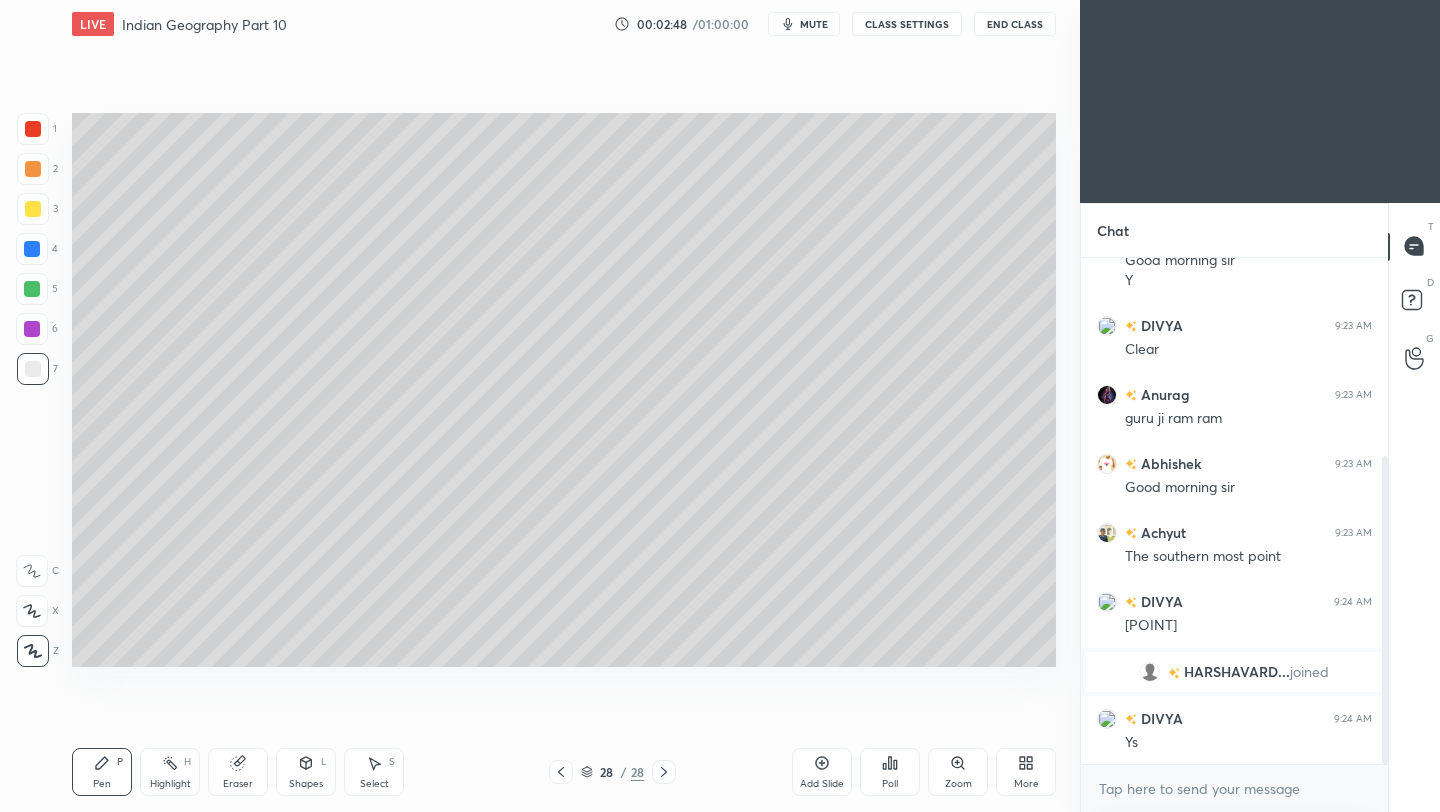 scroll, scrollTop: 459, scrollLeft: 301, axis: both 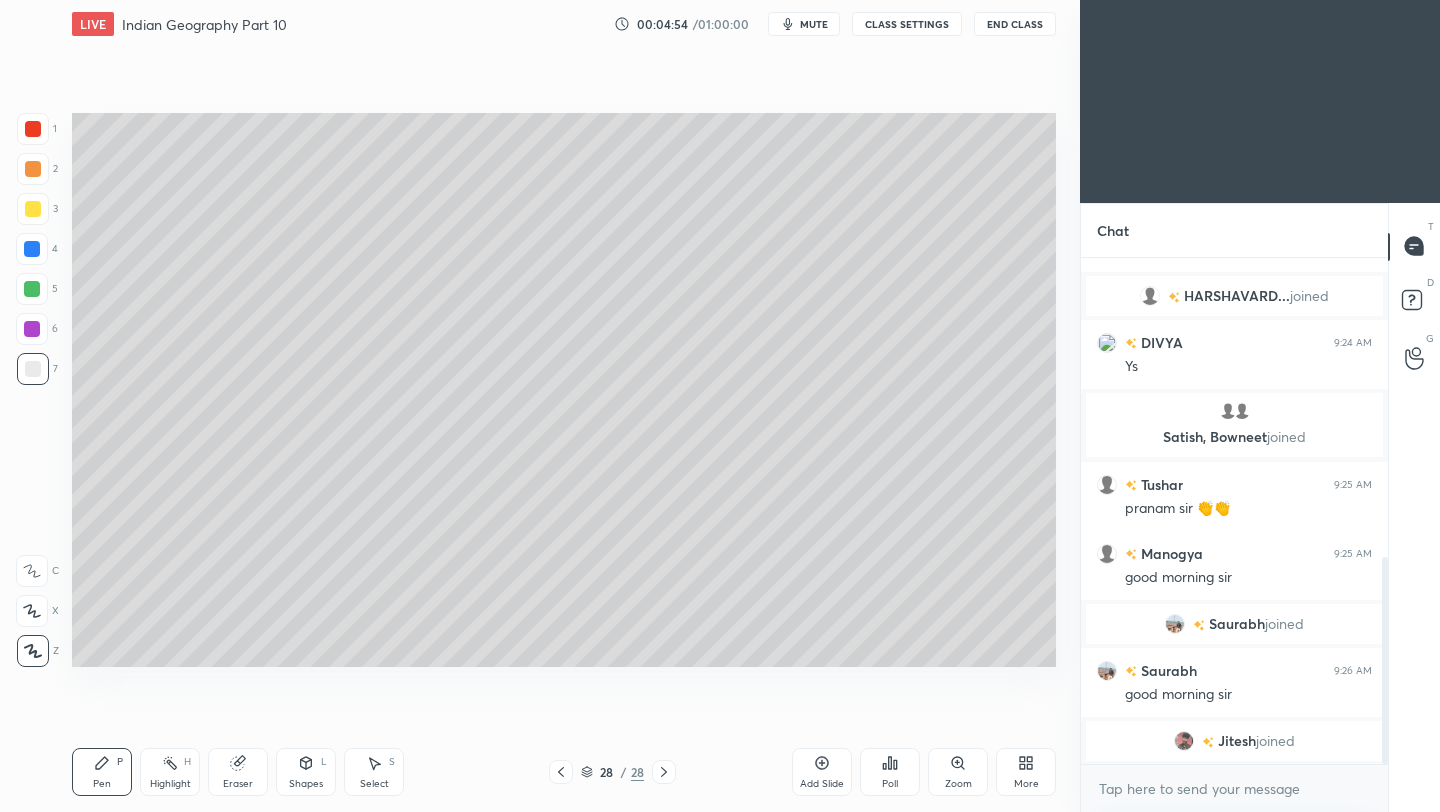 click 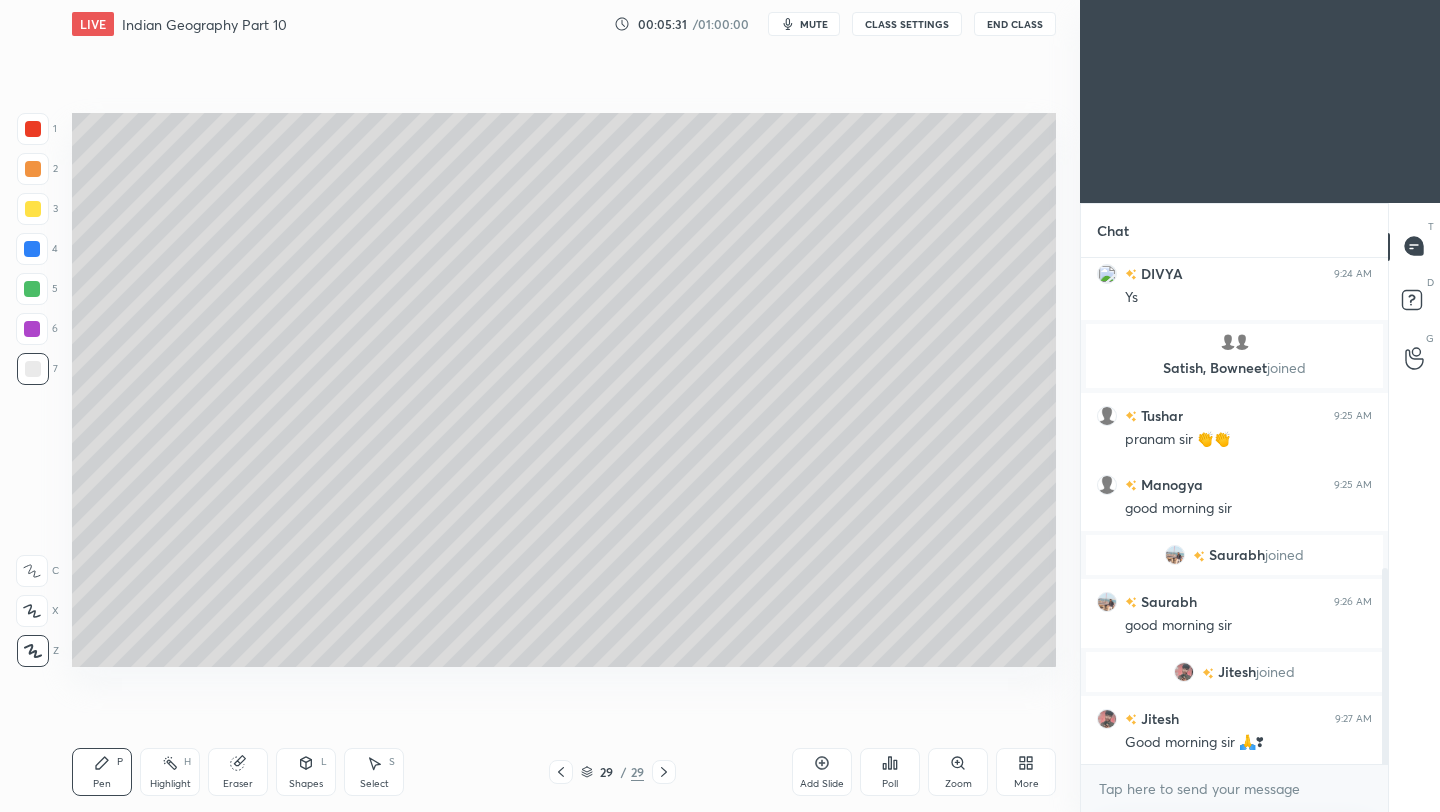 scroll, scrollTop: 872, scrollLeft: 0, axis: vertical 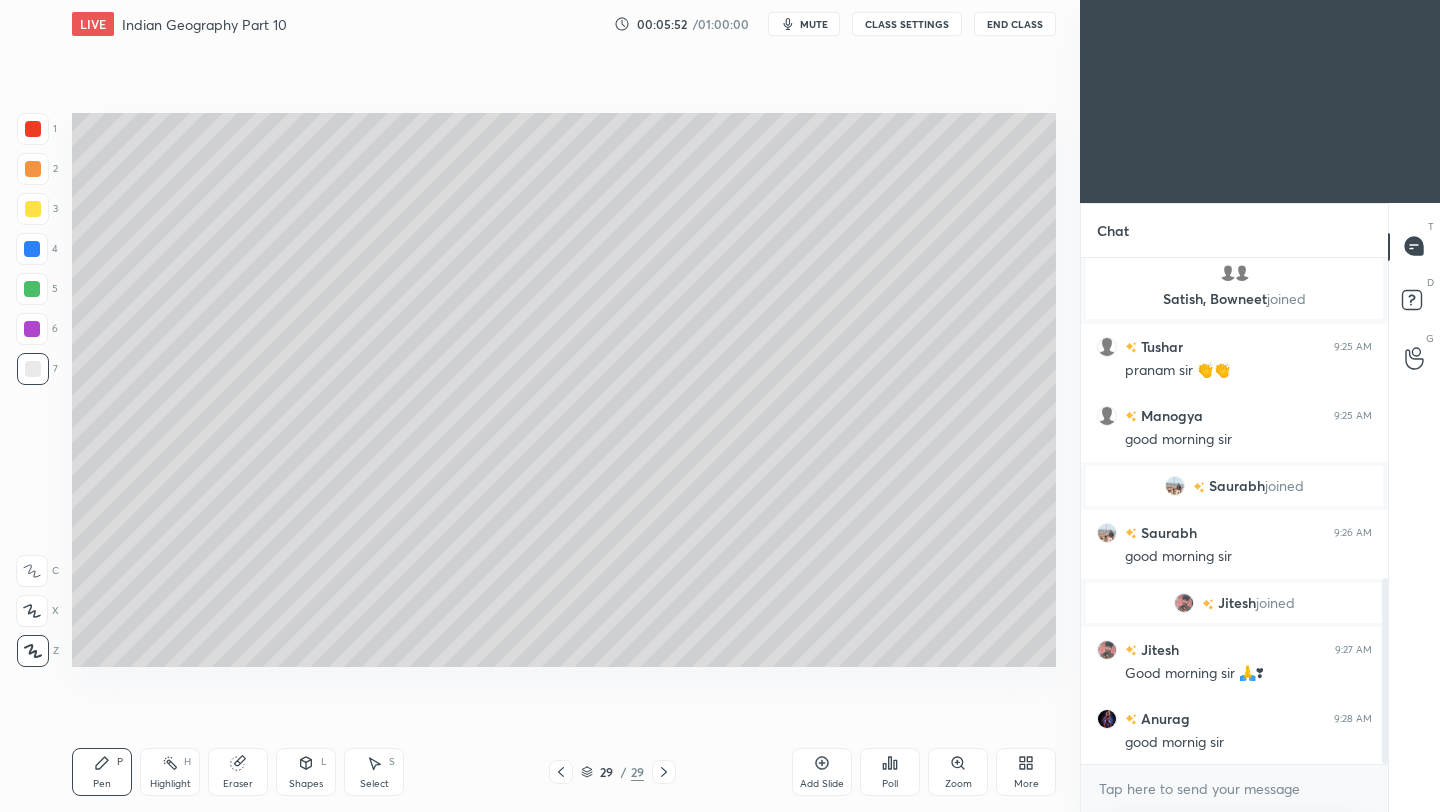 drag, startPoint x: 33, startPoint y: 210, endPoint x: 52, endPoint y: 222, distance: 22.472204 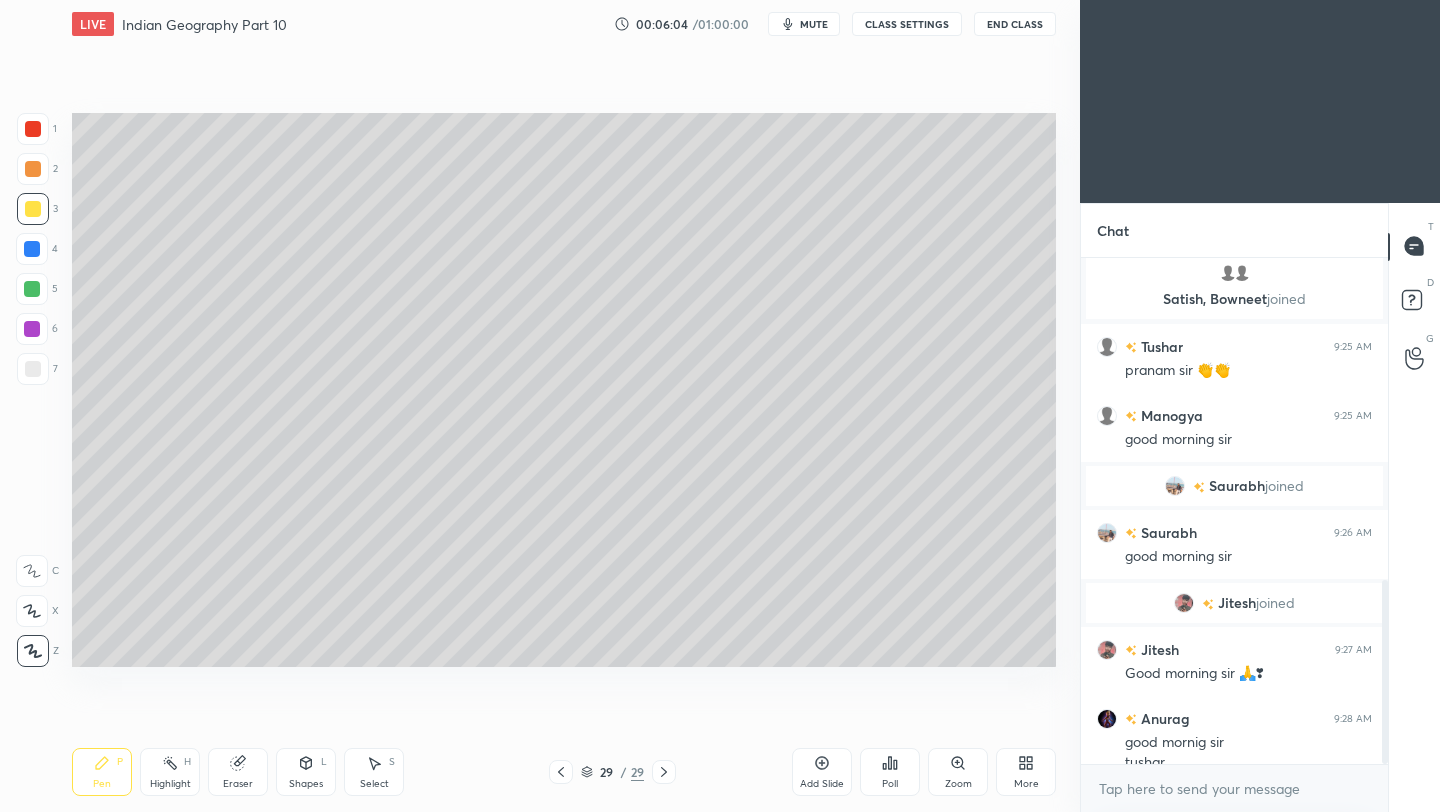 scroll, scrollTop: 892, scrollLeft: 0, axis: vertical 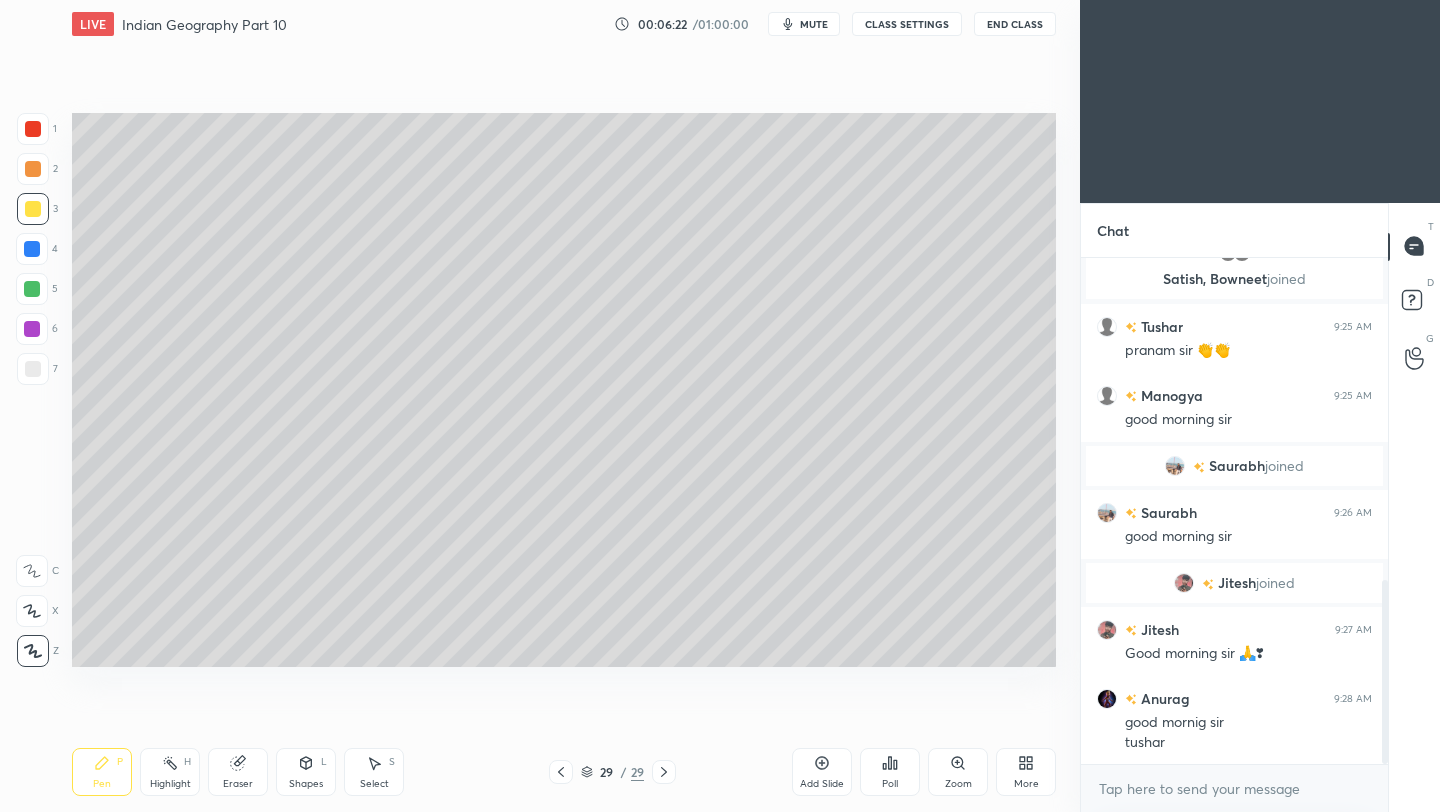 click 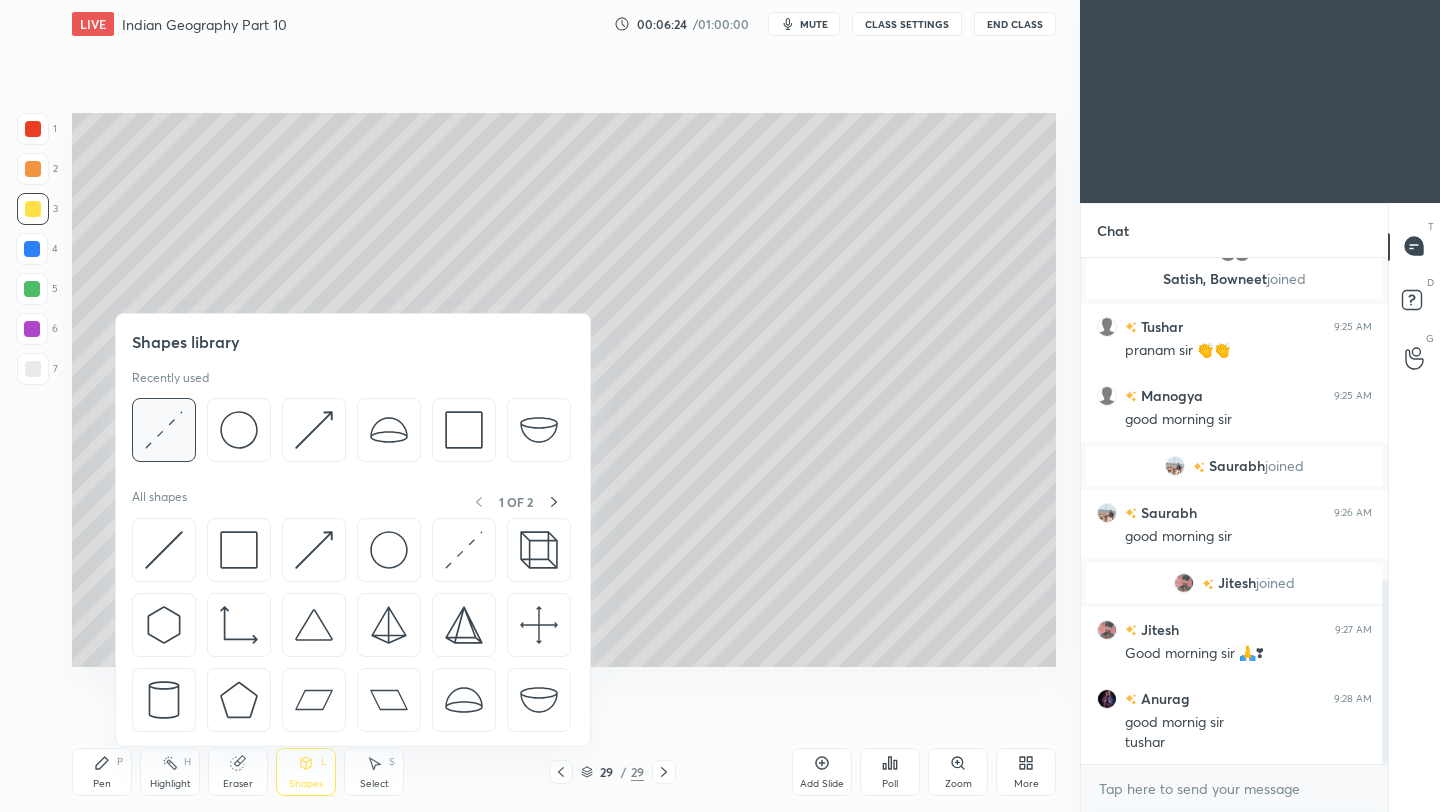 click at bounding box center (164, 430) 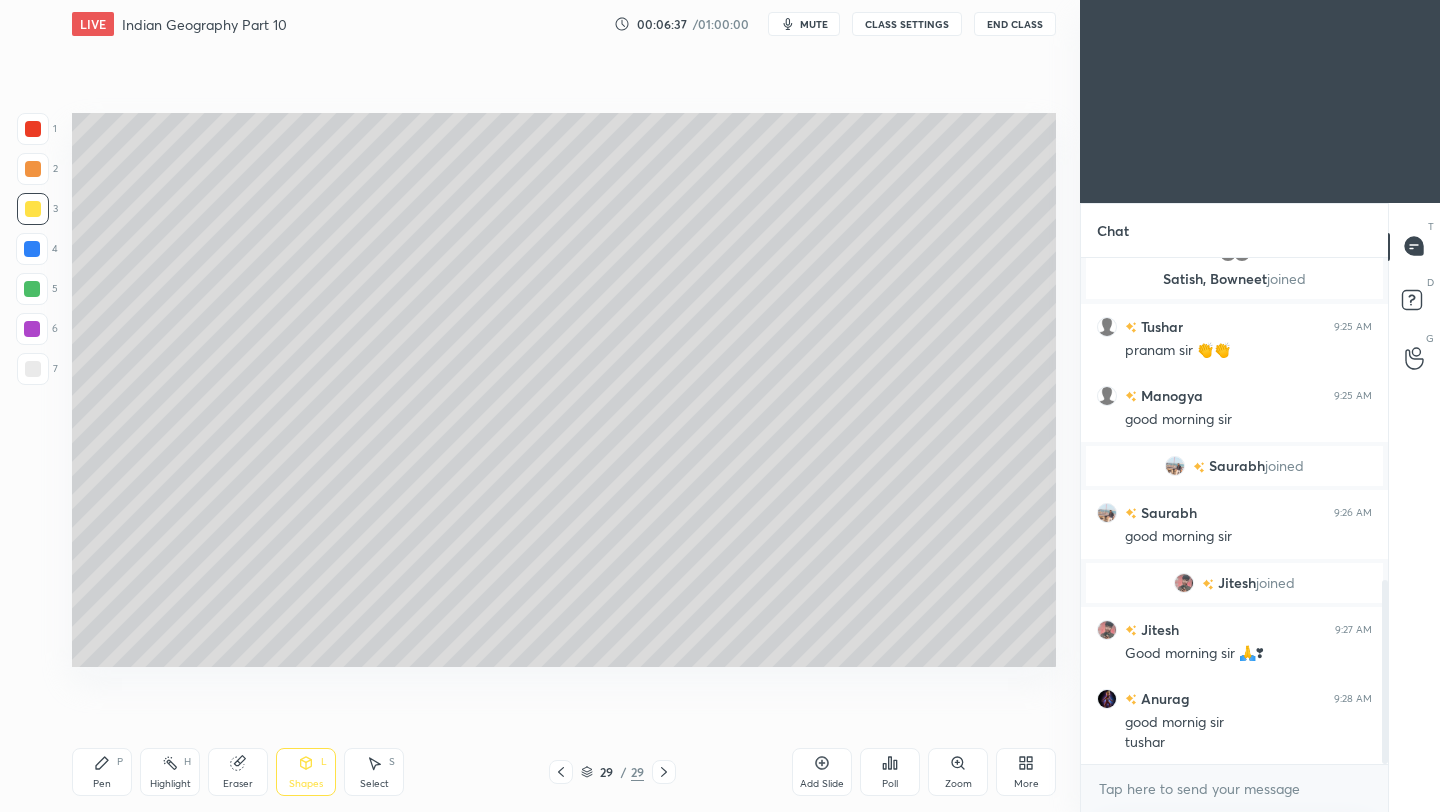 click at bounding box center [32, 289] 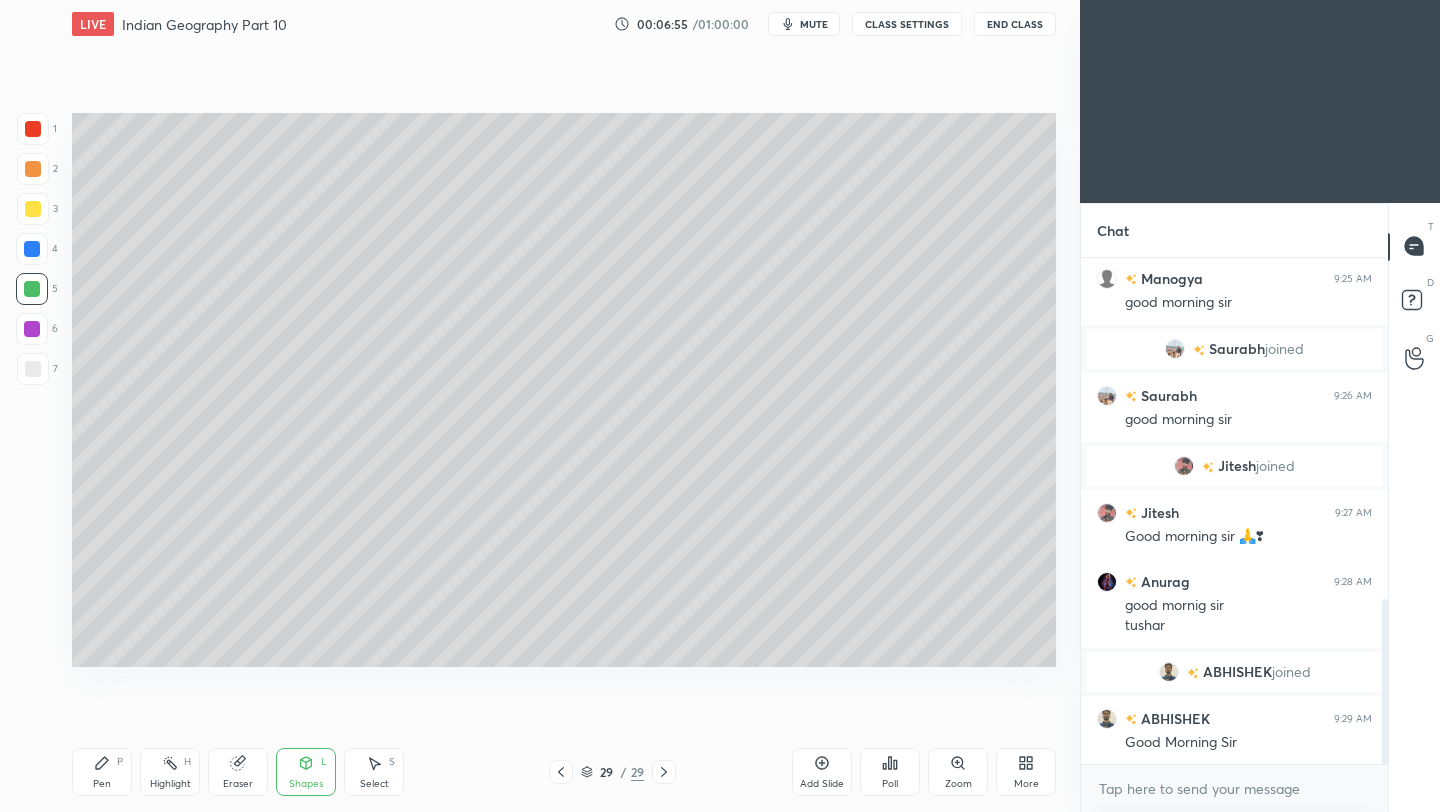 scroll, scrollTop: 1046, scrollLeft: 0, axis: vertical 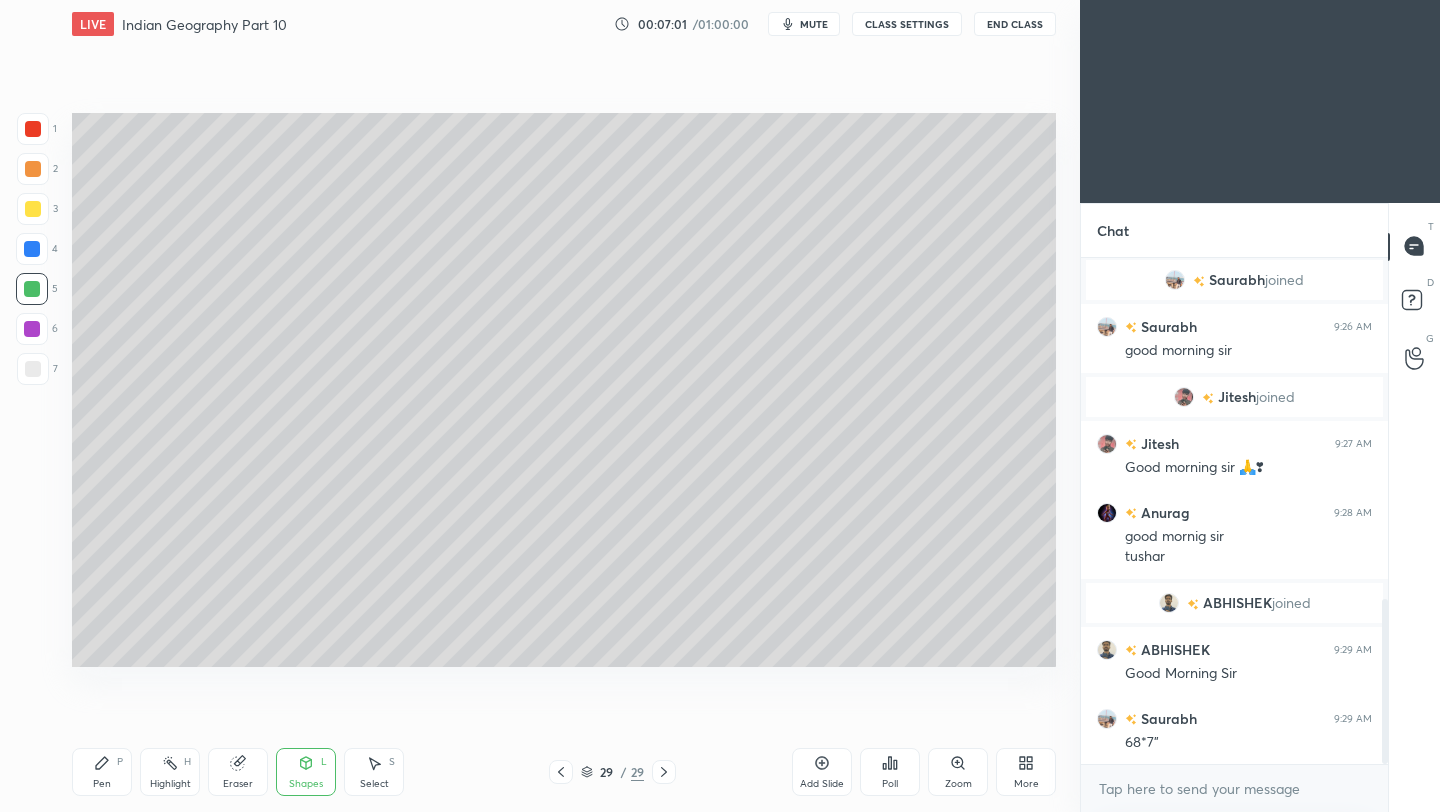 click at bounding box center (33, 369) 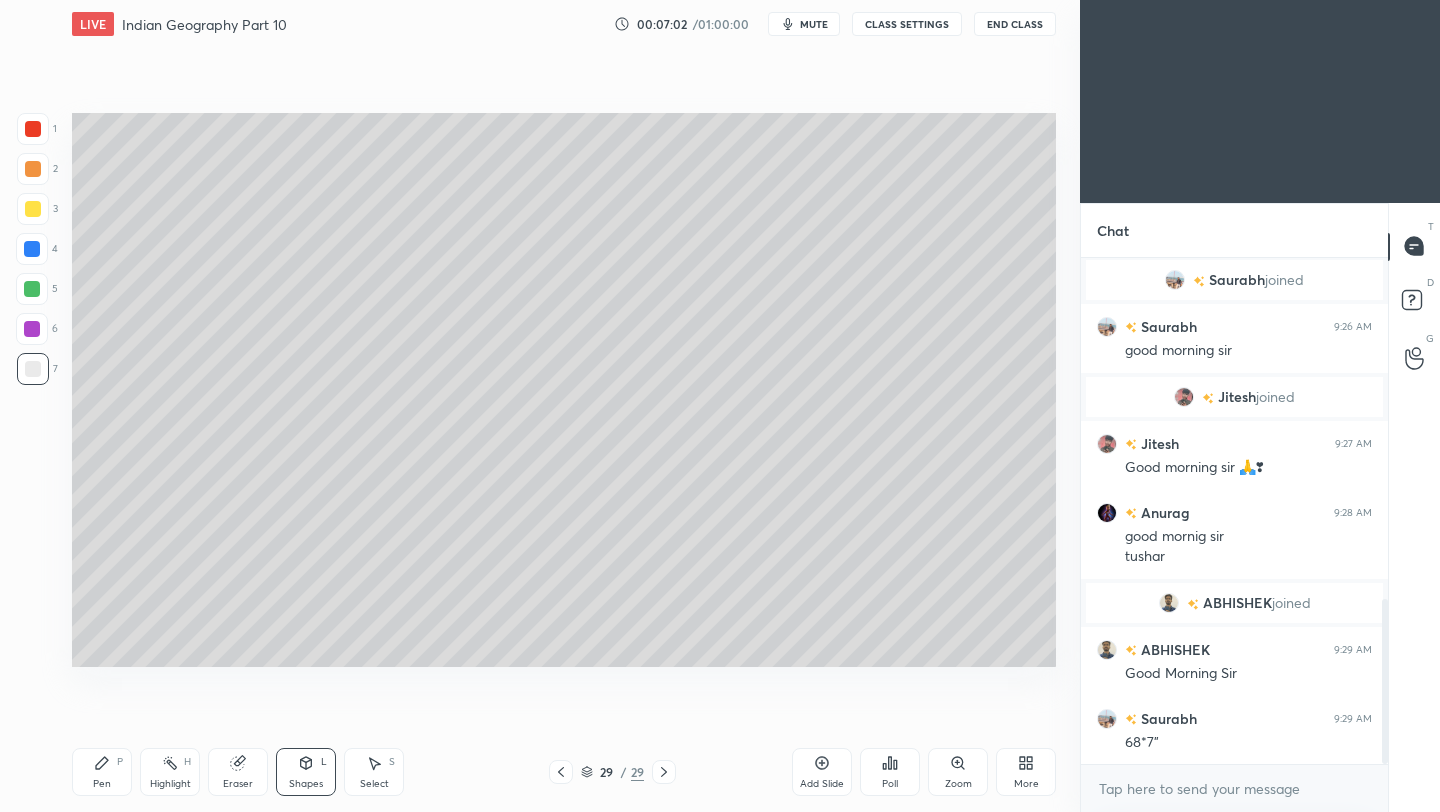 click at bounding box center (32, 289) 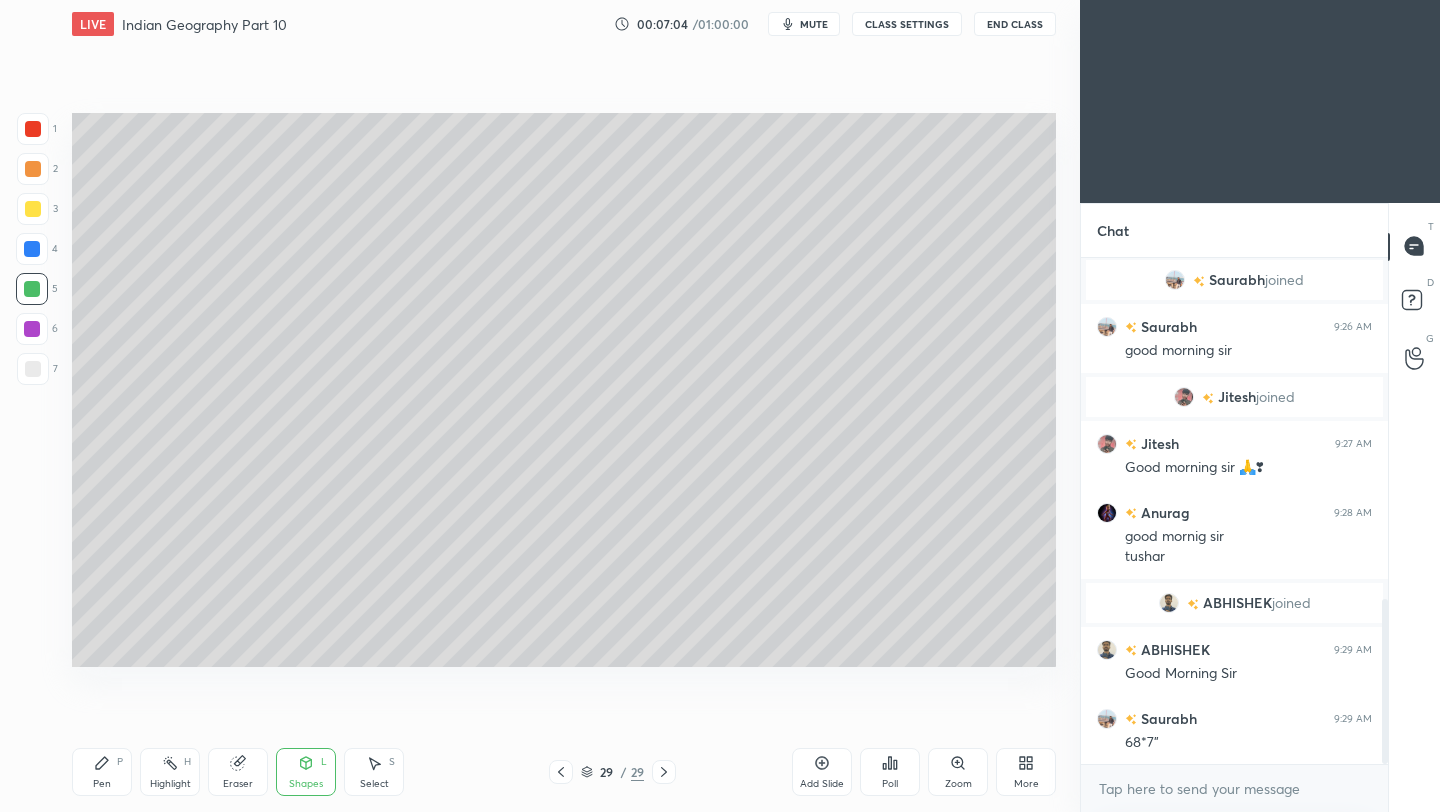 click on "Pen P" at bounding box center [102, 772] 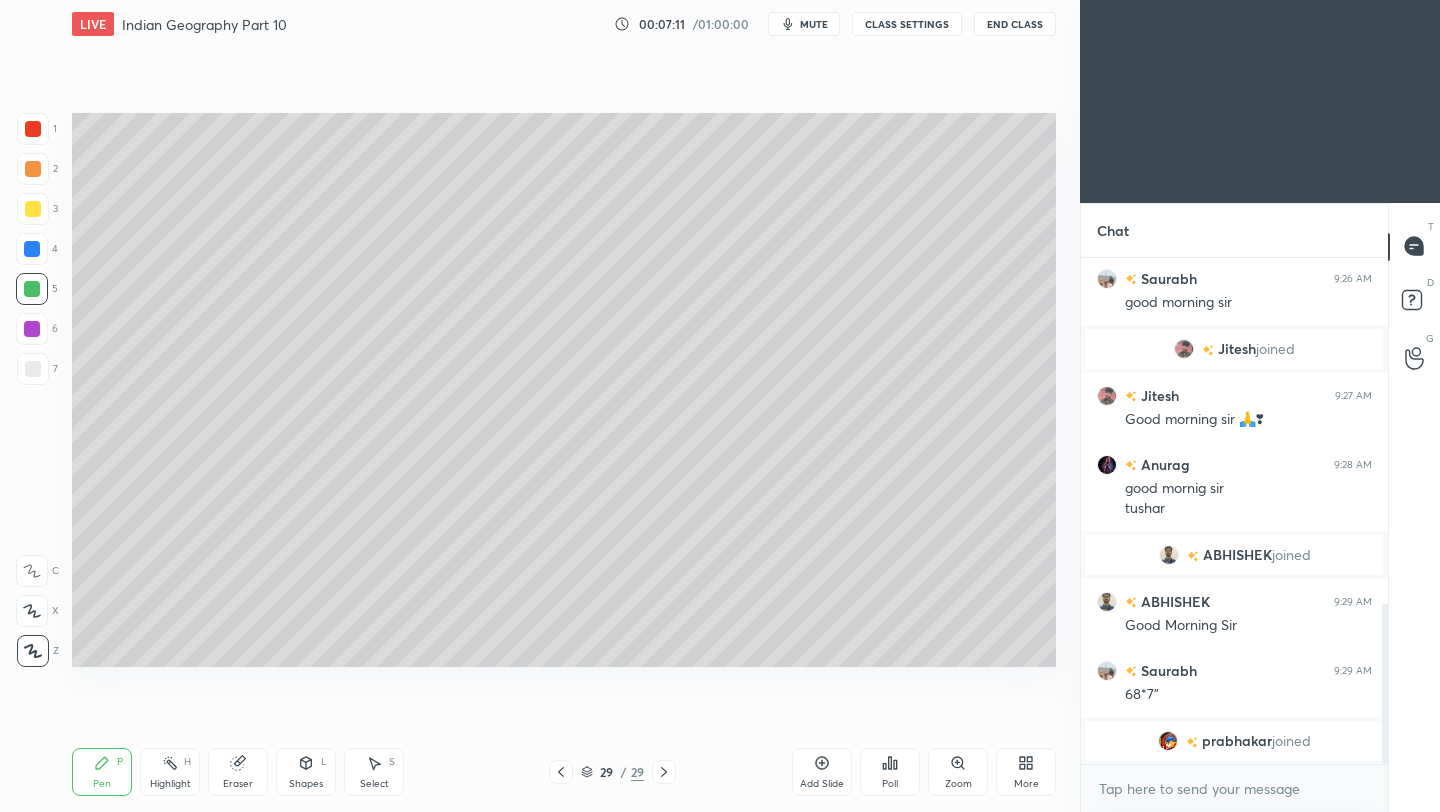 scroll, scrollTop: 1150, scrollLeft: 0, axis: vertical 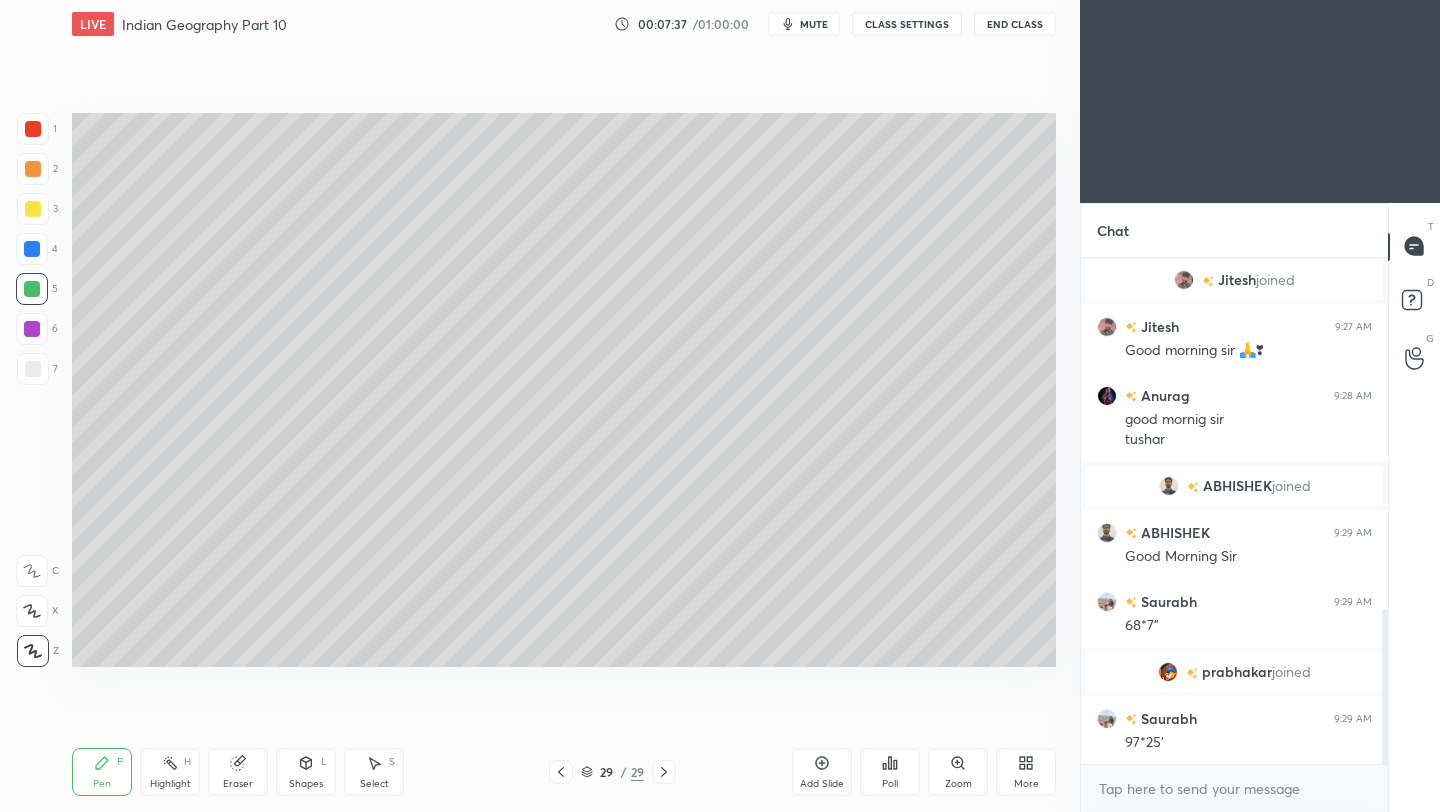 click at bounding box center (33, 369) 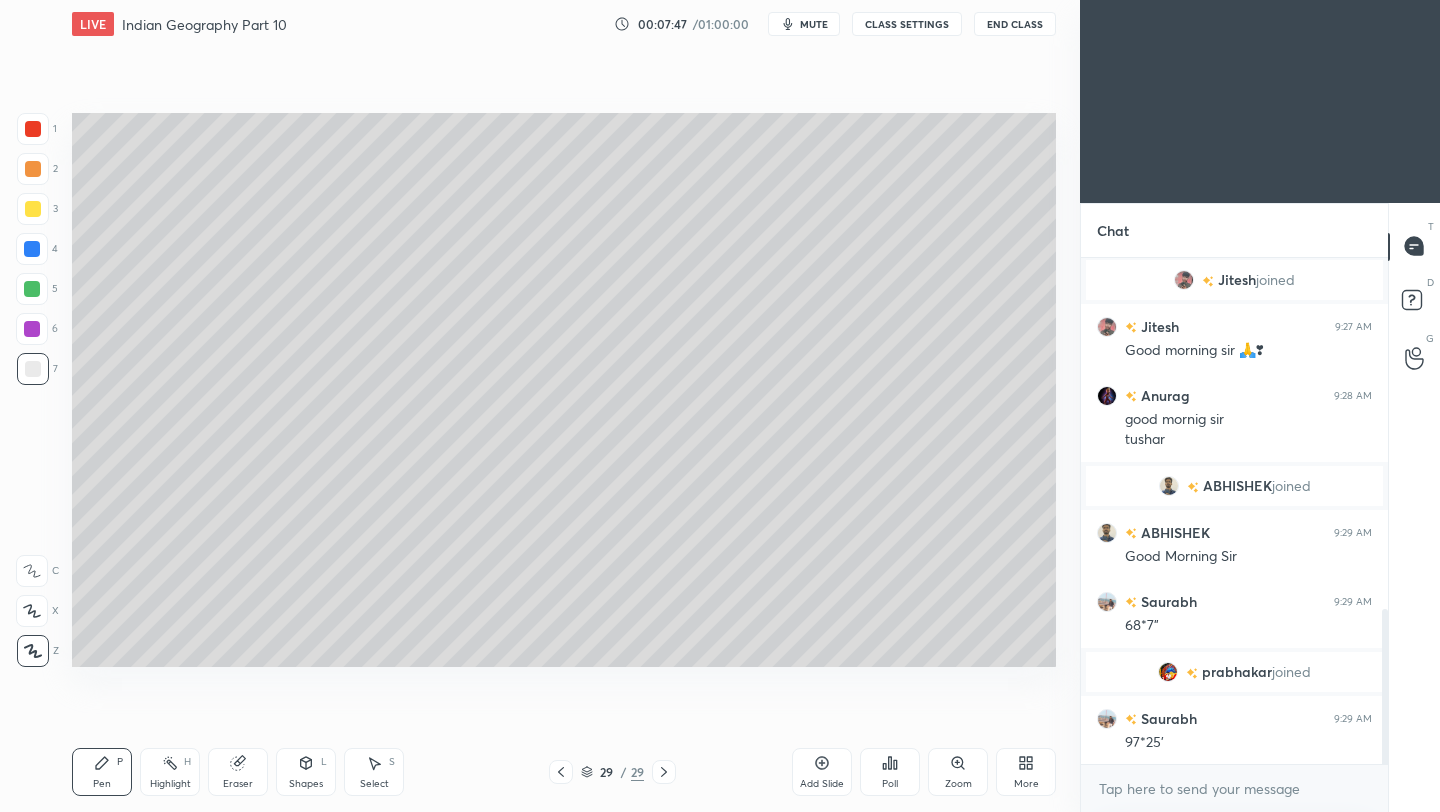 click on "End Class" at bounding box center [1015, 24] 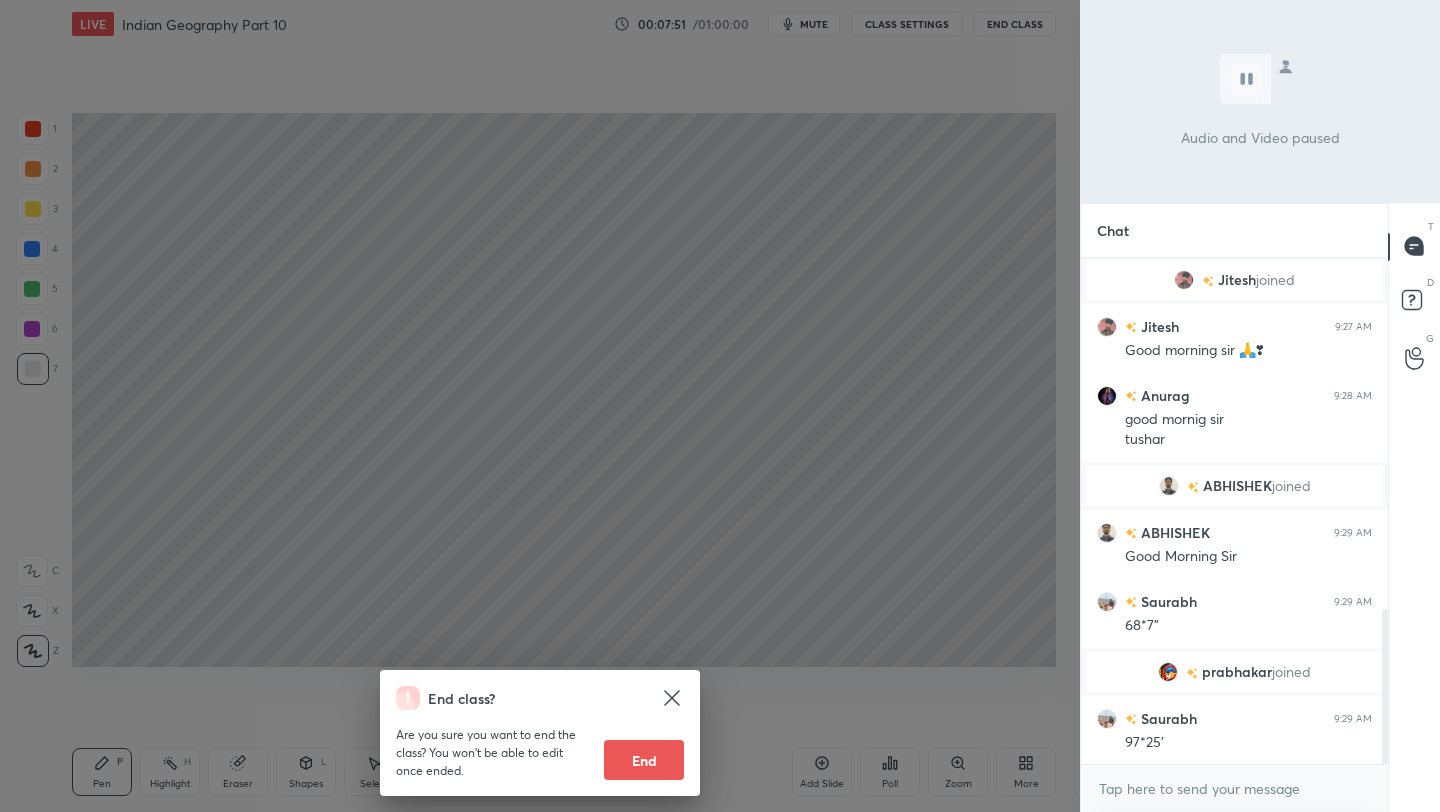 click on "End class? Are you sure you want to end the class? You won’t be able to edit once ended. End" at bounding box center [540, 406] 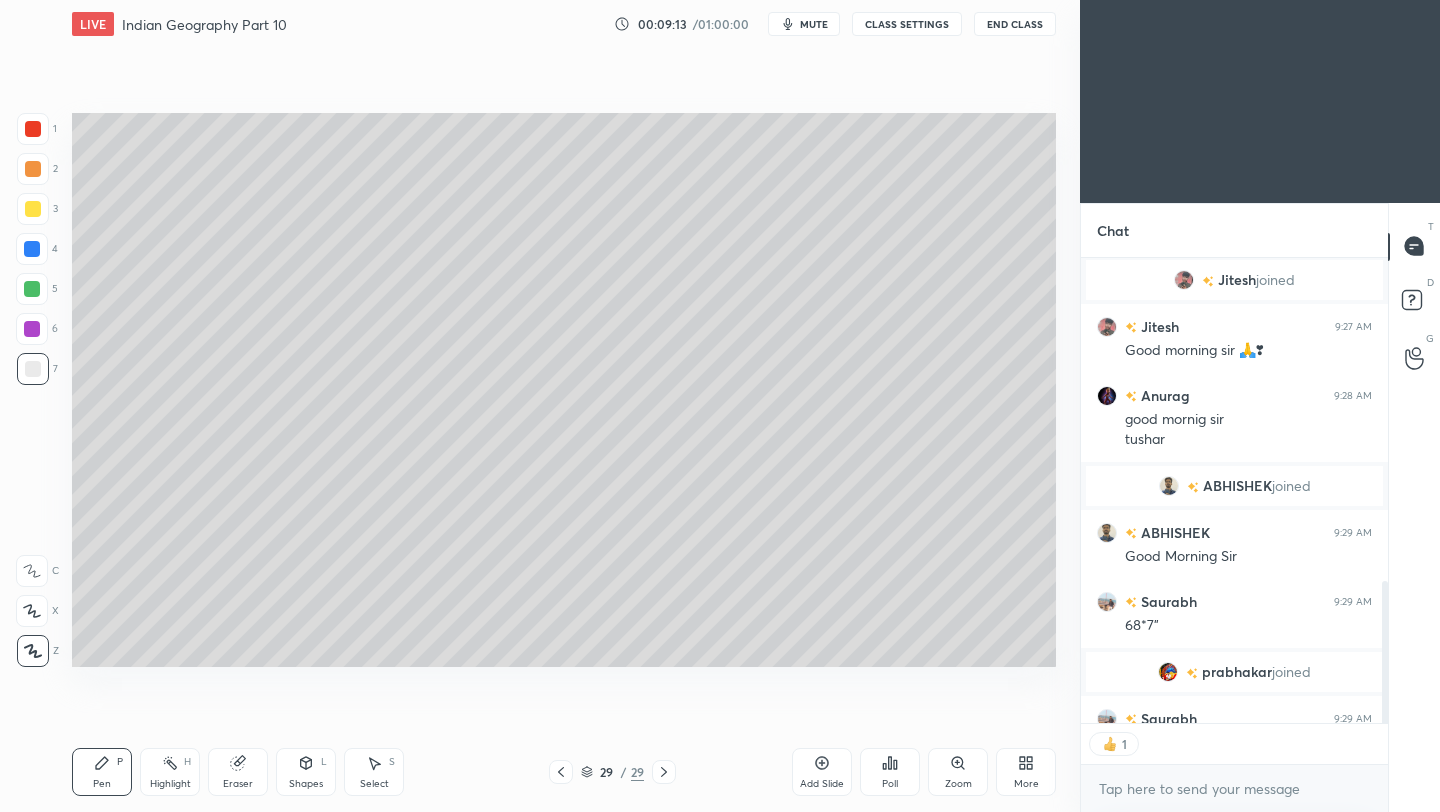 scroll, scrollTop: 459, scrollLeft: 301, axis: both 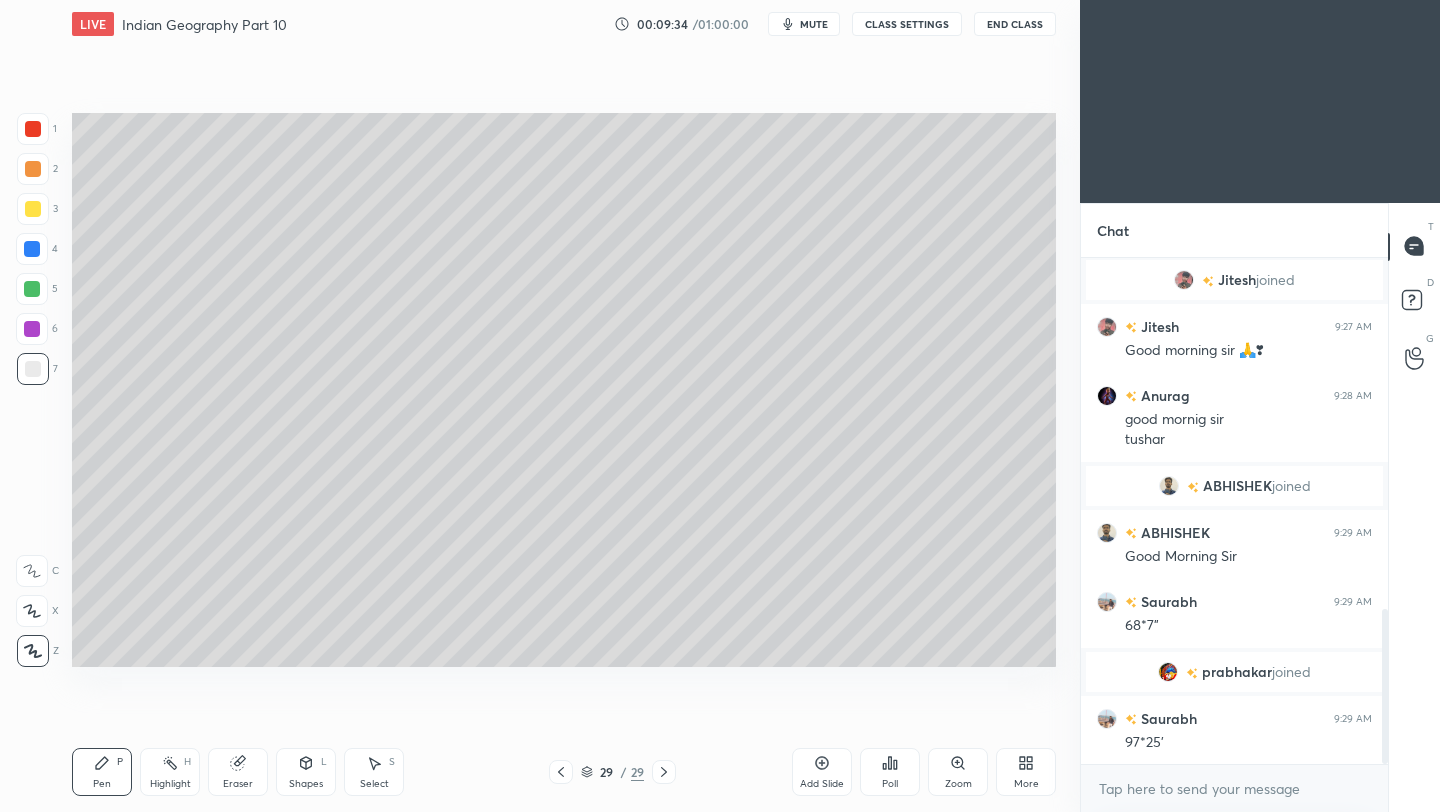 drag, startPoint x: 244, startPoint y: 768, endPoint x: 280, endPoint y: 687, distance: 88.63972 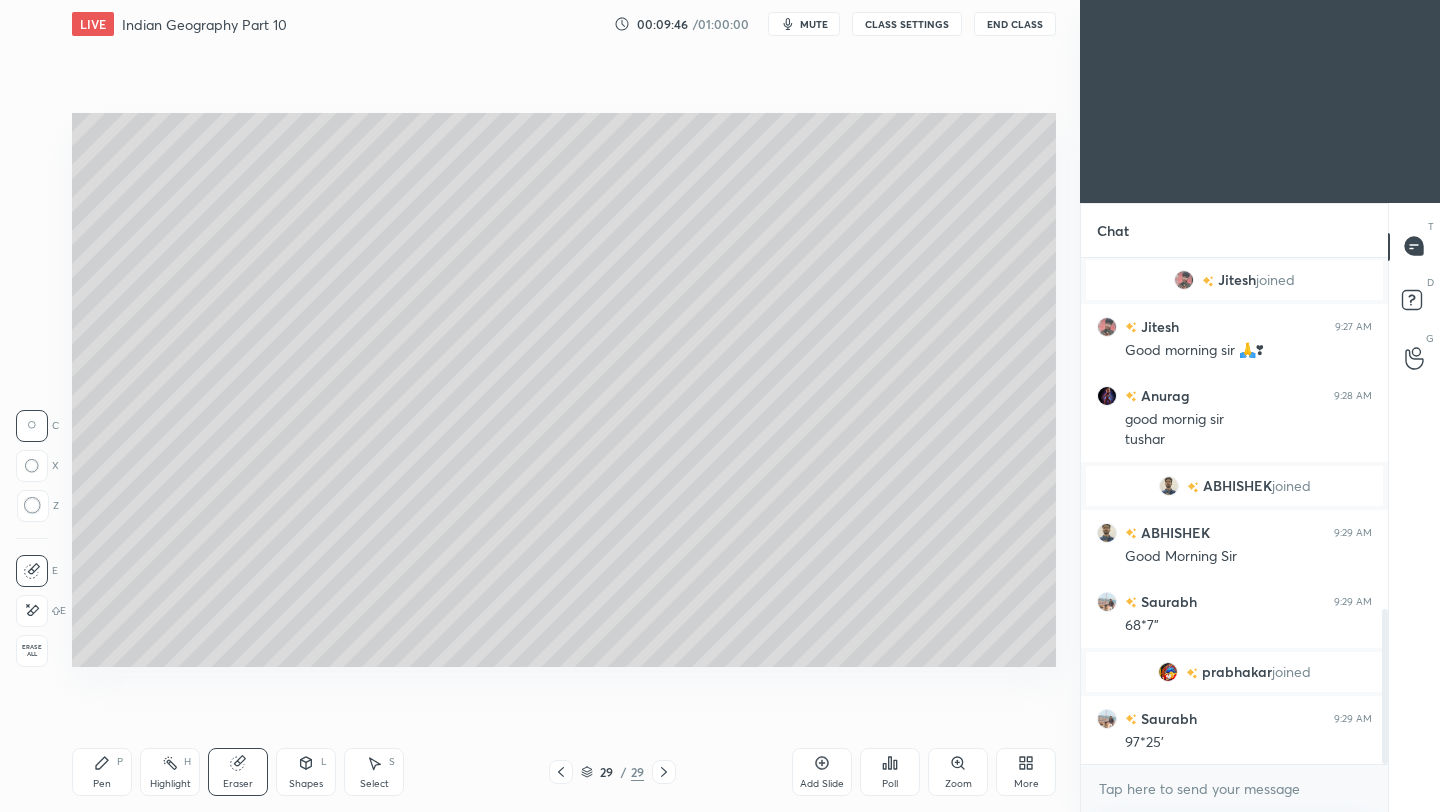 drag, startPoint x: 108, startPoint y: 774, endPoint x: 217, endPoint y: 672, distance: 149.28162 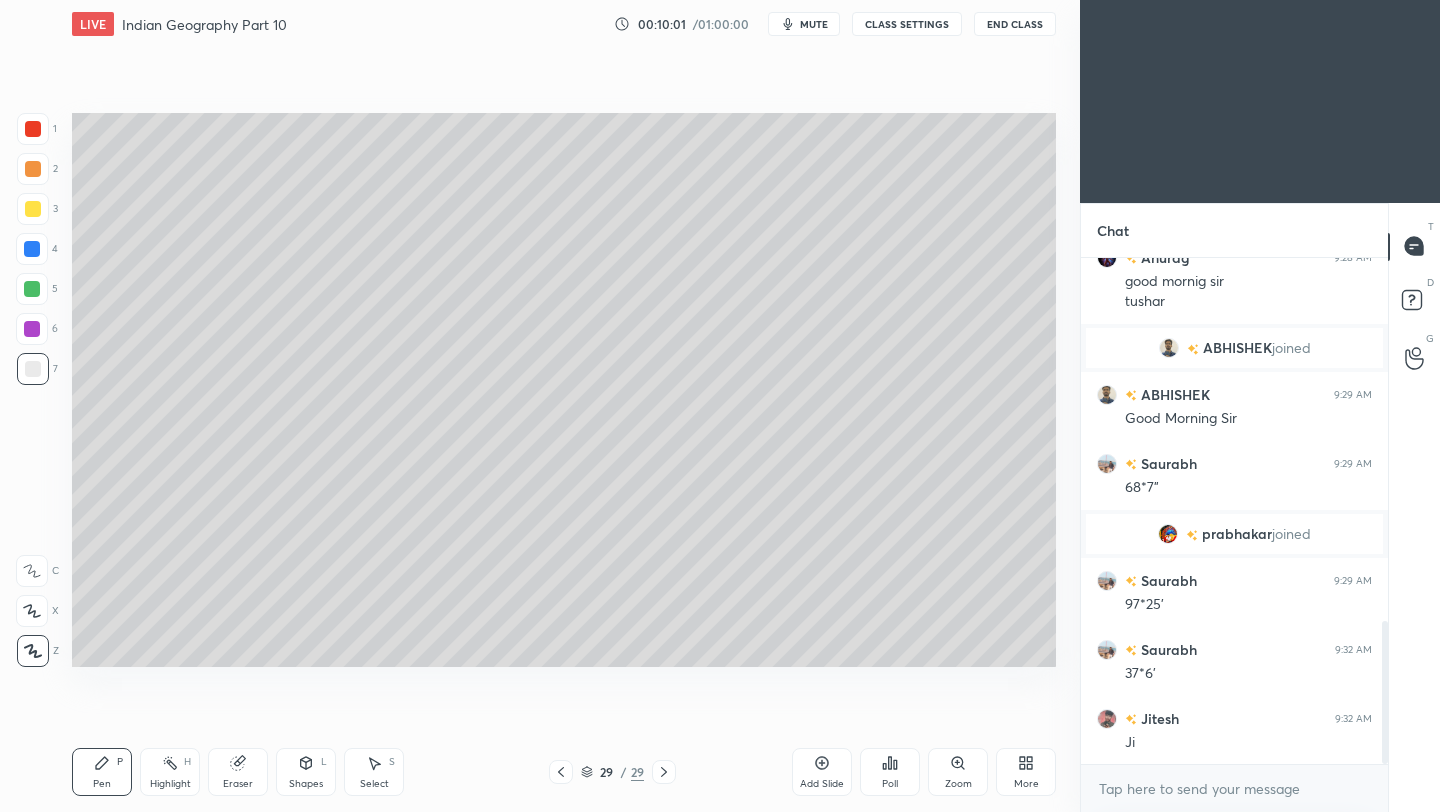 scroll, scrollTop: 1336, scrollLeft: 0, axis: vertical 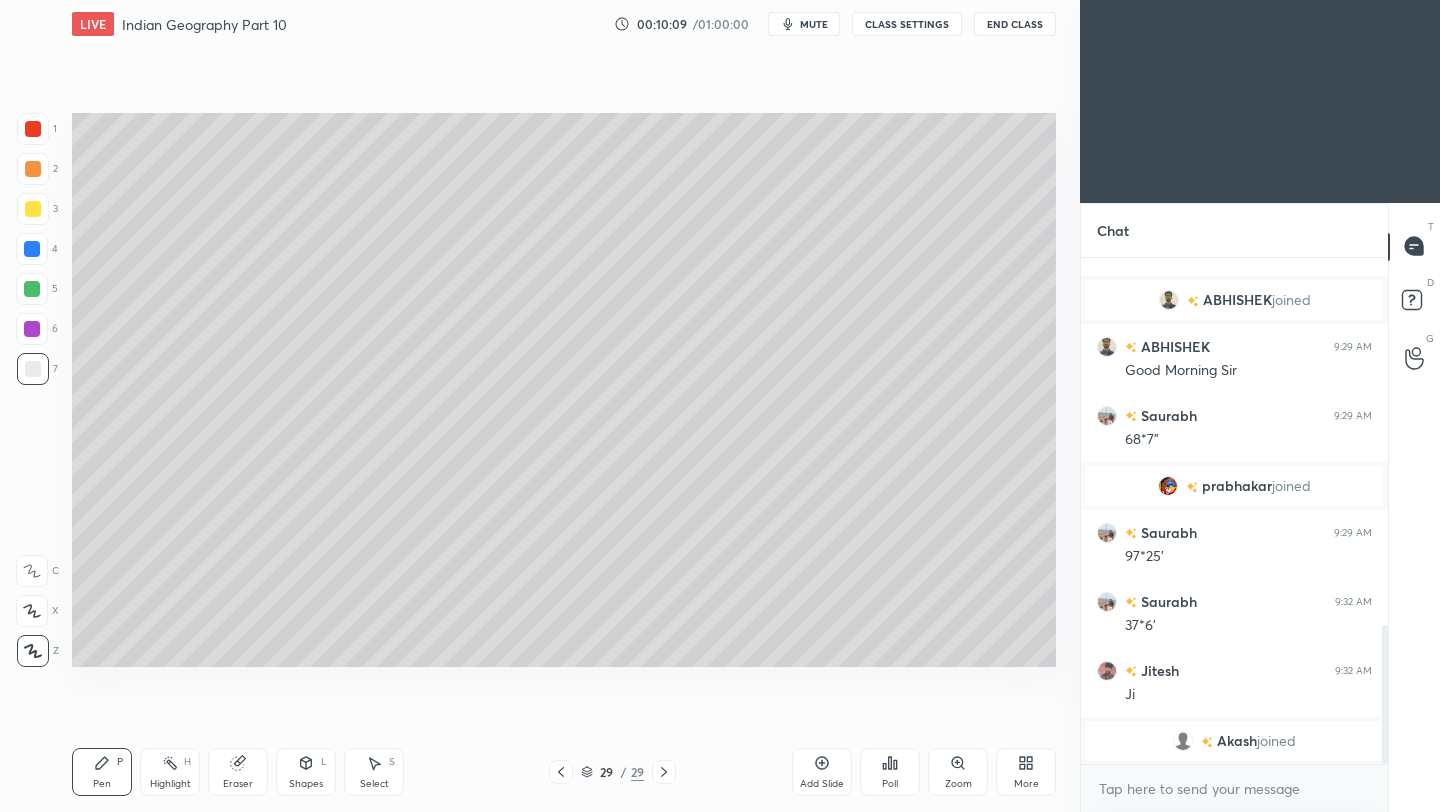 click at bounding box center [33, 169] 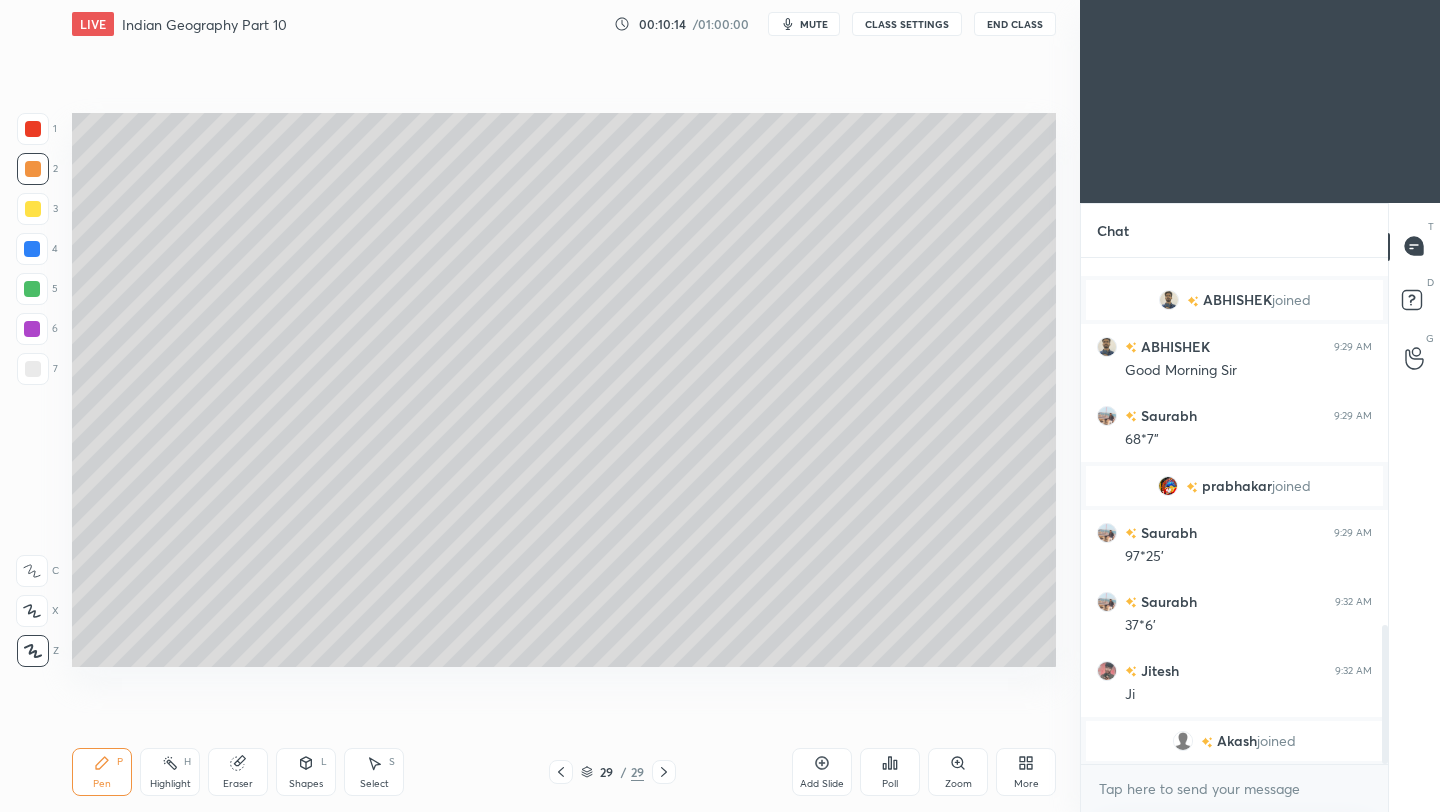 click on "Shapes L" at bounding box center (306, 772) 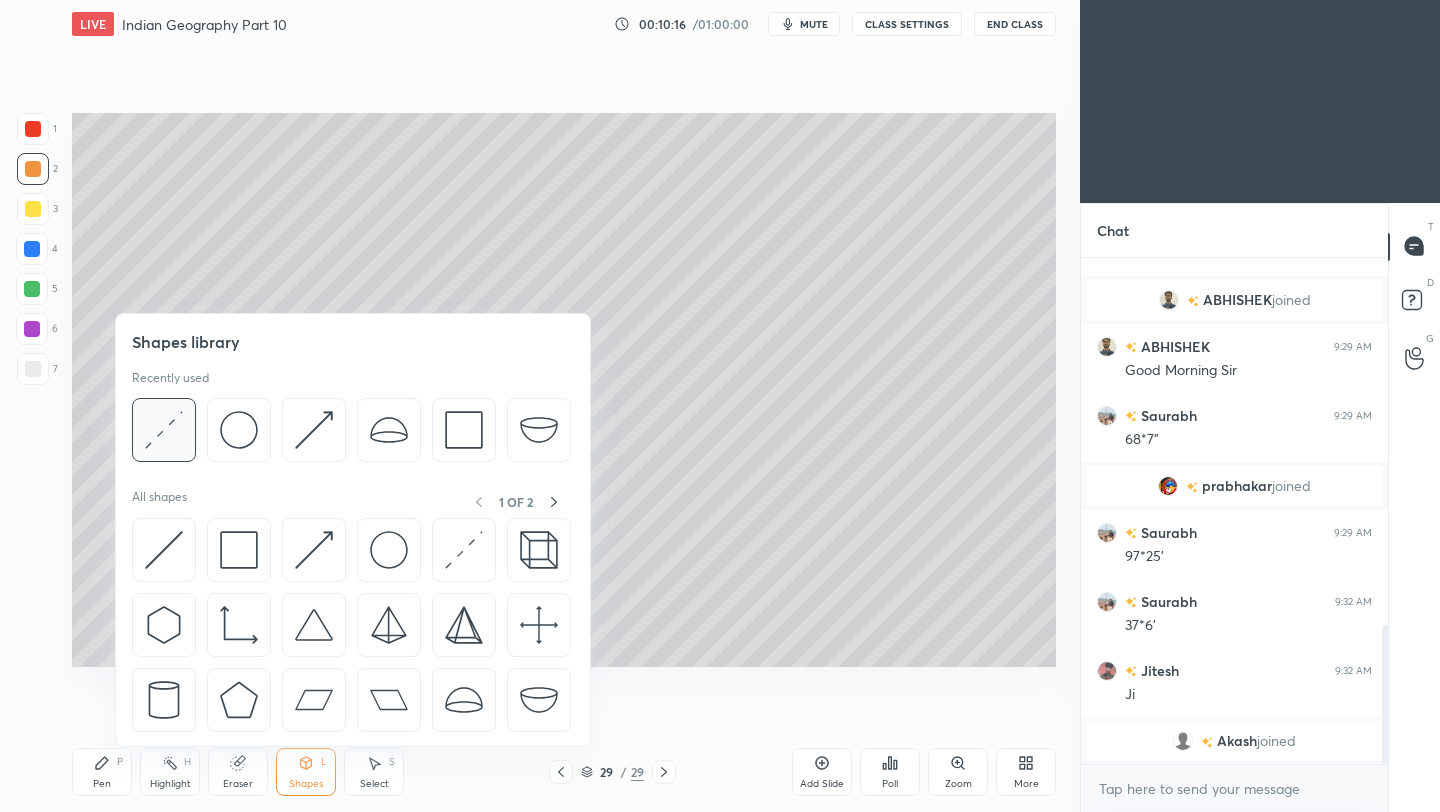 click at bounding box center [164, 430] 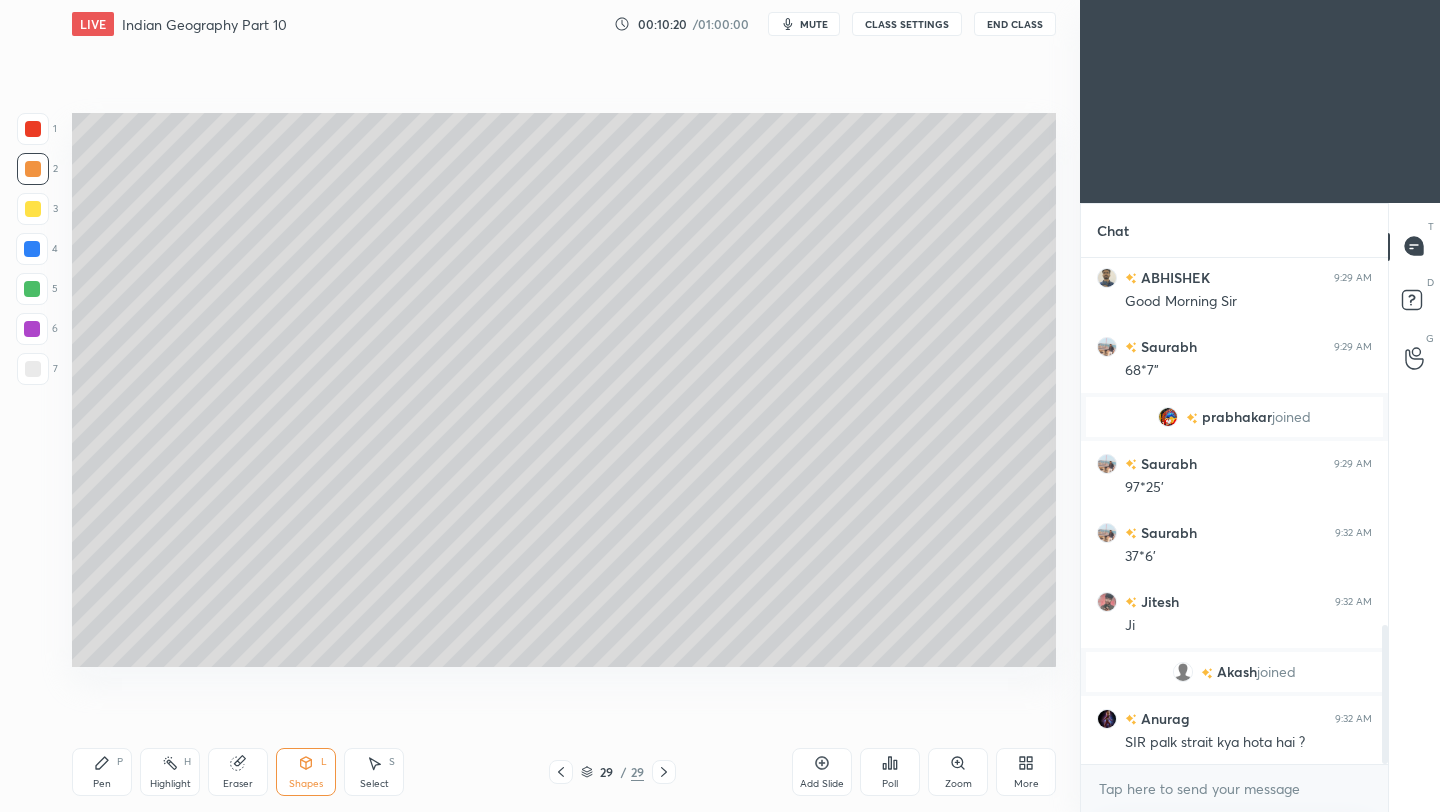 scroll, scrollTop: 1340, scrollLeft: 0, axis: vertical 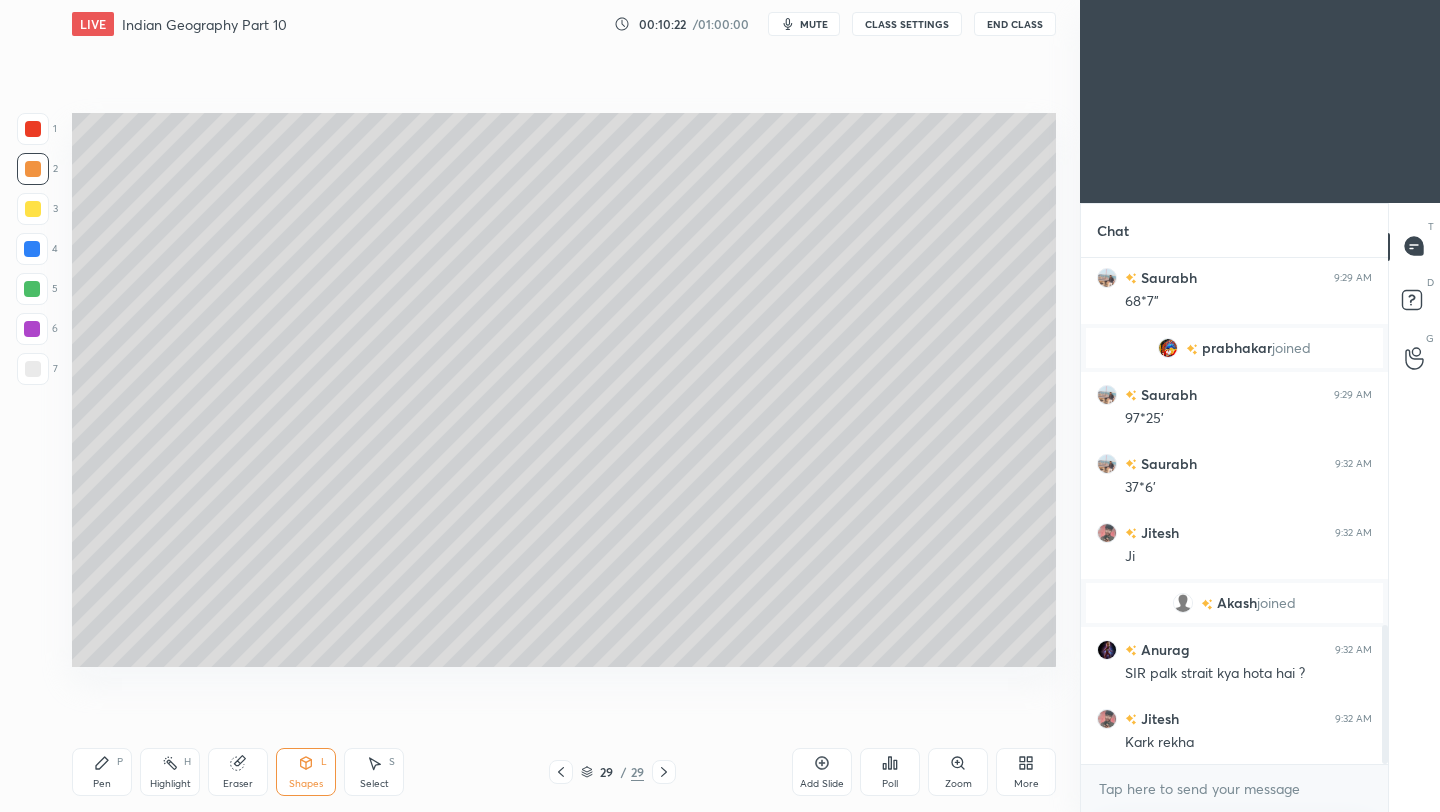 click at bounding box center (33, 169) 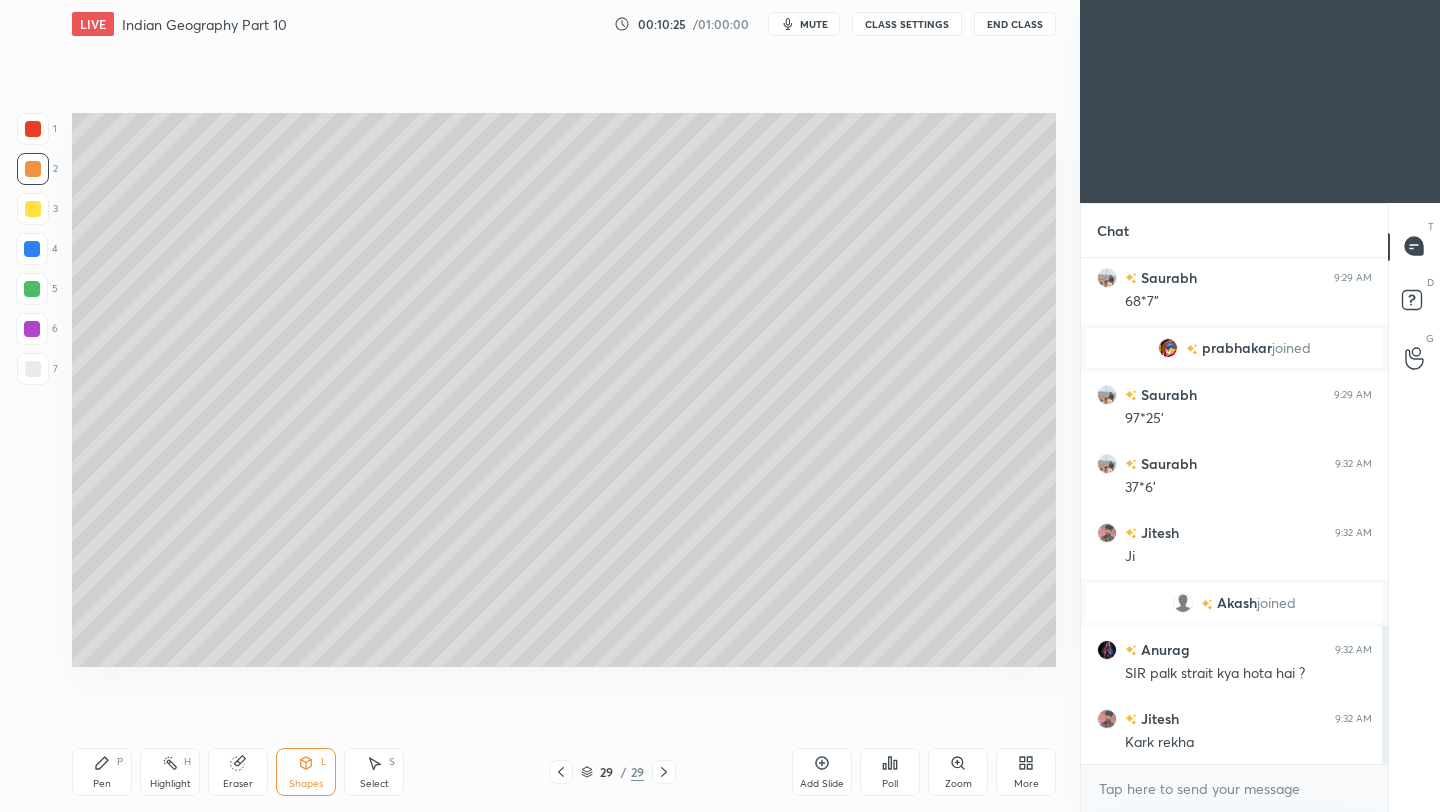 click on "Pen P" at bounding box center (102, 772) 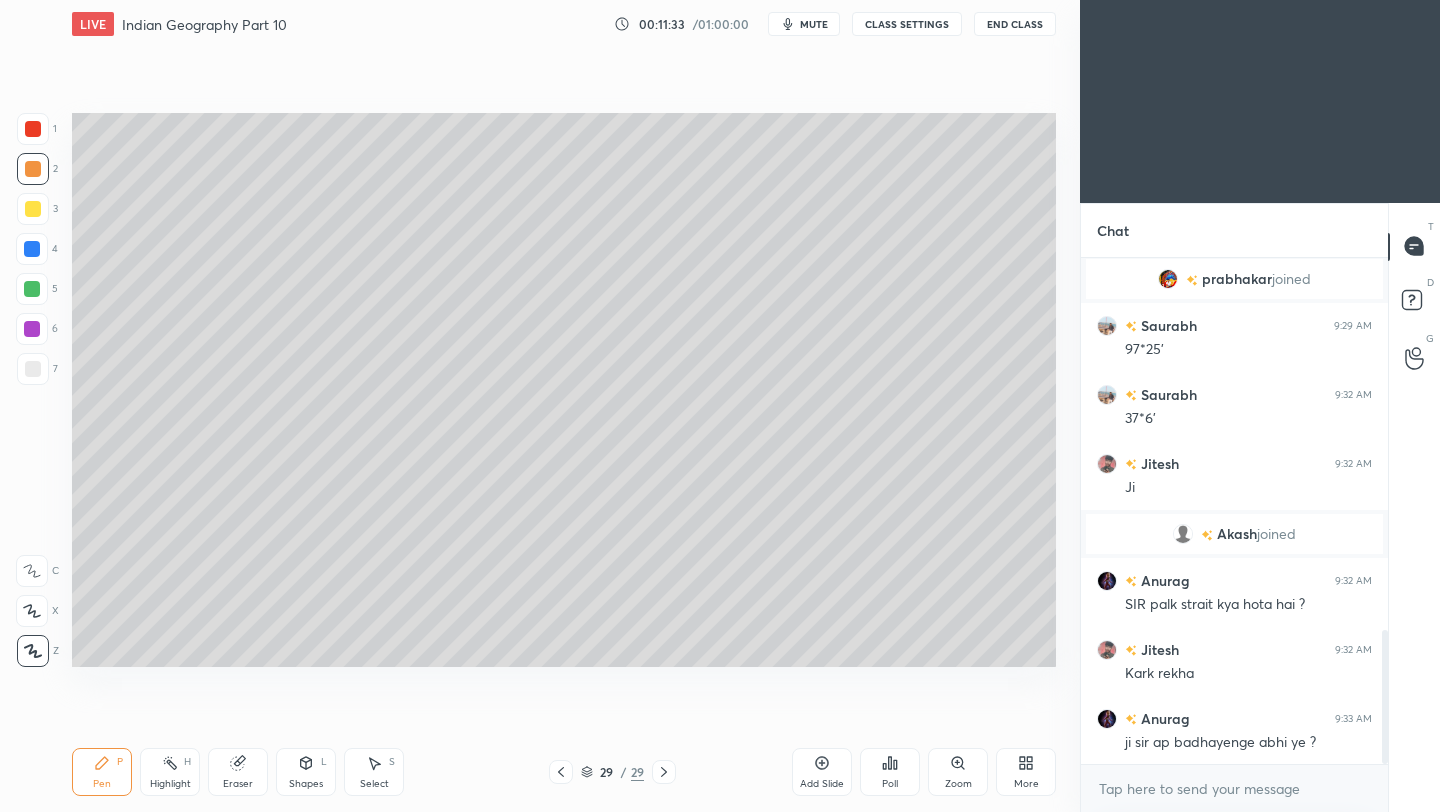 scroll, scrollTop: 1478, scrollLeft: 0, axis: vertical 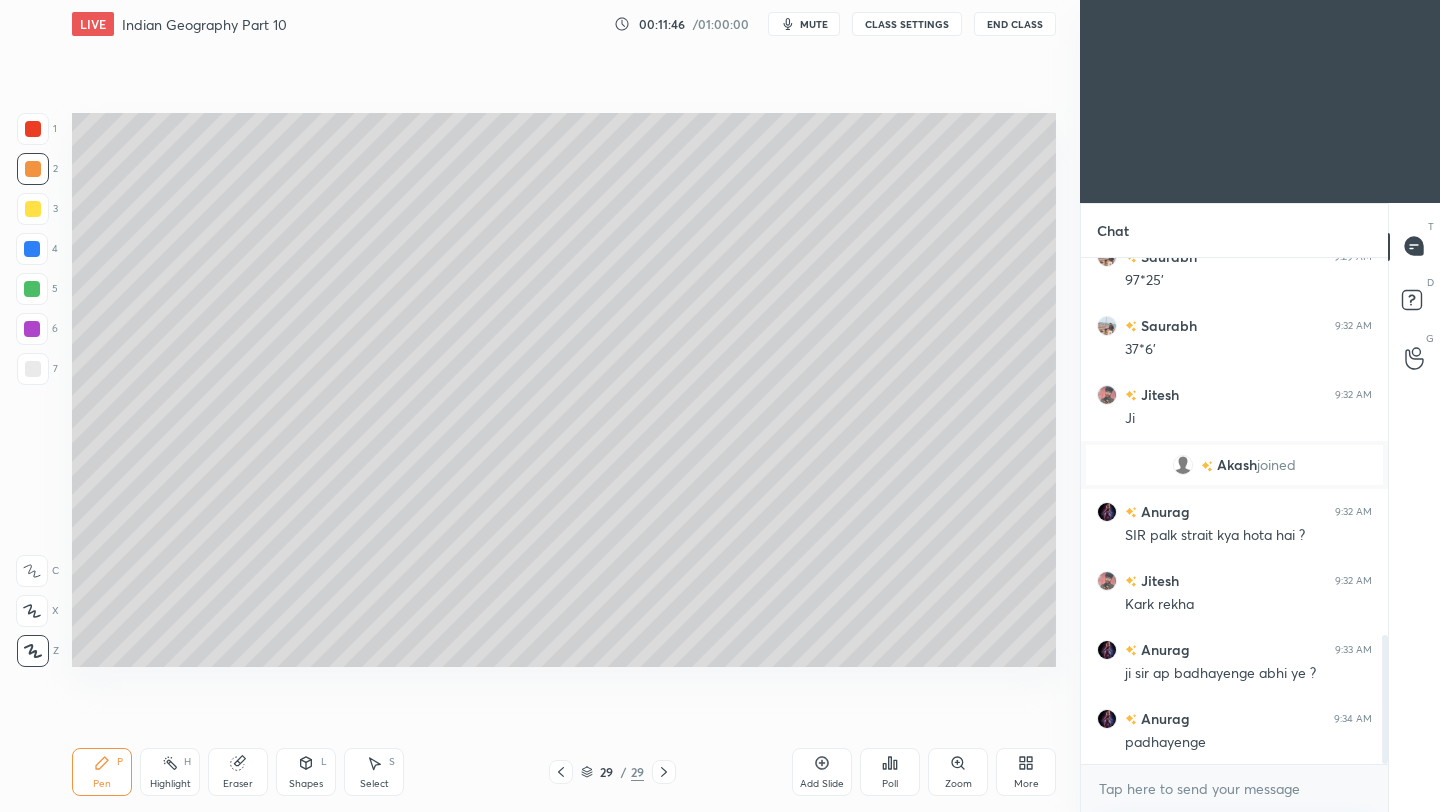 drag, startPoint x: 39, startPoint y: 209, endPoint x: 57, endPoint y: 207, distance: 18.110771 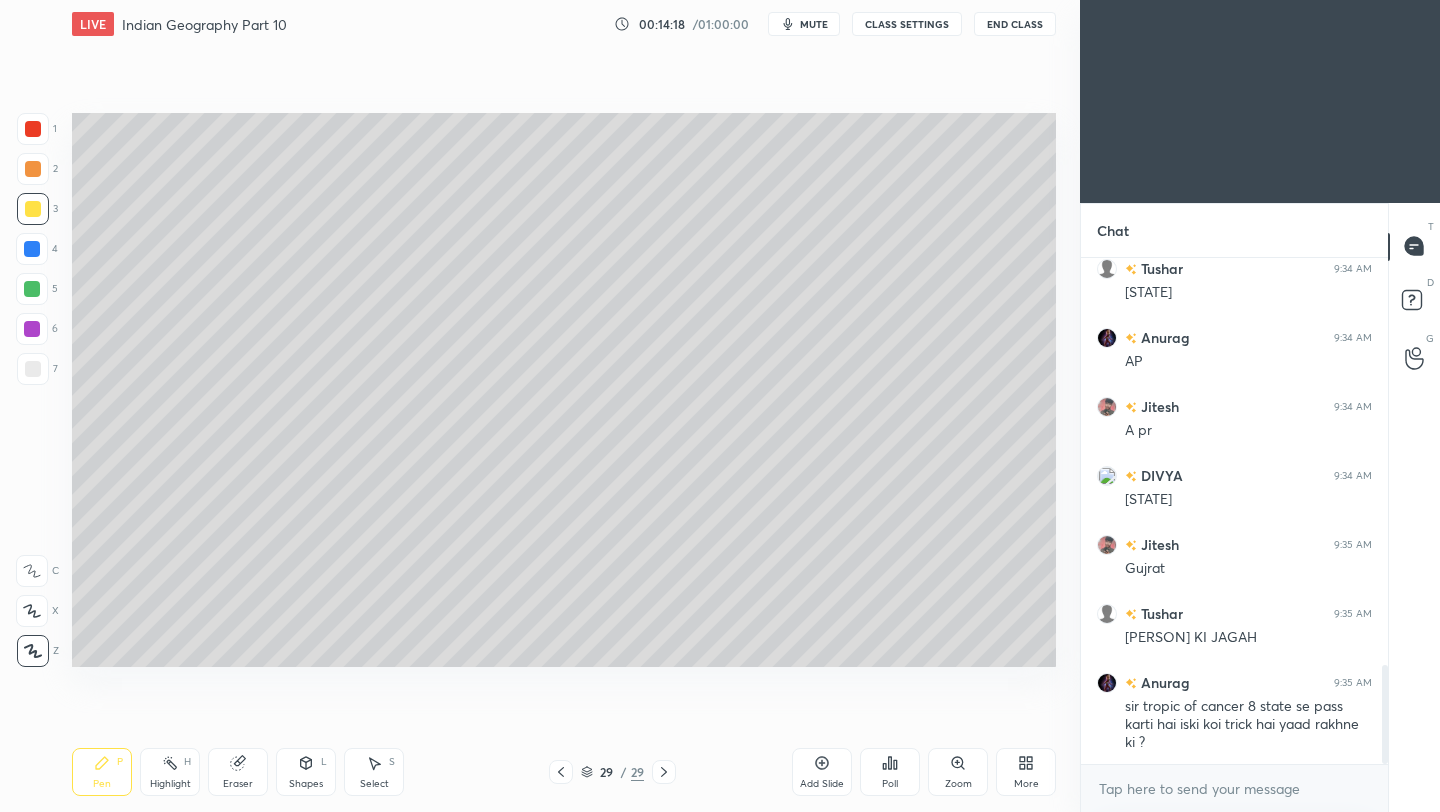 scroll, scrollTop: 2086, scrollLeft: 0, axis: vertical 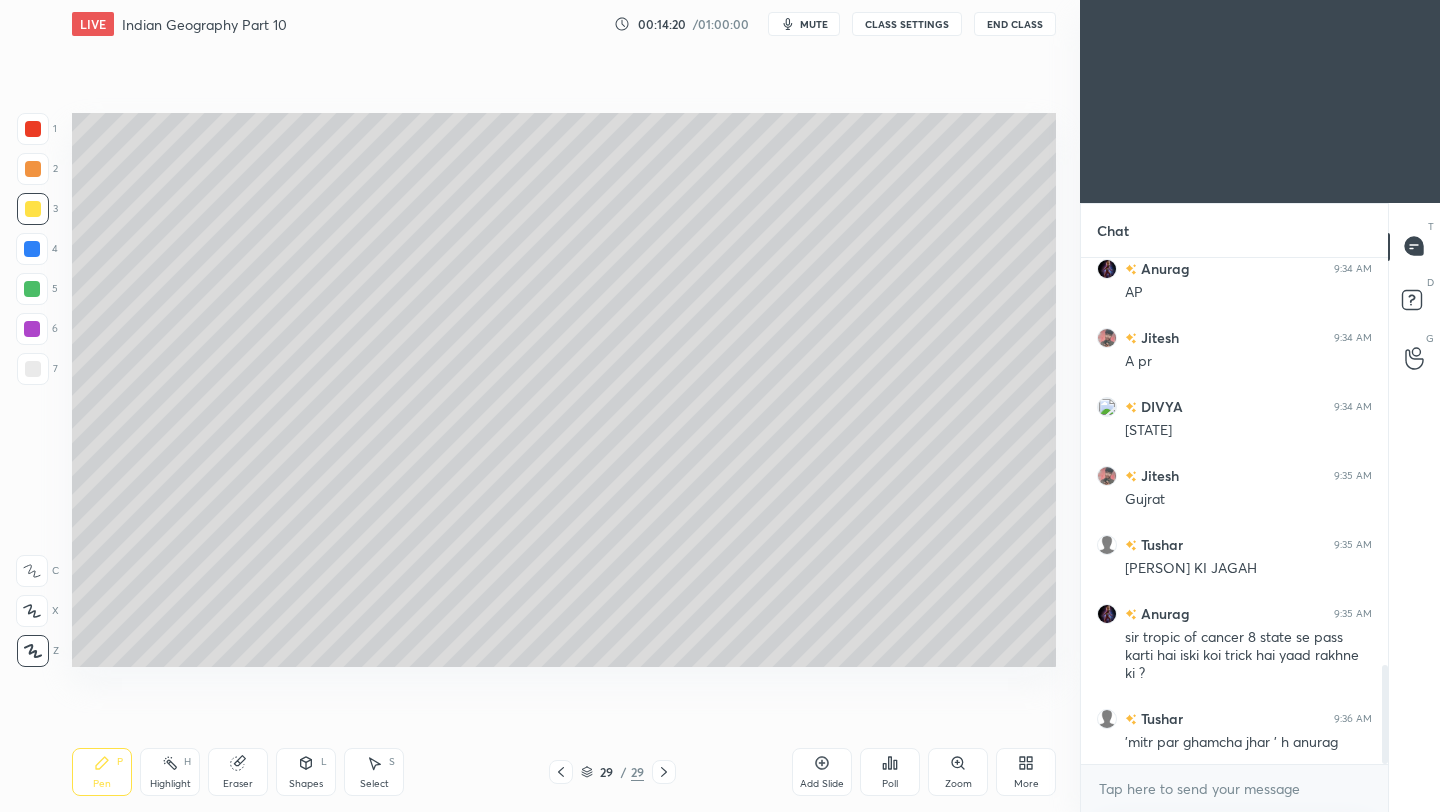 click 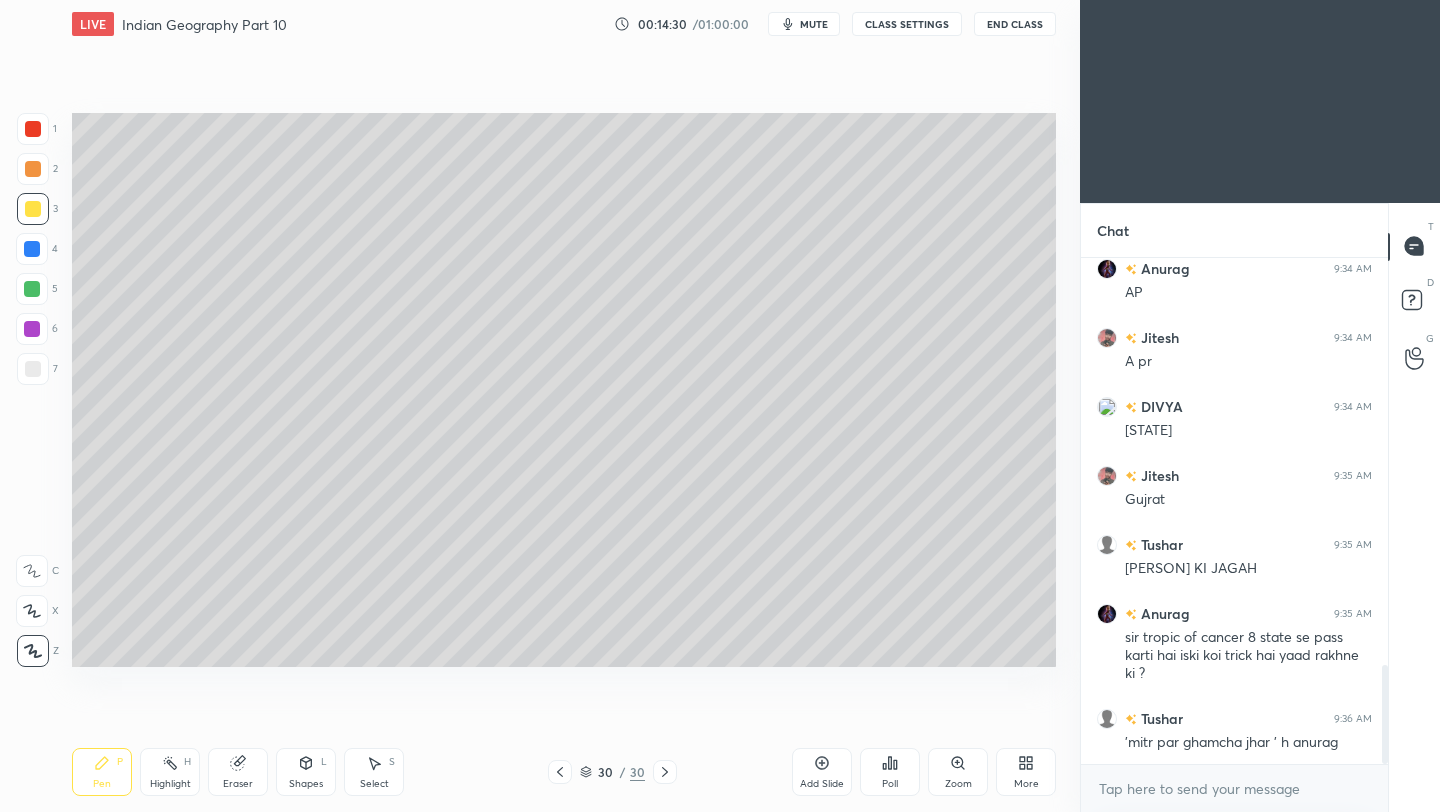 click at bounding box center (33, 369) 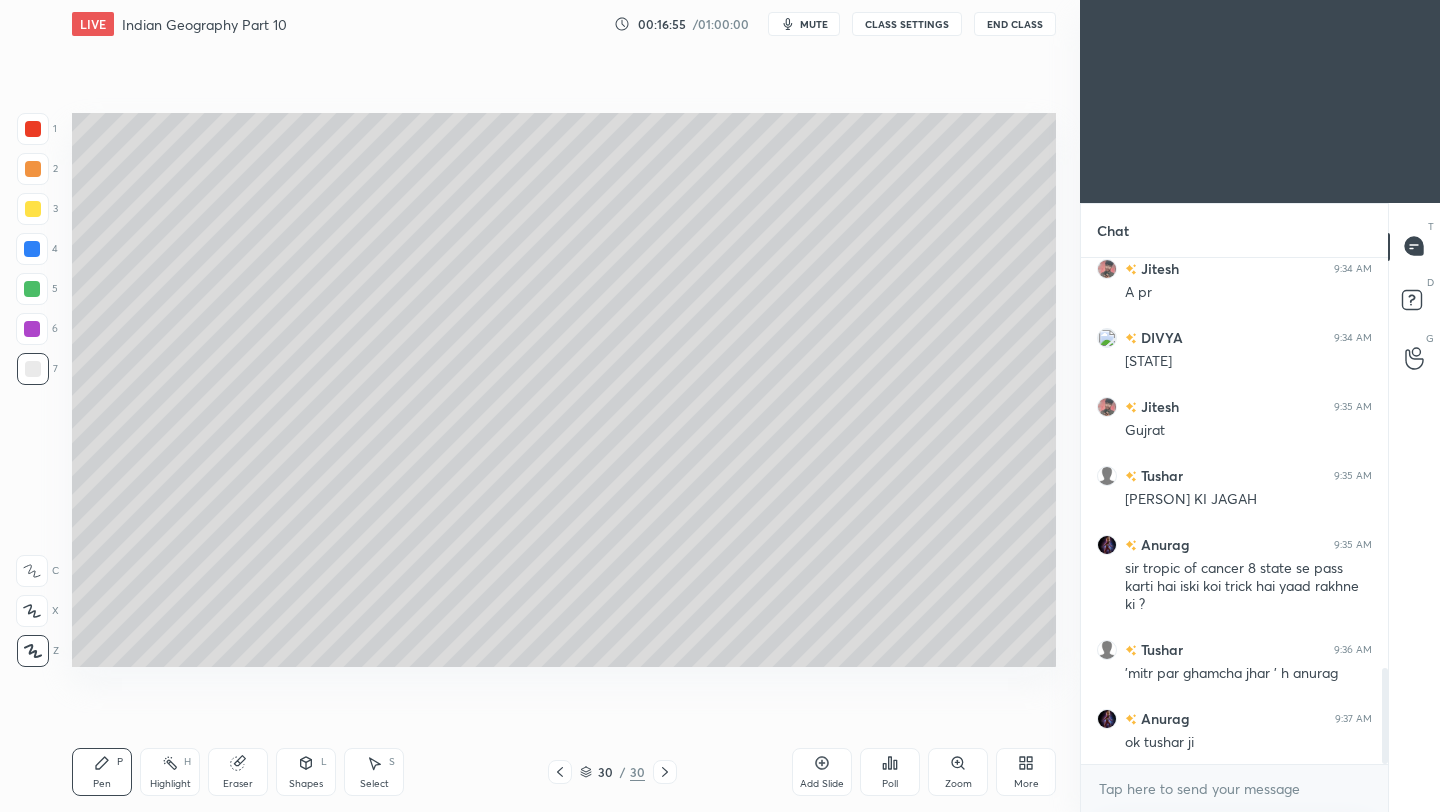 scroll, scrollTop: 2203, scrollLeft: 0, axis: vertical 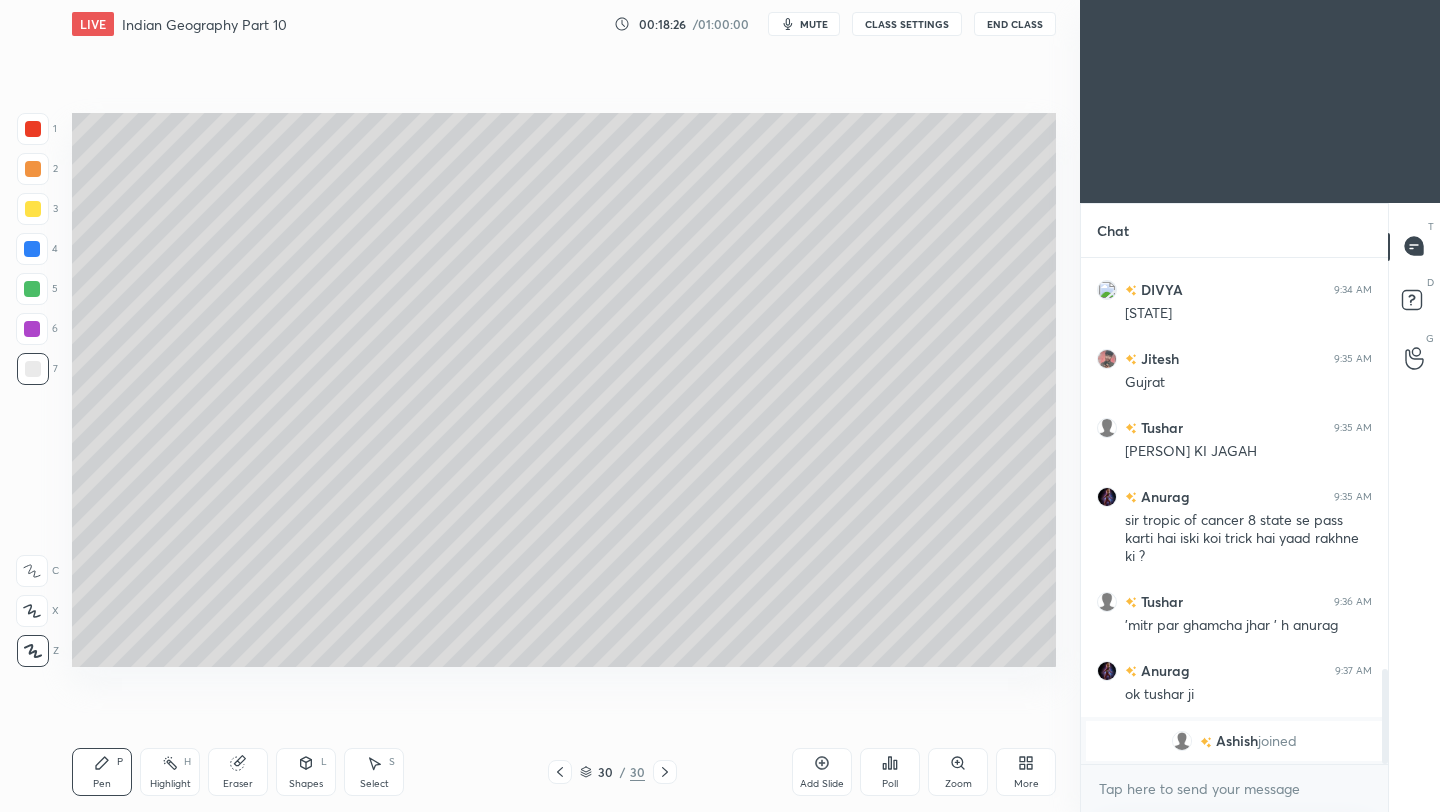 click at bounding box center (33, 209) 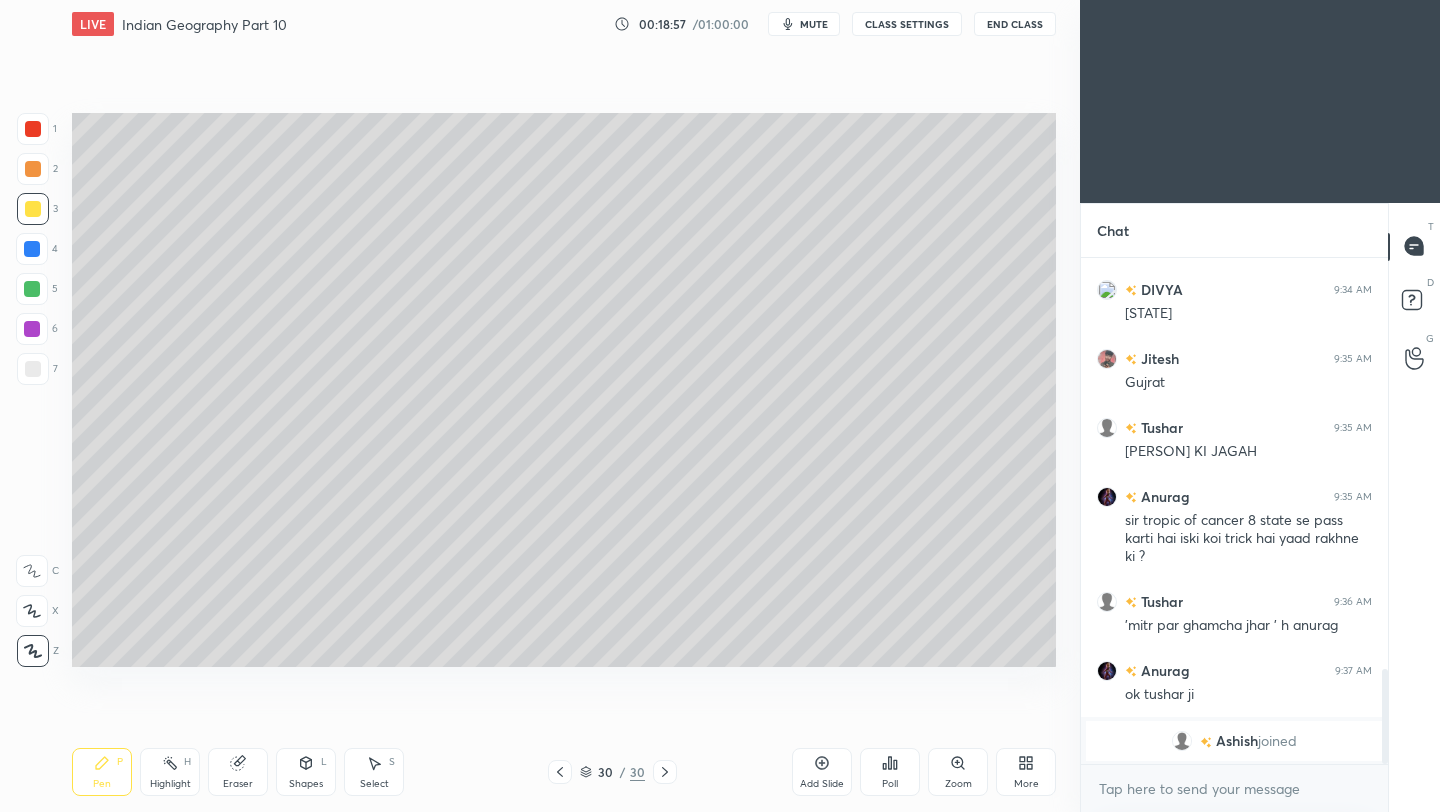click 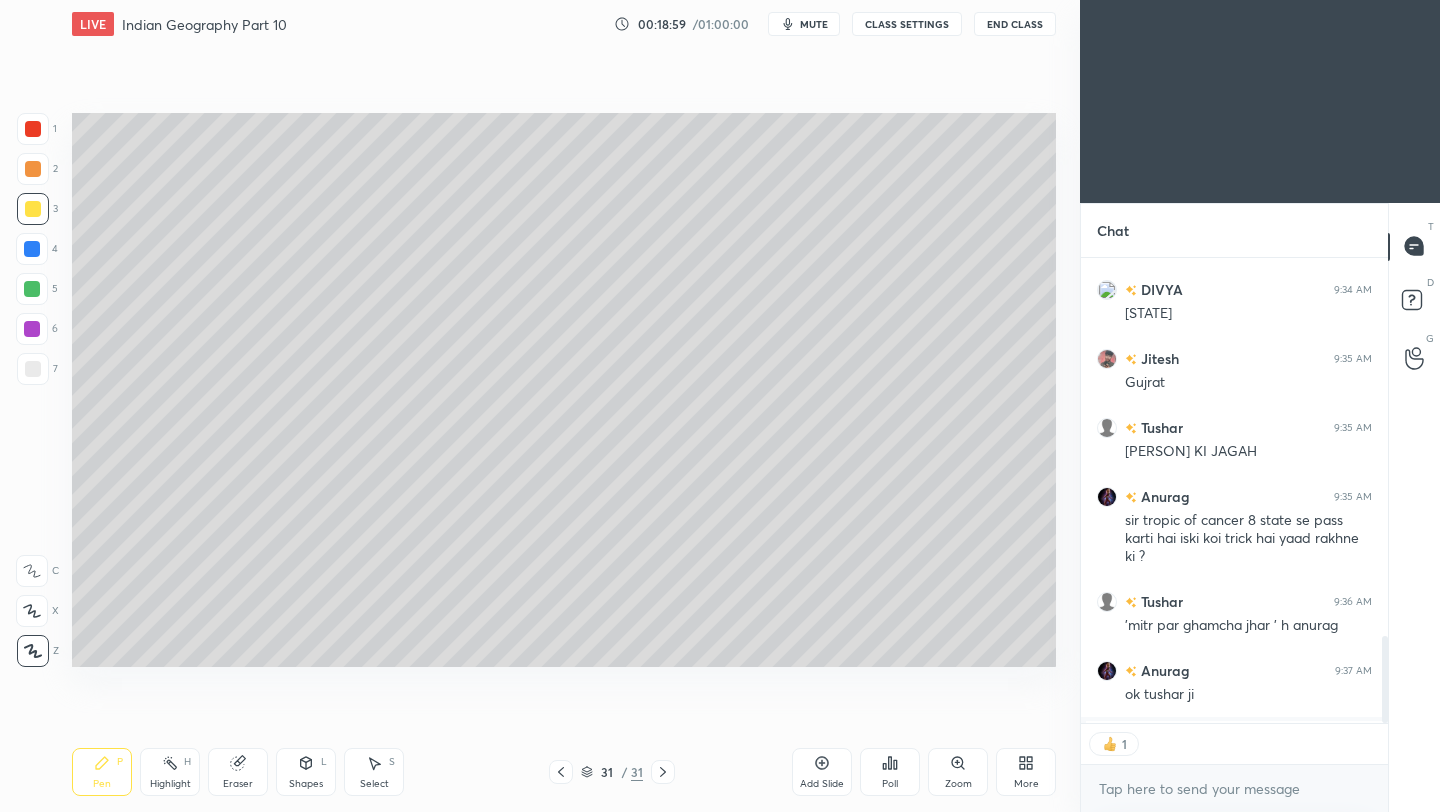 scroll, scrollTop: 459, scrollLeft: 301, axis: both 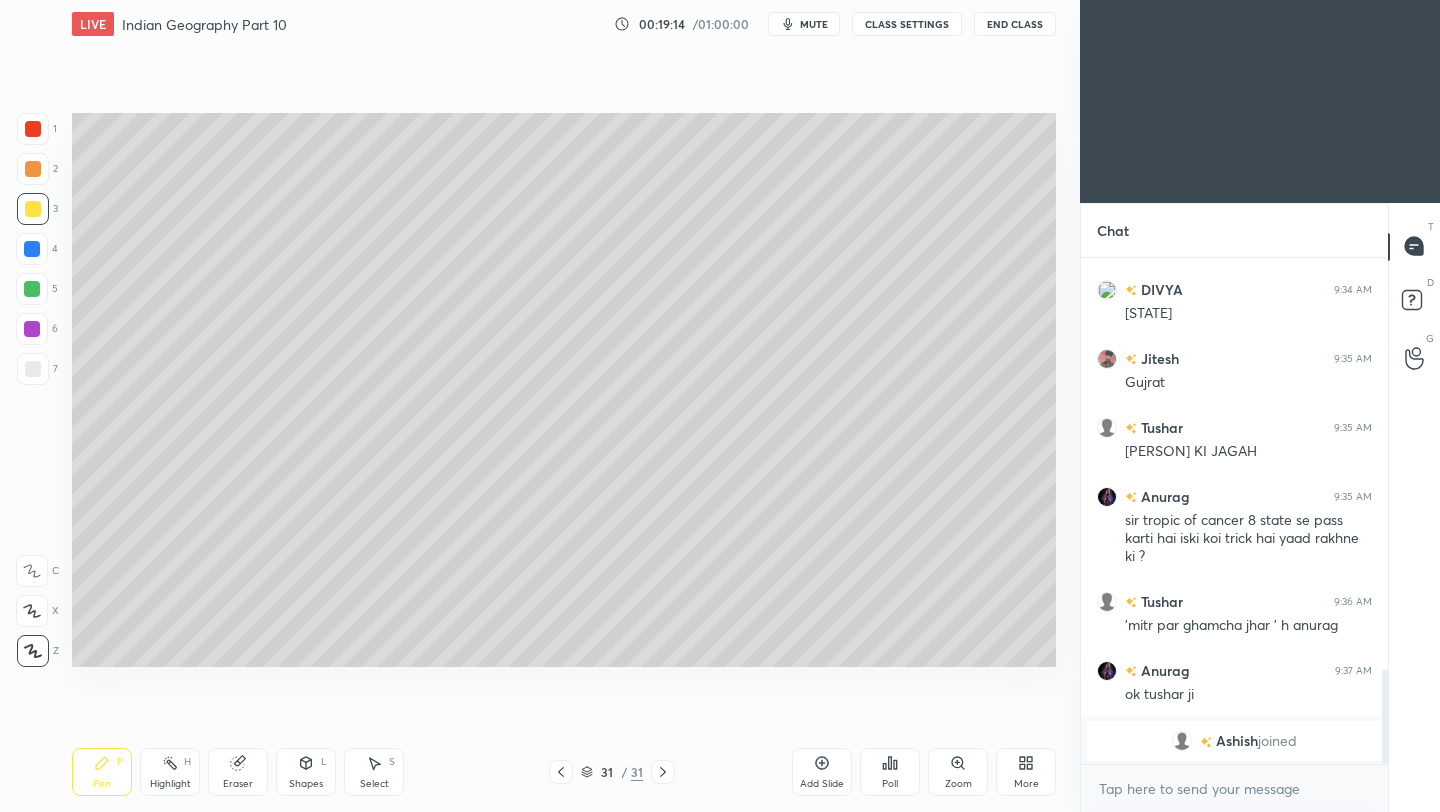 click at bounding box center (33, 369) 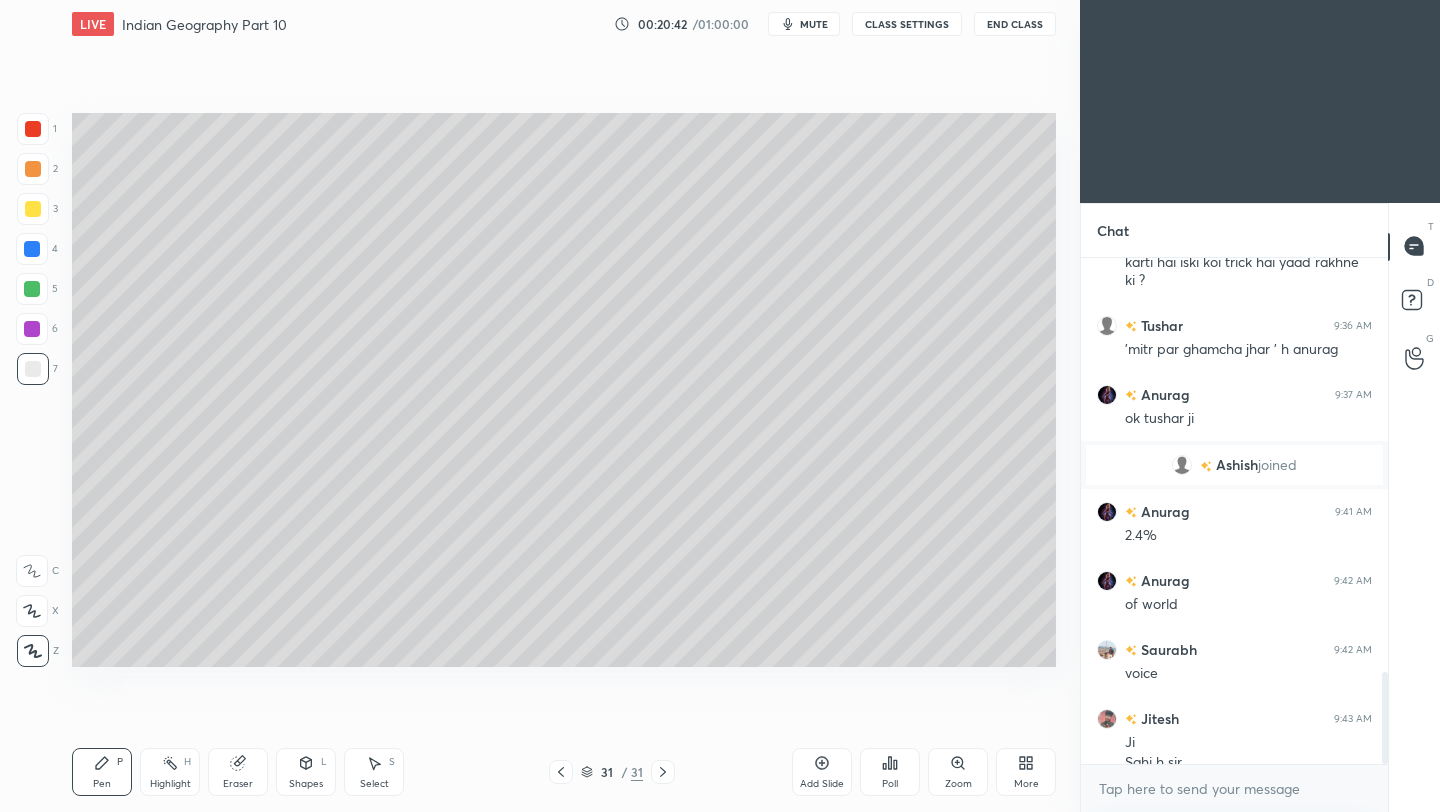 scroll, scrollTop: 2293, scrollLeft: 0, axis: vertical 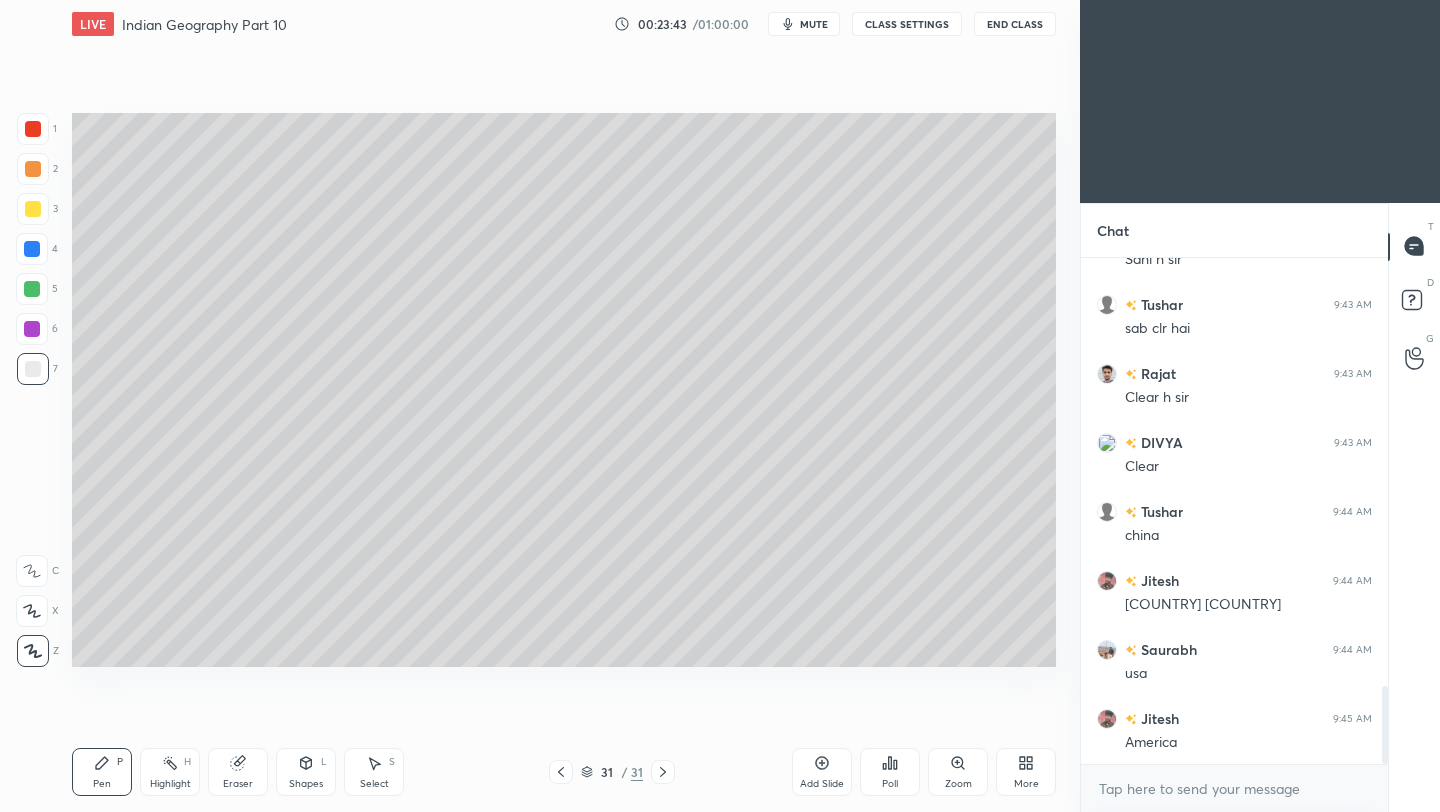 click 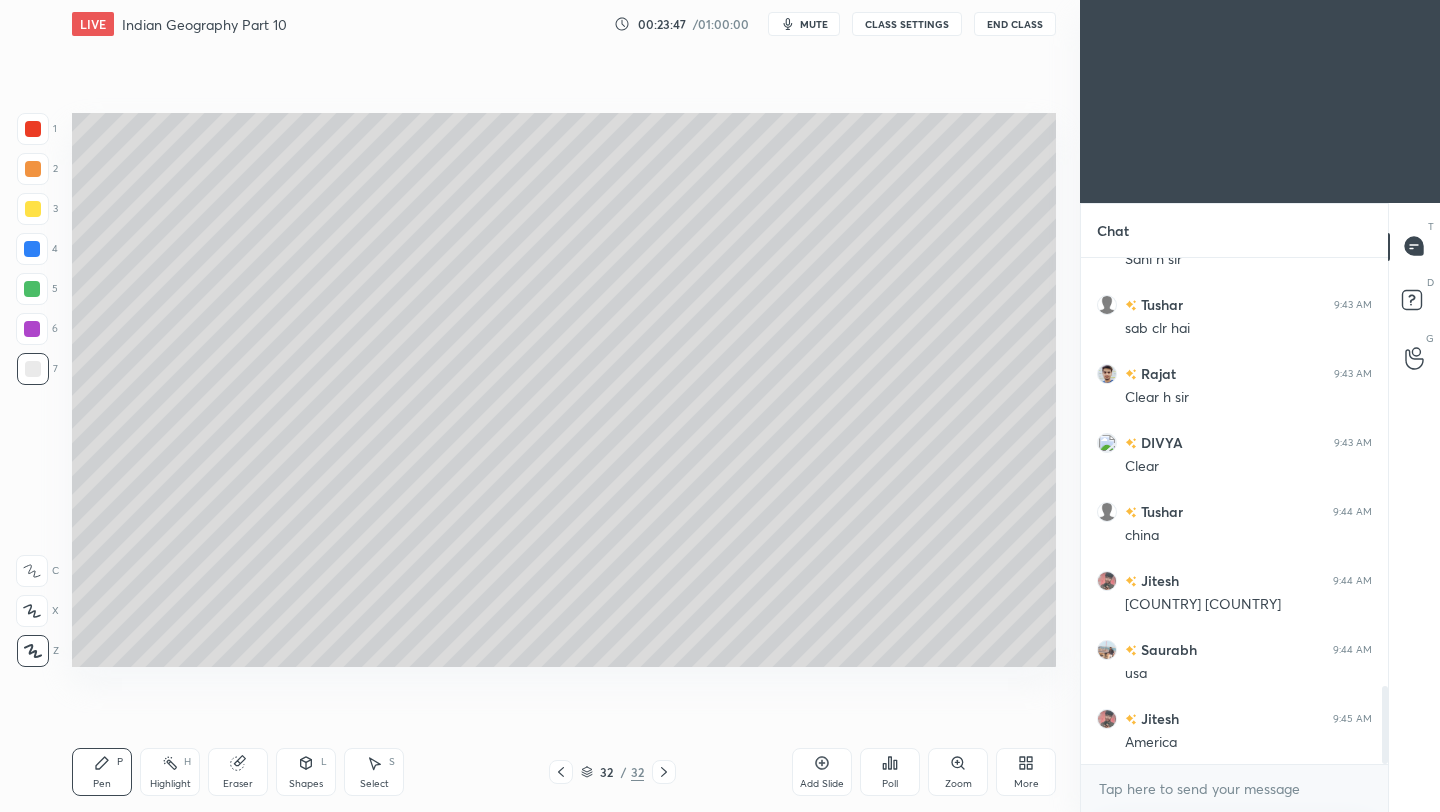 drag, startPoint x: 38, startPoint y: 207, endPoint x: 60, endPoint y: 200, distance: 23.086792 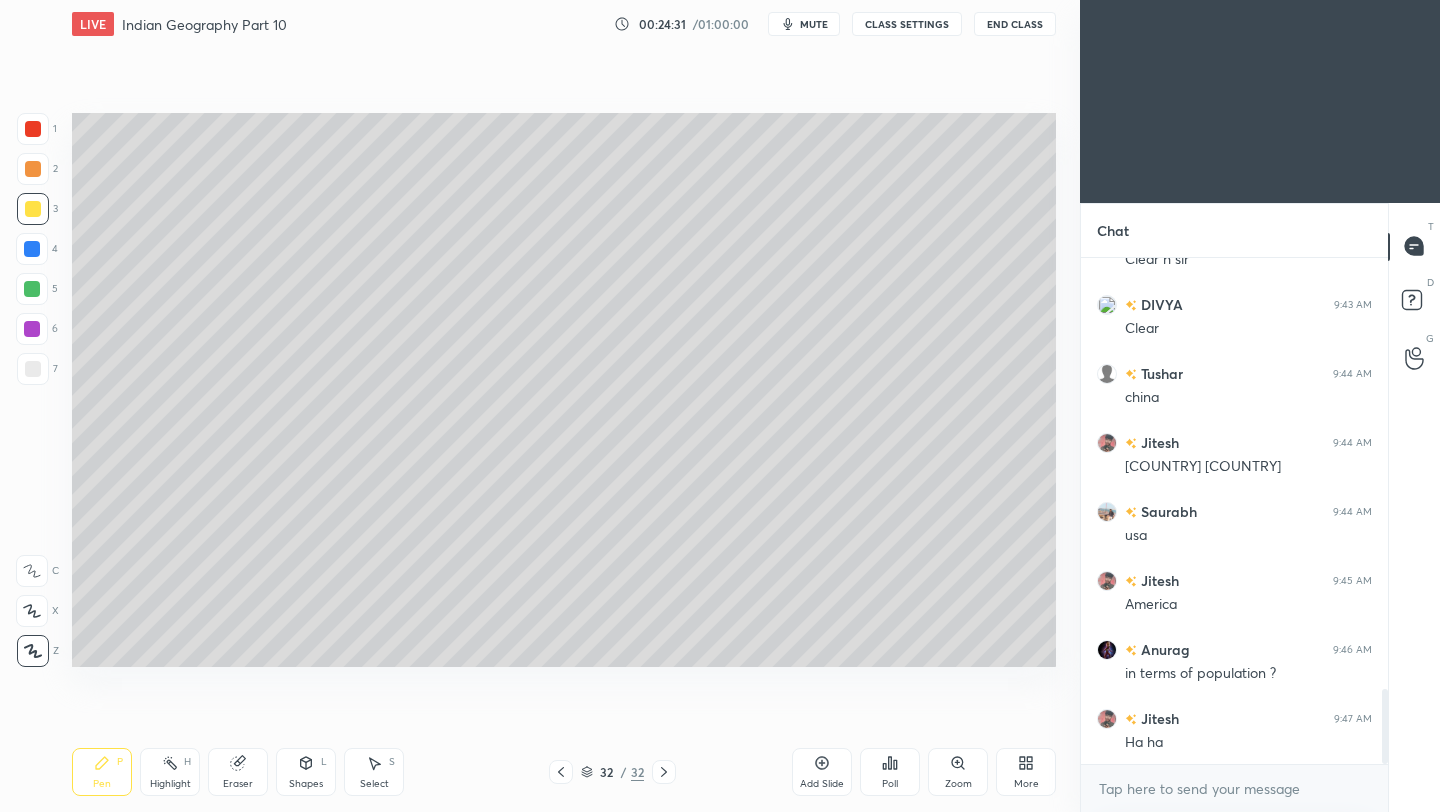 scroll, scrollTop: 2983, scrollLeft: 0, axis: vertical 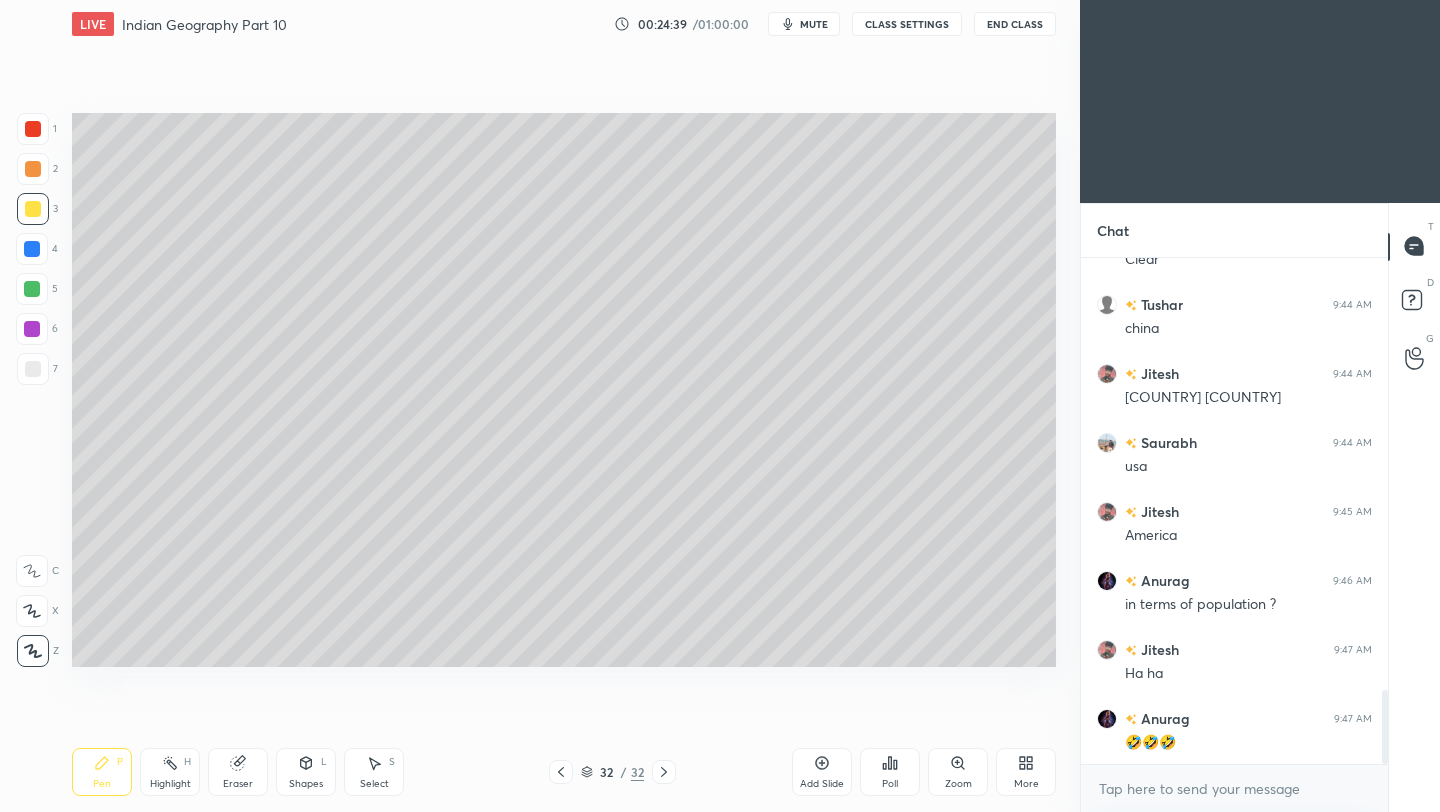 drag, startPoint x: 41, startPoint y: 365, endPoint x: 52, endPoint y: 360, distance: 12.083046 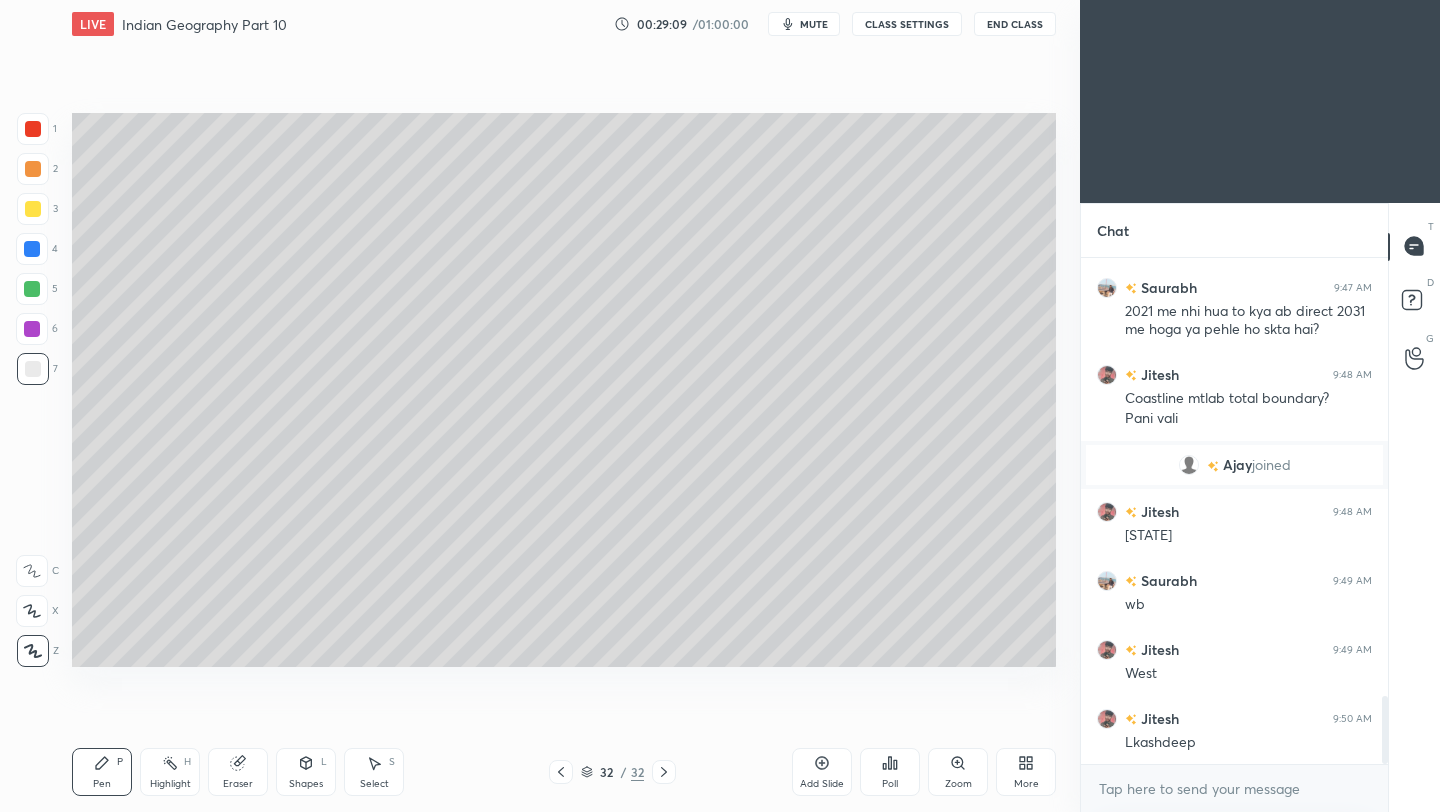 scroll, scrollTop: 3354, scrollLeft: 0, axis: vertical 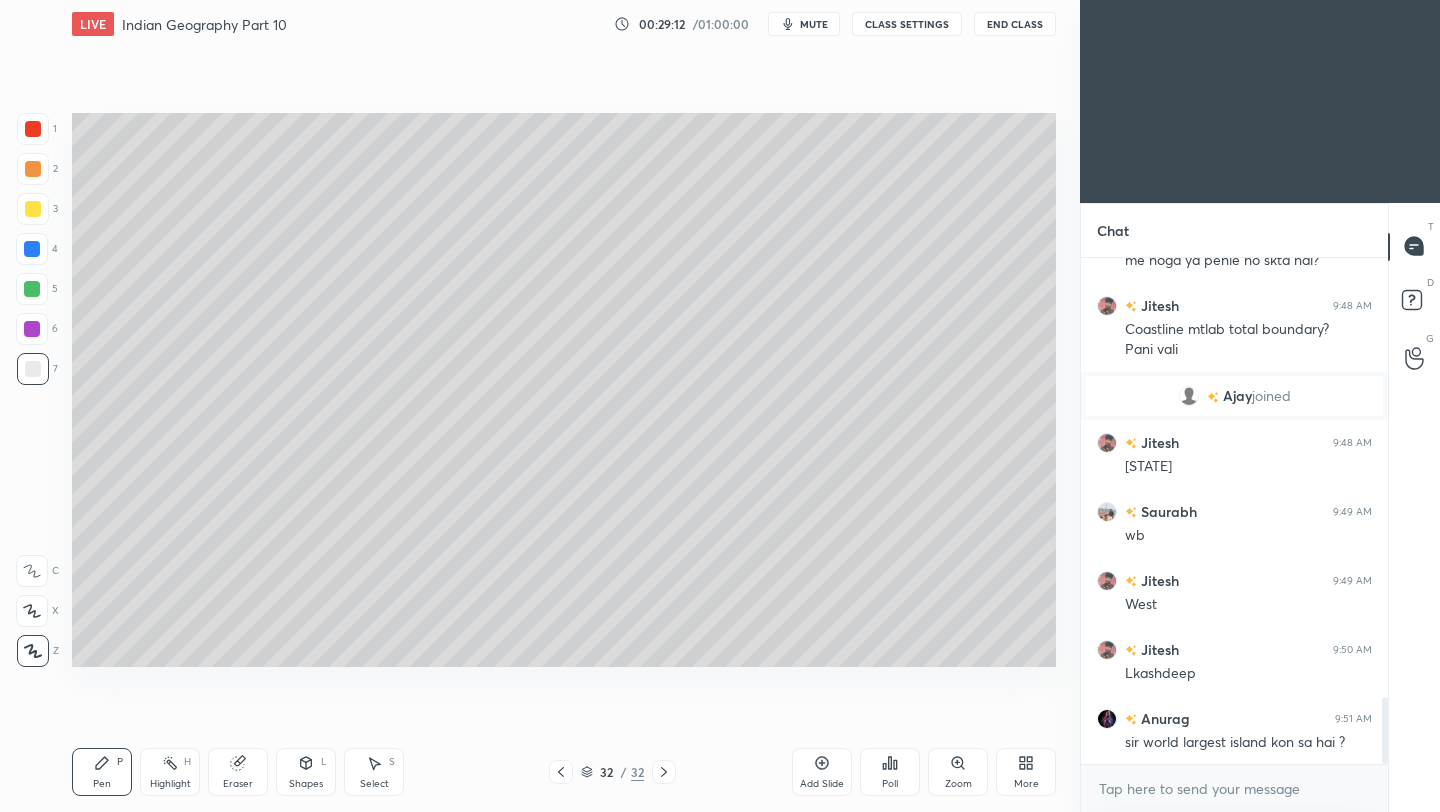 click on "End Class" at bounding box center (1015, 24) 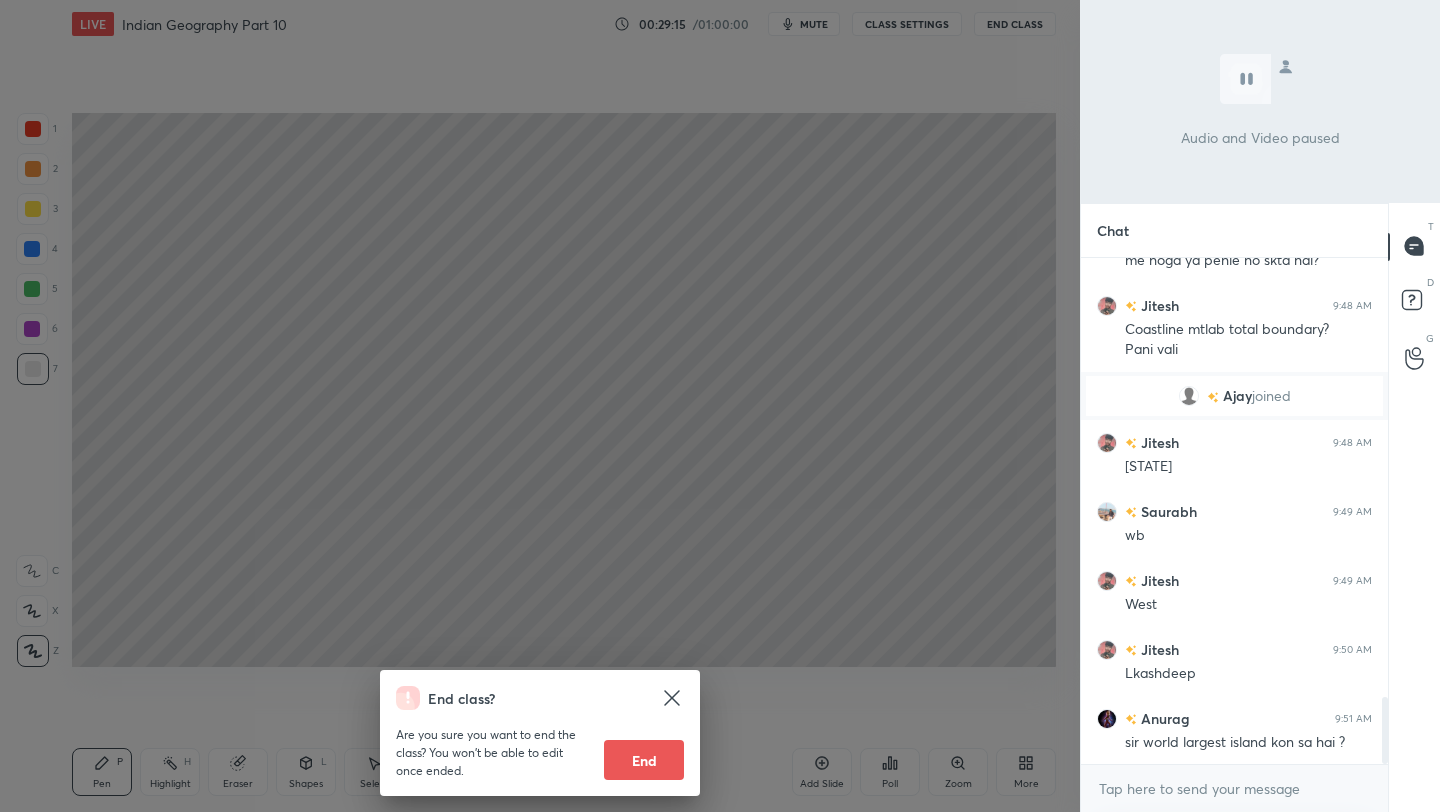 click on "End class? Are you sure you want to end the class? You won’t be able to edit once ended. End" at bounding box center (540, 406) 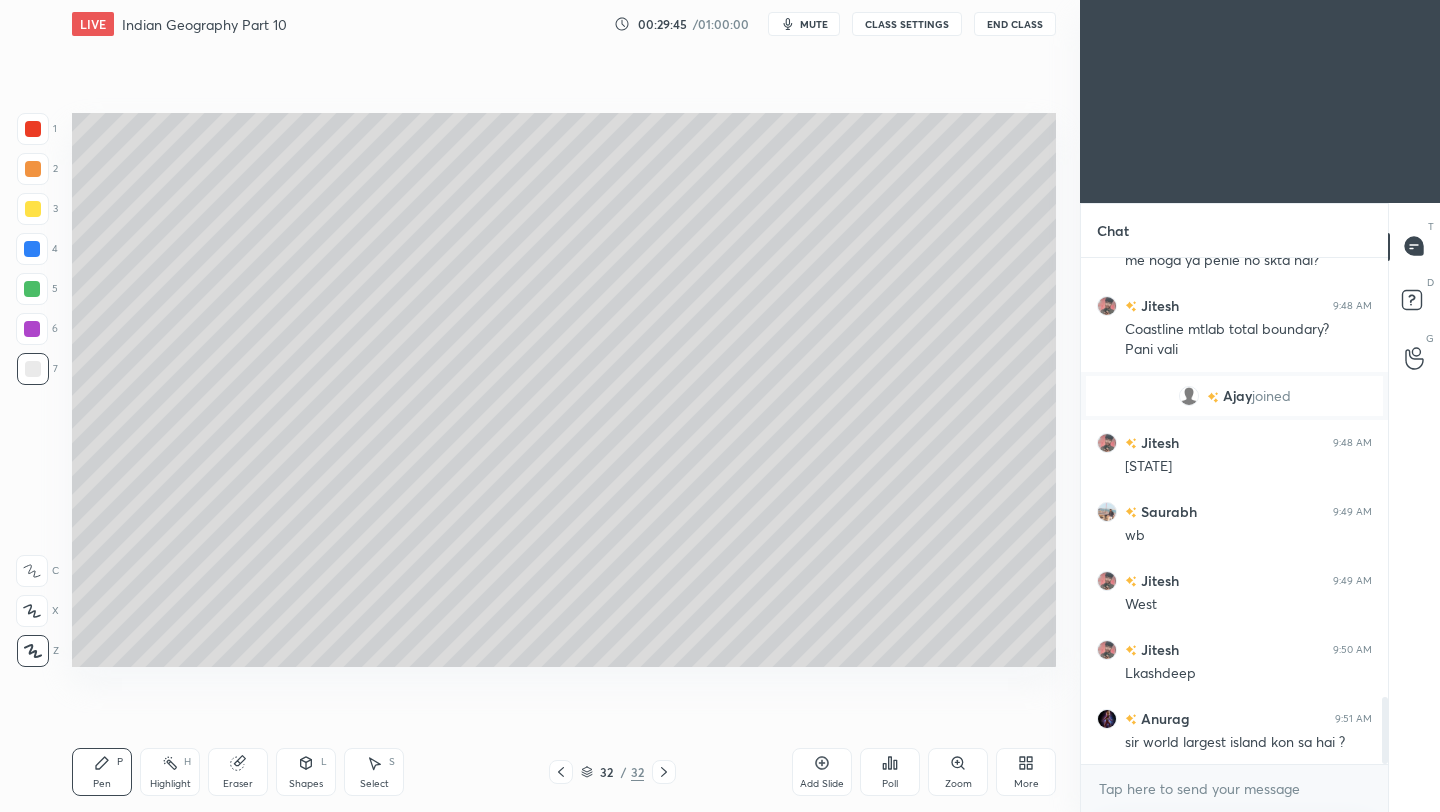scroll, scrollTop: 3402, scrollLeft: 0, axis: vertical 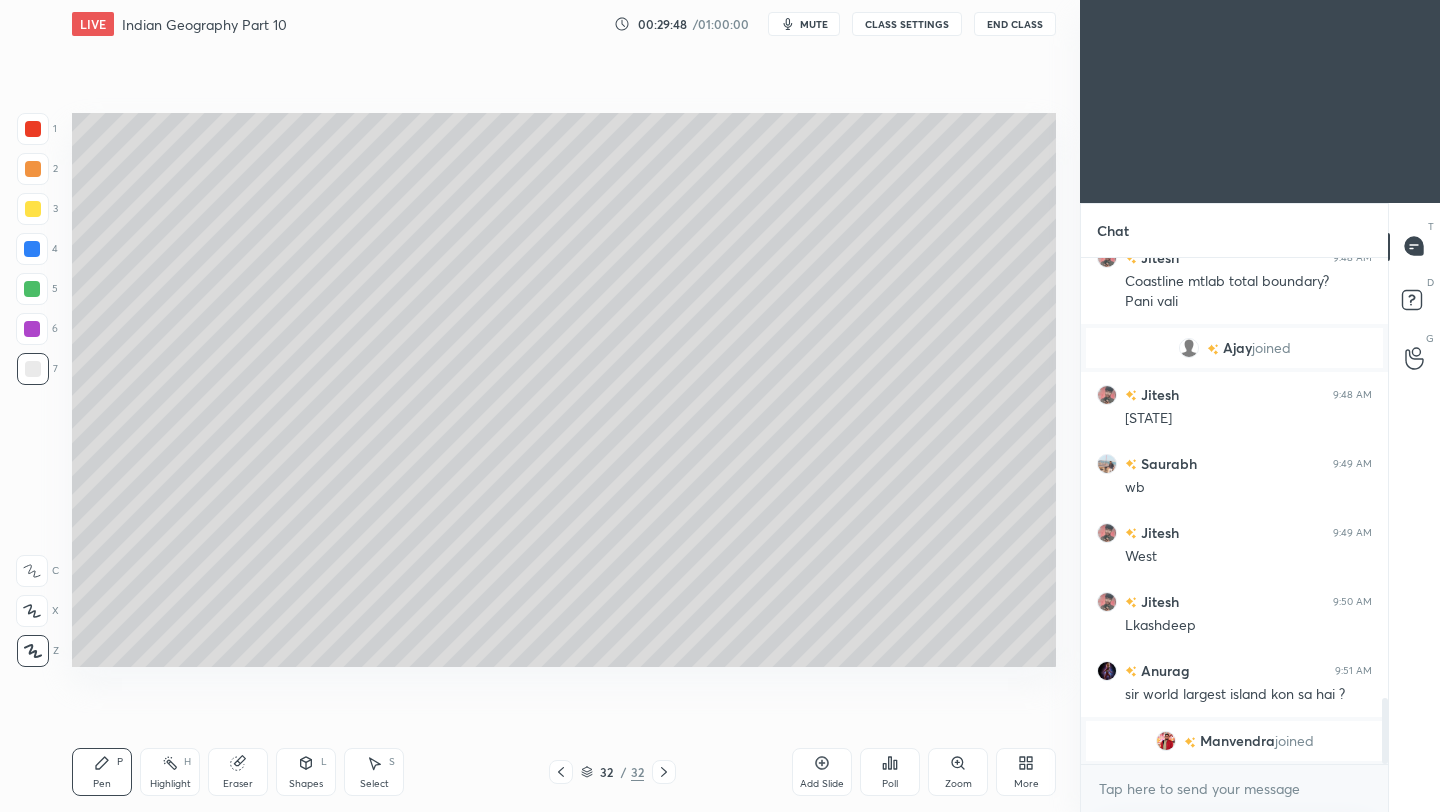 click on "End Class" at bounding box center [1015, 24] 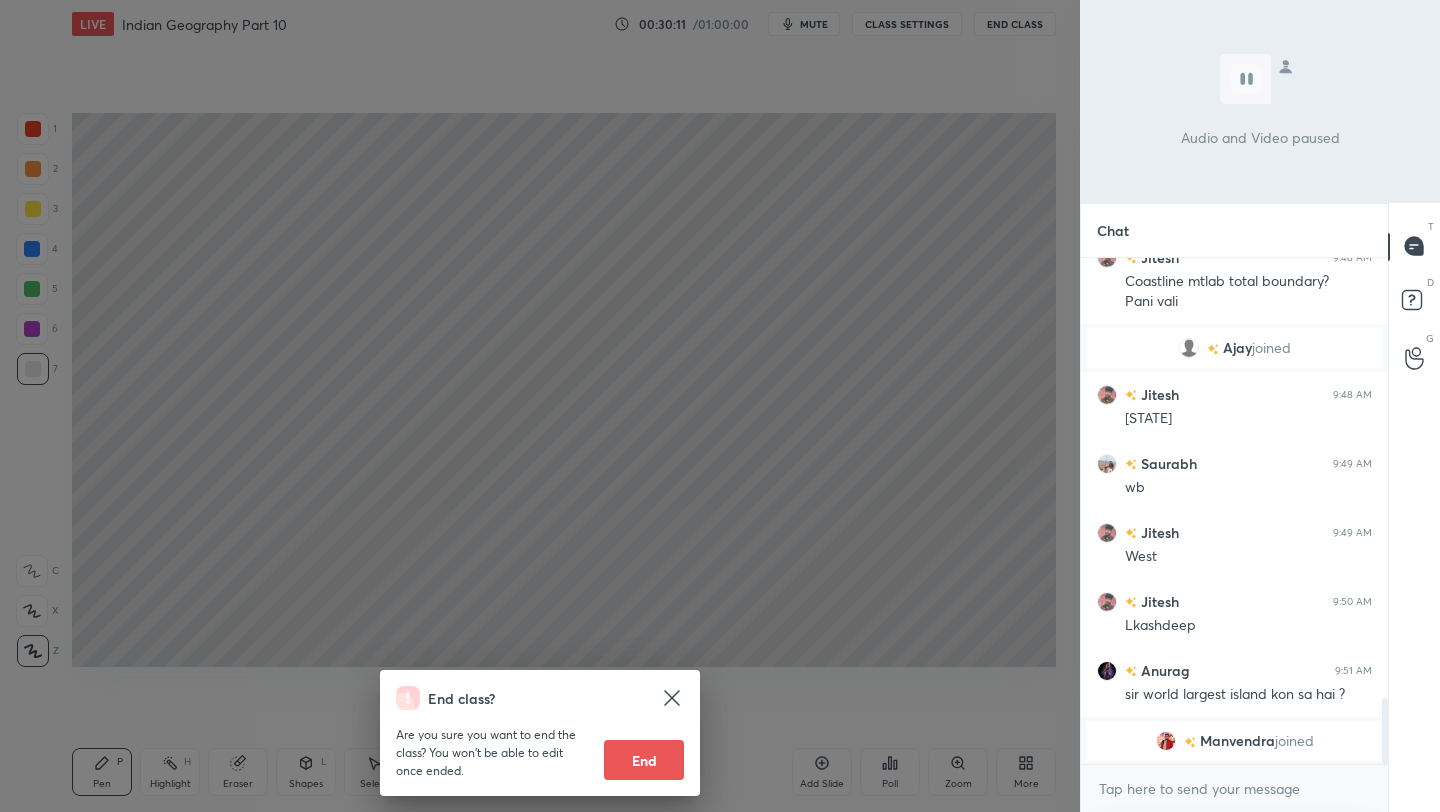 click on "End class? Are you sure you want to end the class? You won’t be able to edit once ended. End" at bounding box center (540, 406) 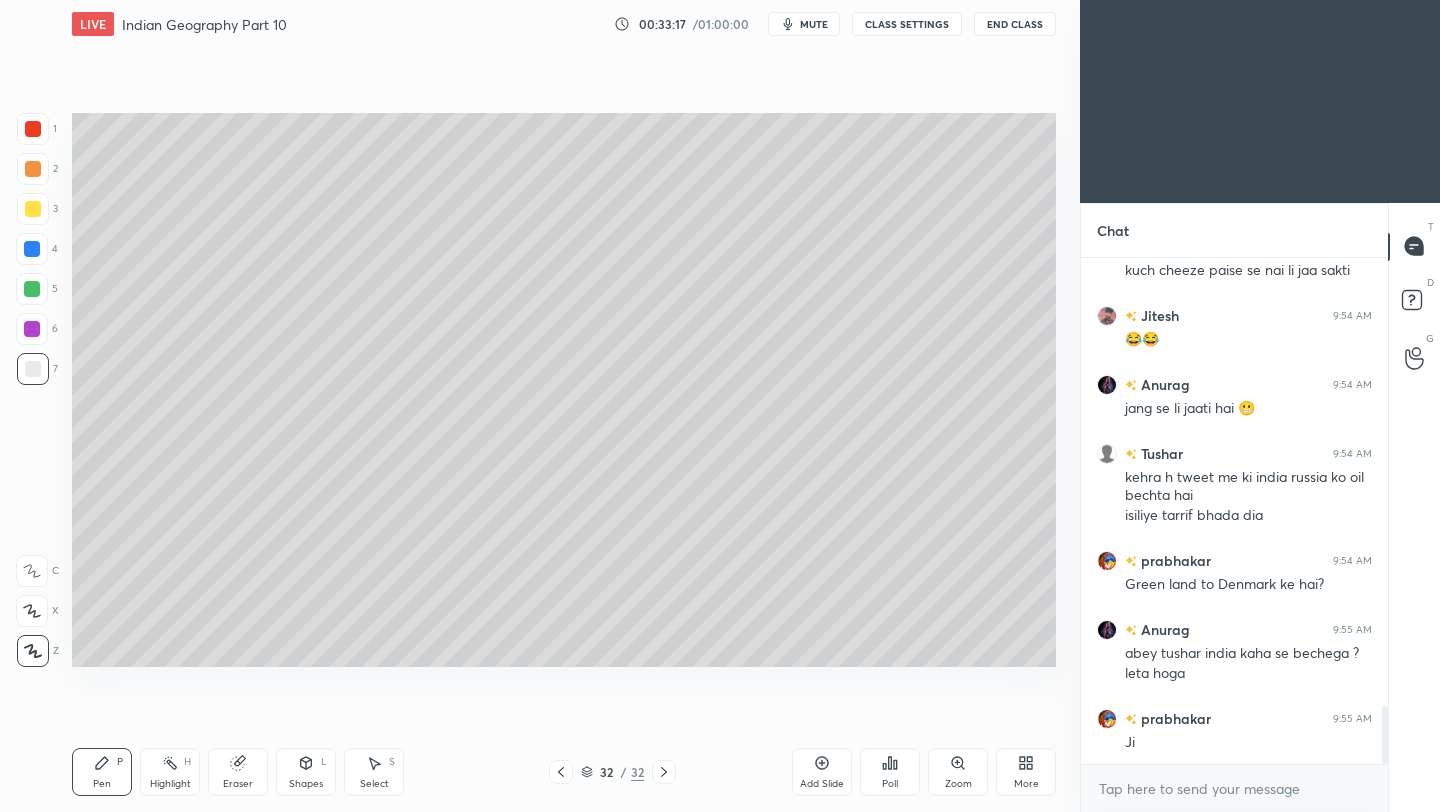 scroll, scrollTop: 4016, scrollLeft: 0, axis: vertical 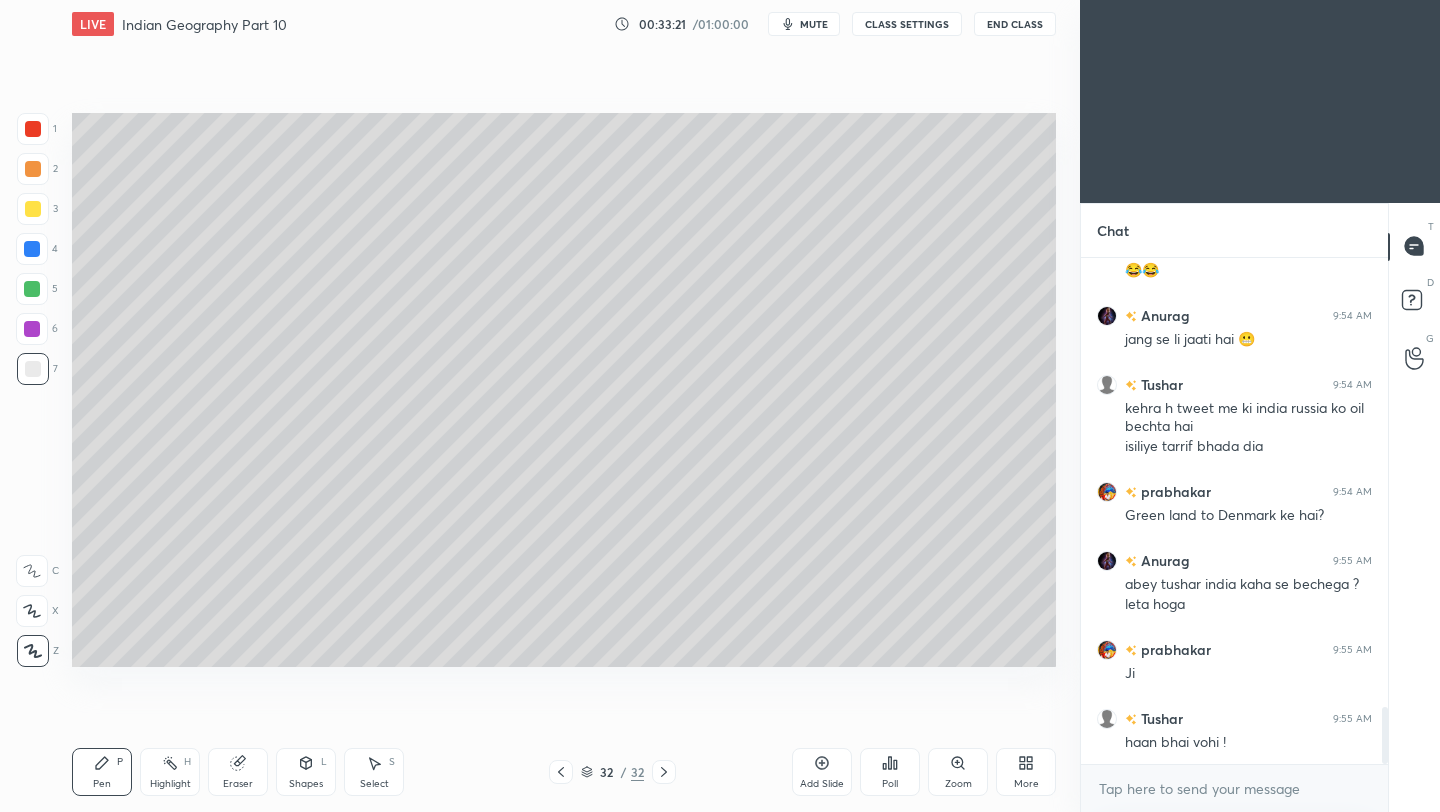 click on "Add Slide" at bounding box center (822, 772) 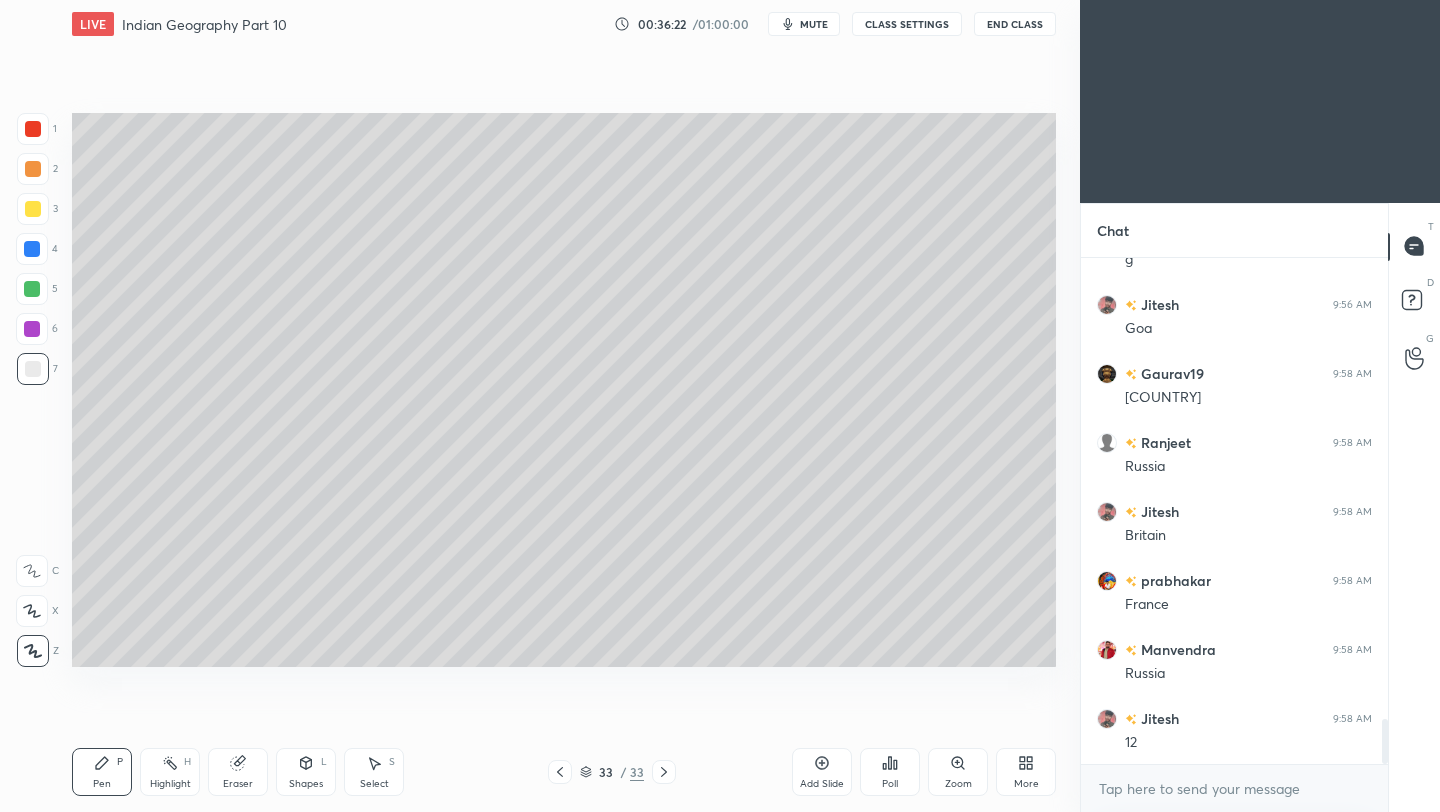 scroll, scrollTop: 5327, scrollLeft: 0, axis: vertical 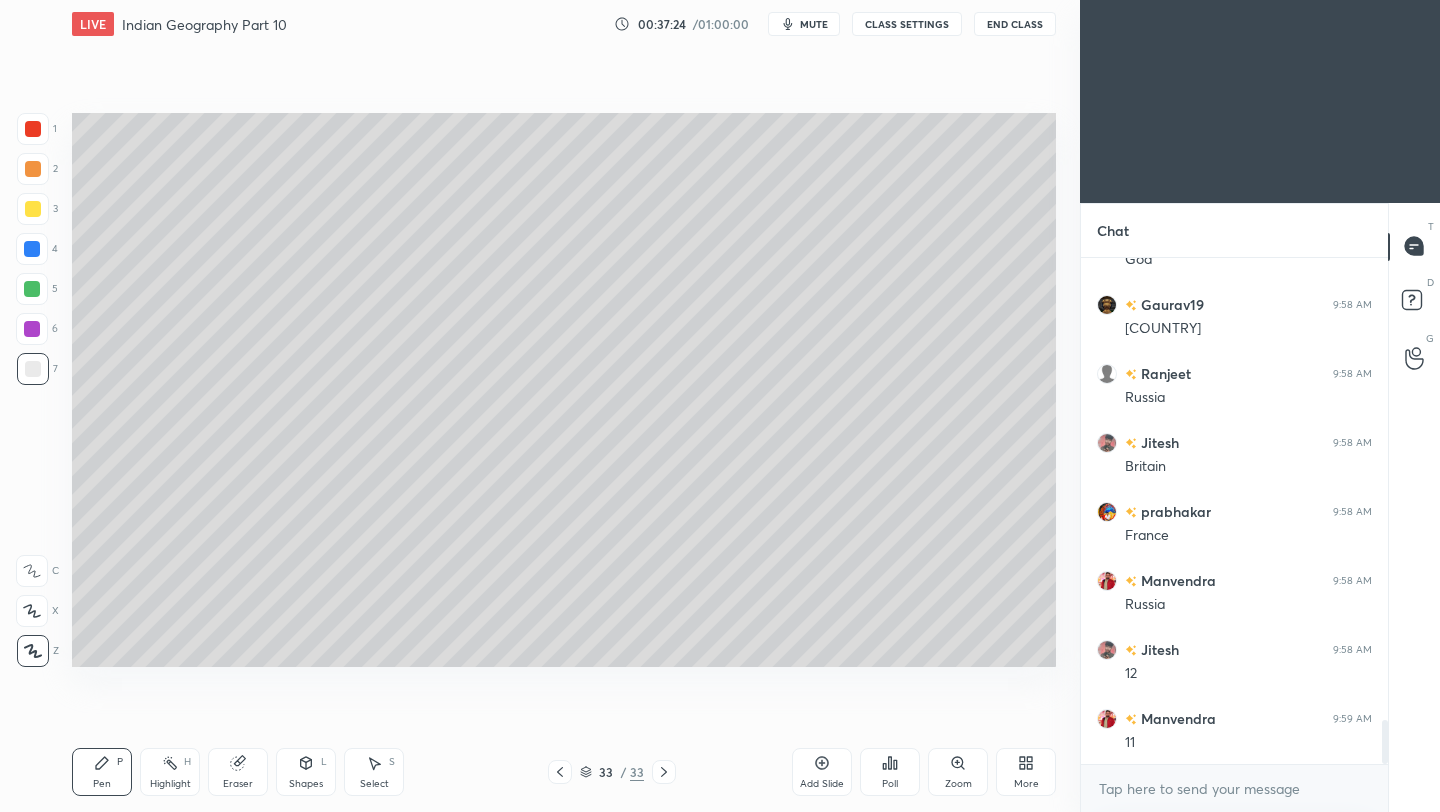 click 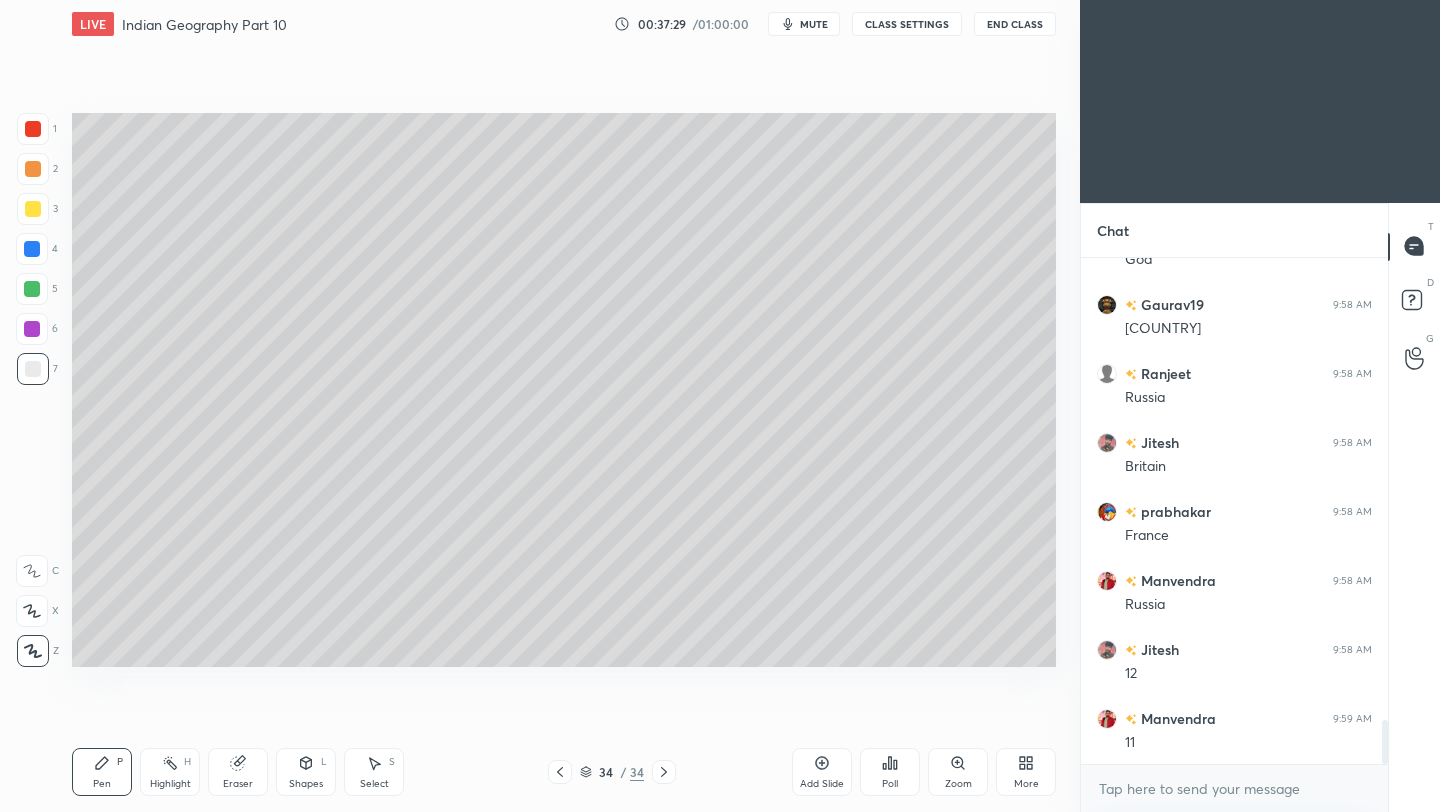 scroll, scrollTop: 5375, scrollLeft: 0, axis: vertical 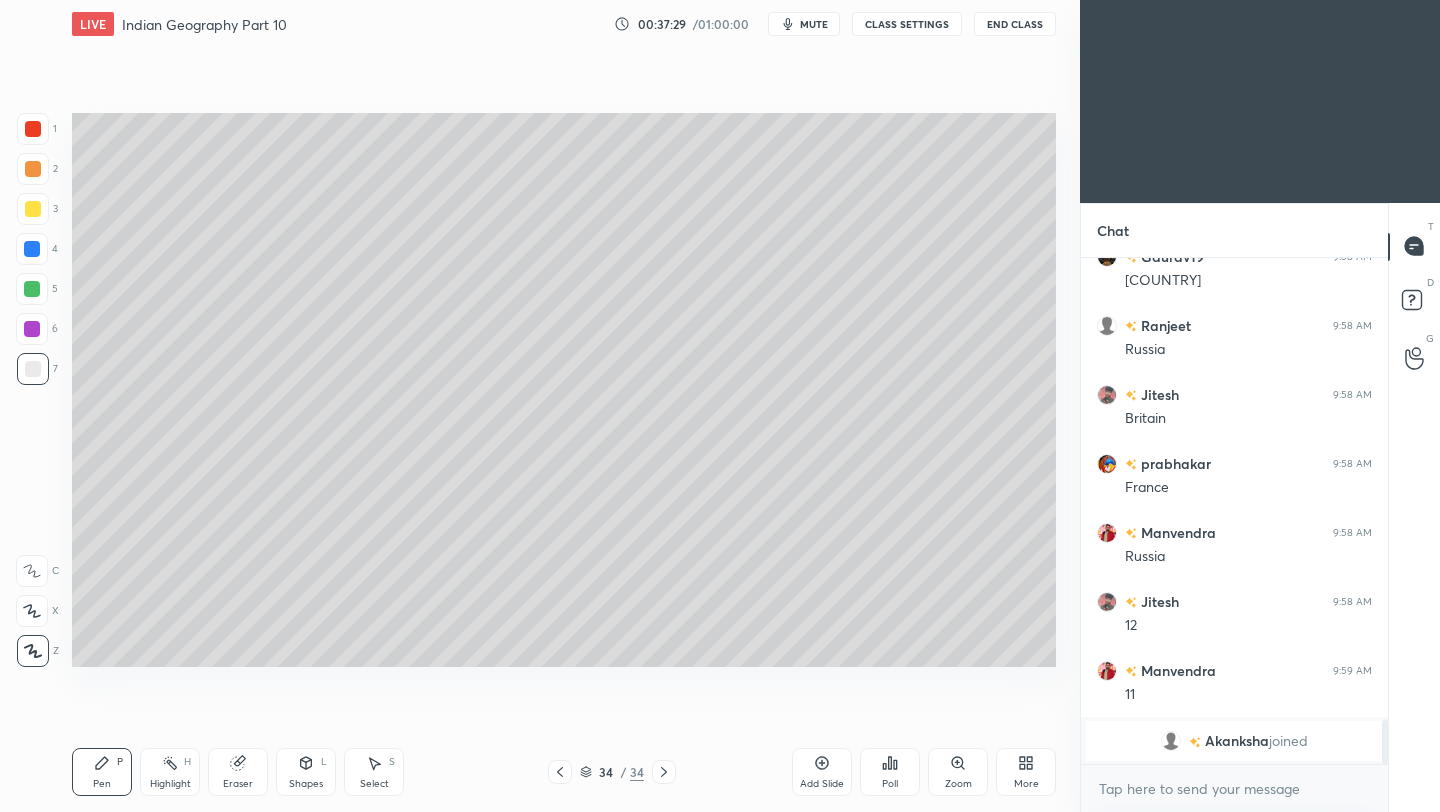click at bounding box center (33, 209) 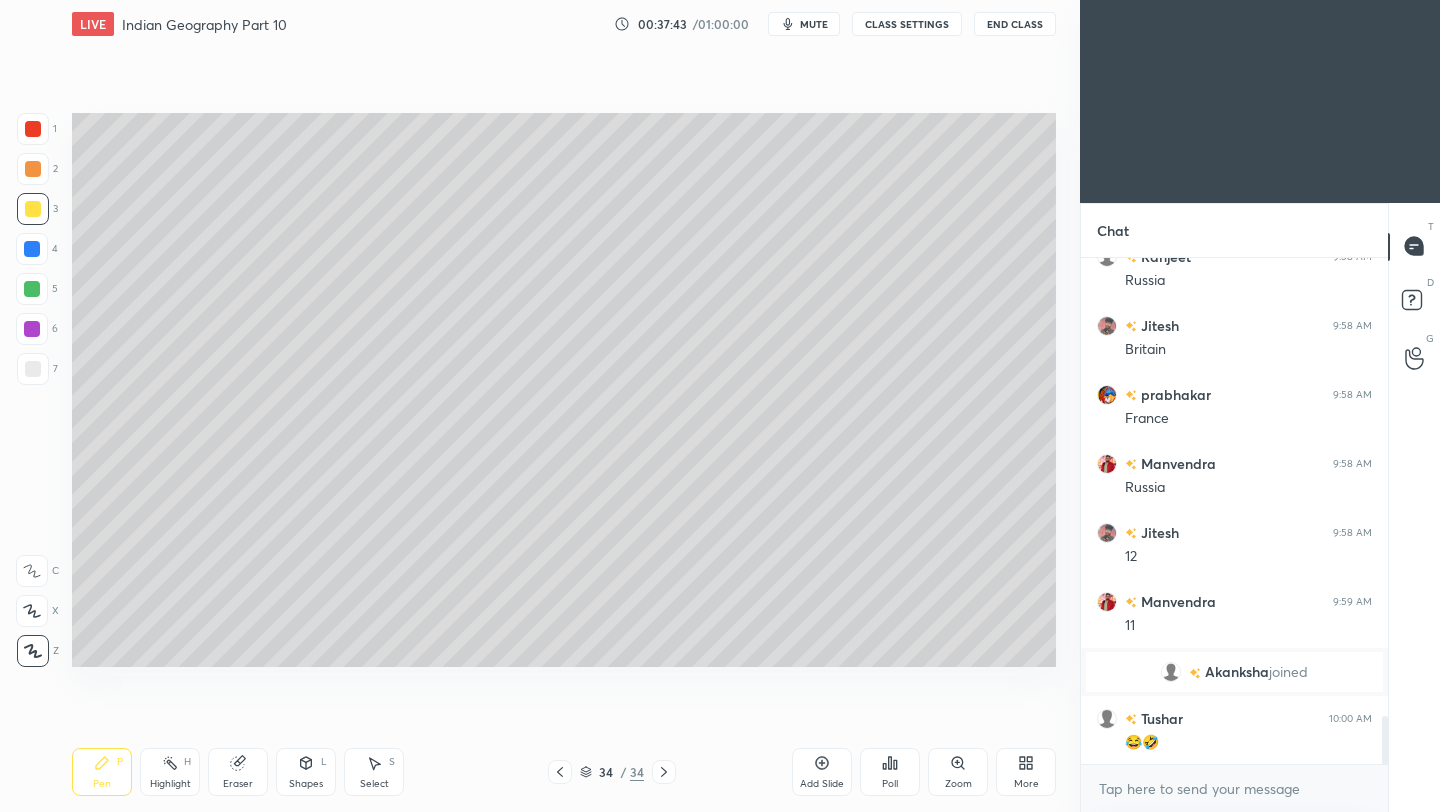 scroll, scrollTop: 4821, scrollLeft: 0, axis: vertical 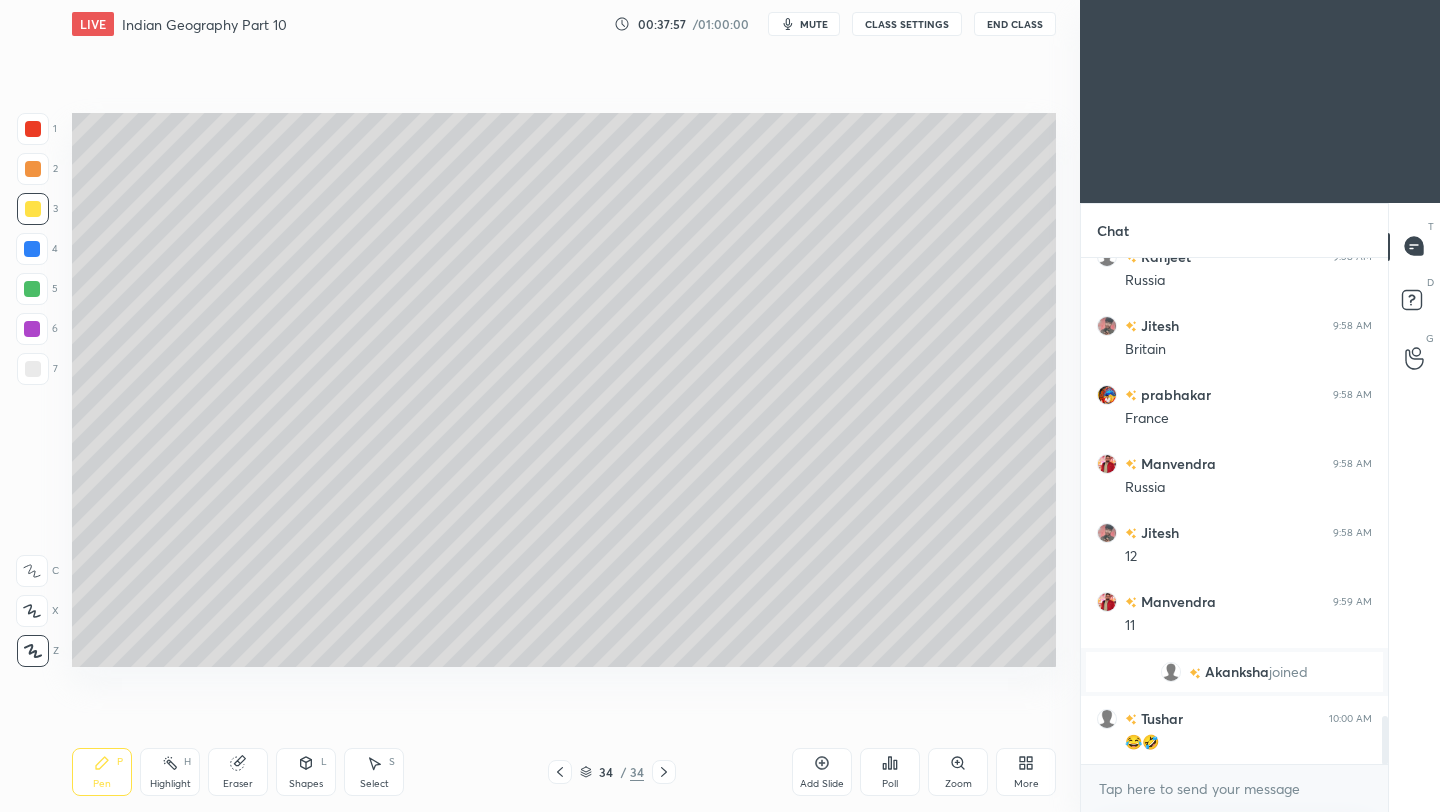 click at bounding box center [33, 369] 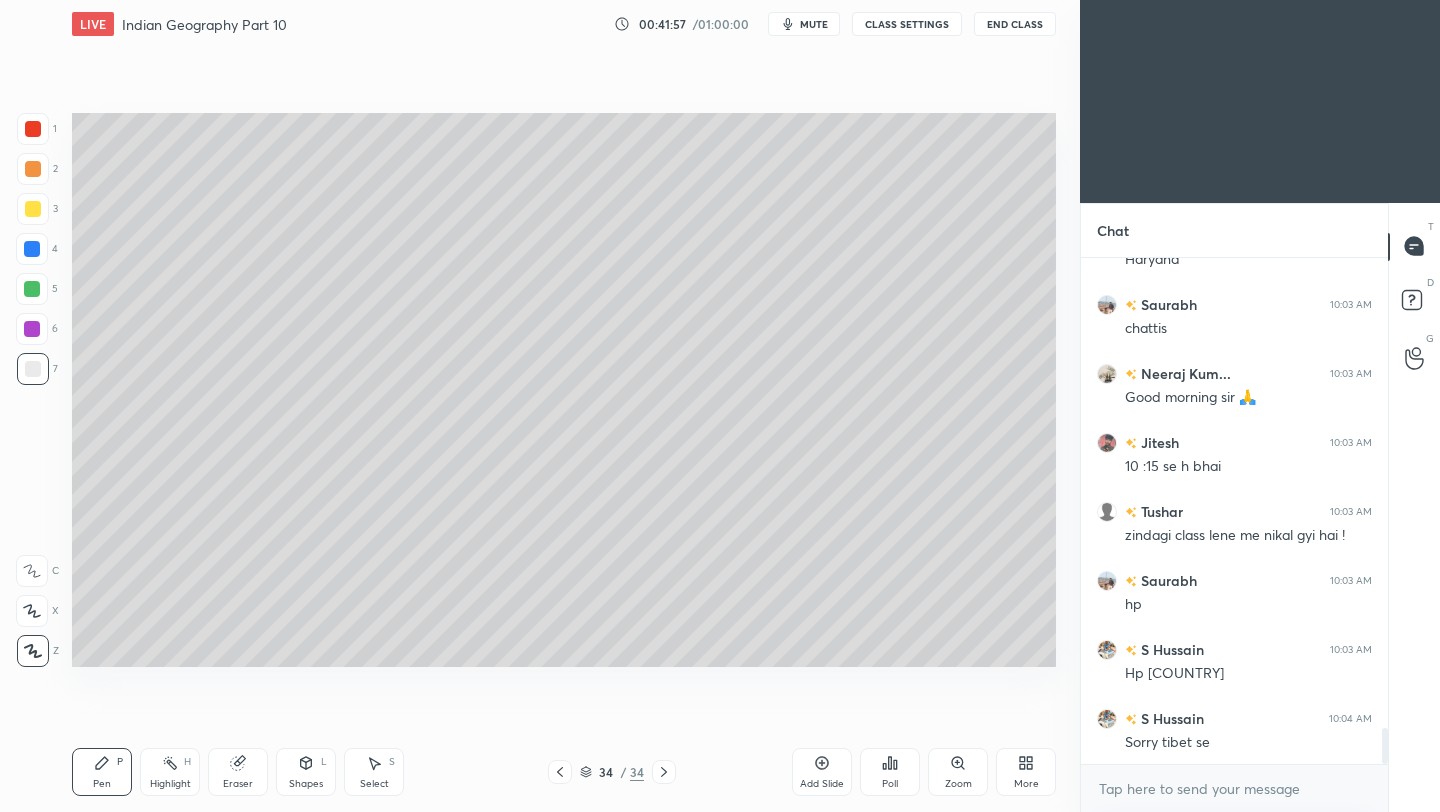 scroll, scrollTop: 6641, scrollLeft: 0, axis: vertical 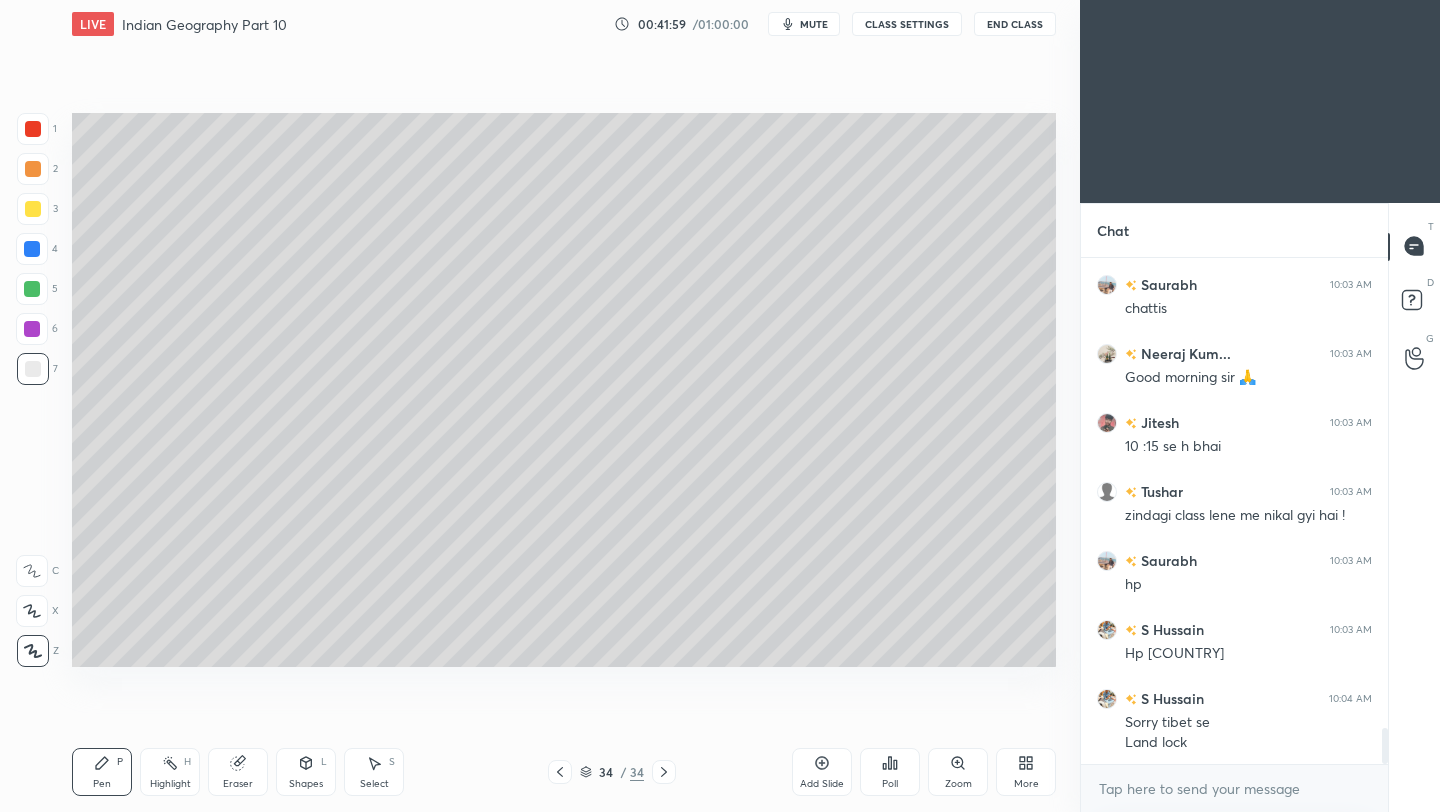 click on "Add Slide" at bounding box center [822, 784] 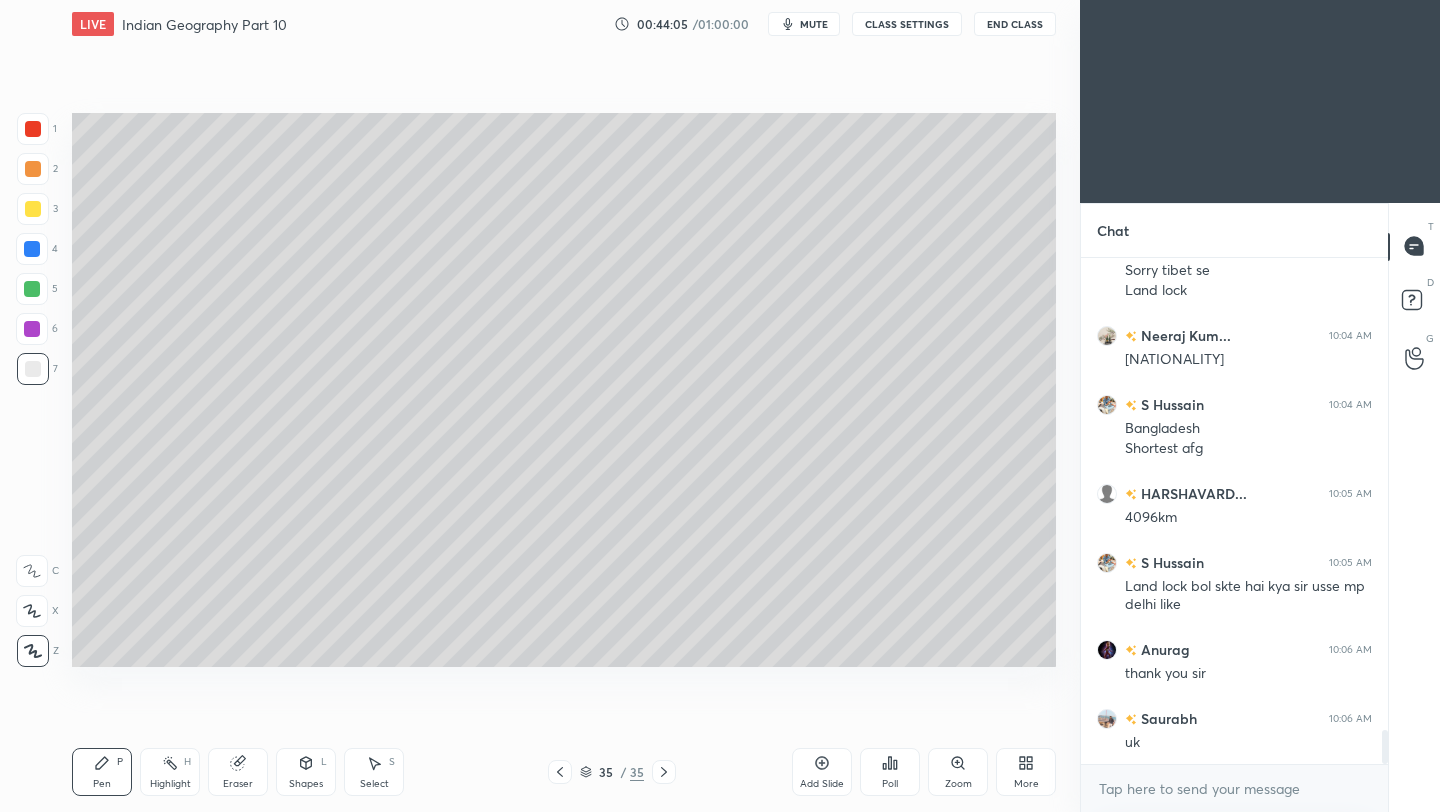 scroll, scrollTop: 7162, scrollLeft: 0, axis: vertical 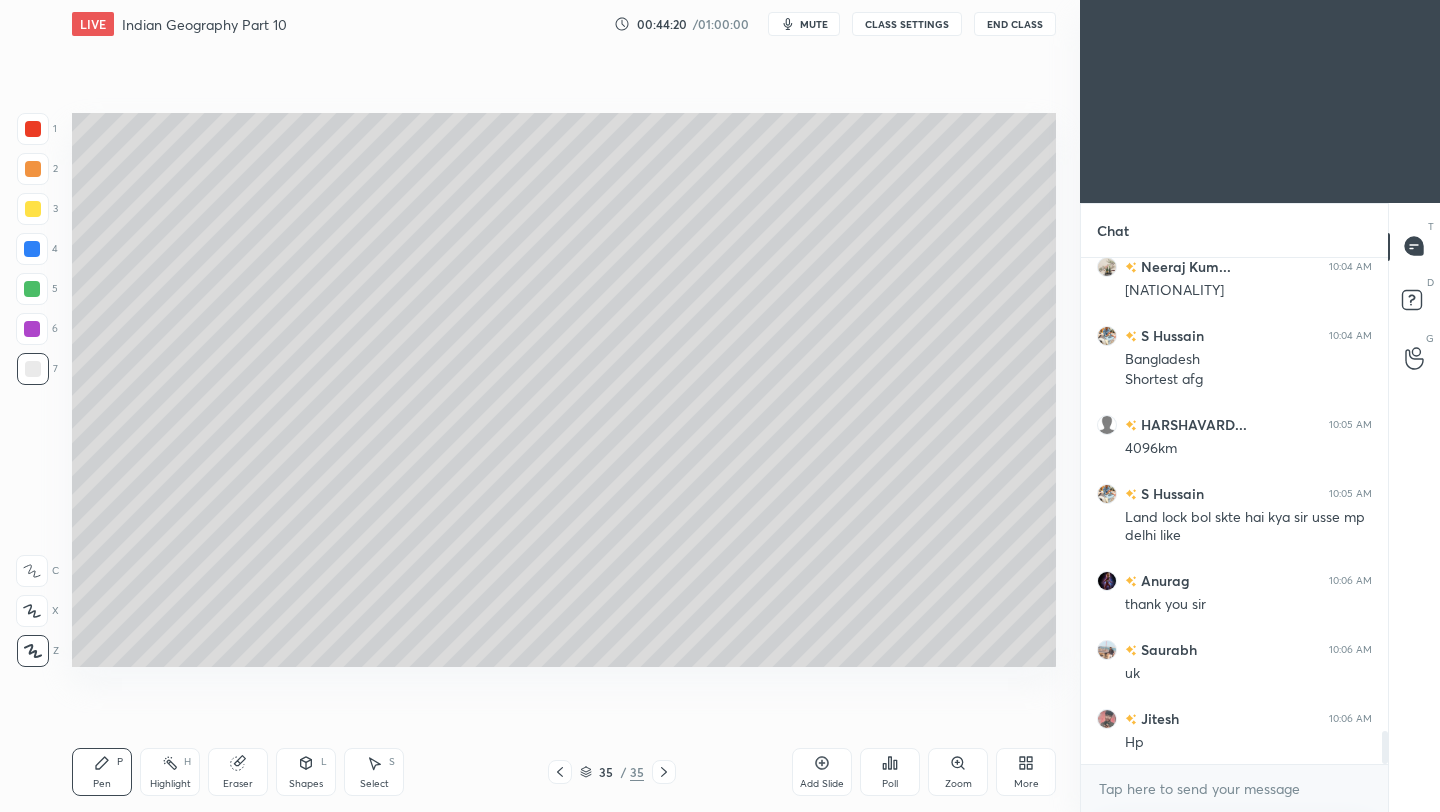 click on "End Class" at bounding box center [1015, 24] 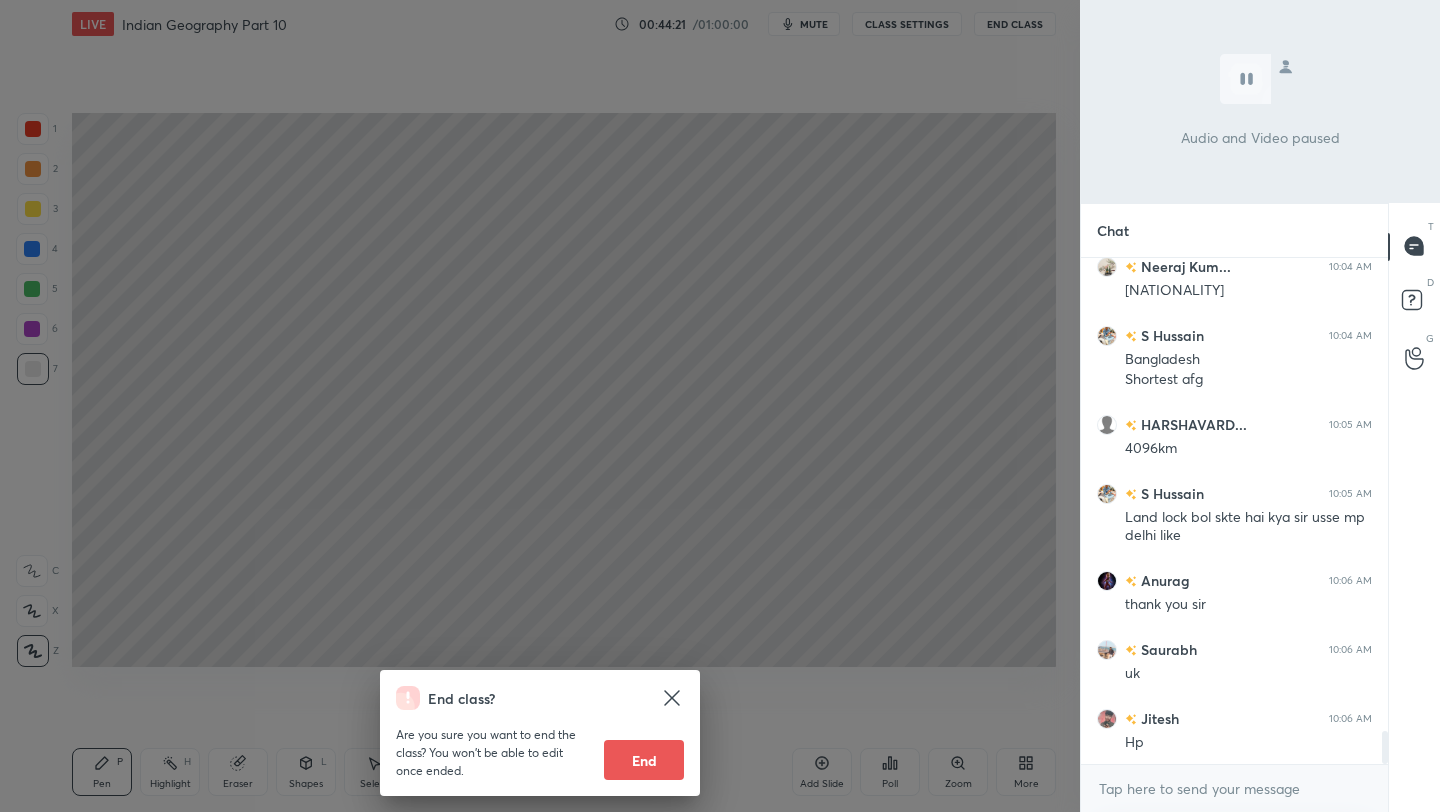 scroll, scrollTop: 7231, scrollLeft: 0, axis: vertical 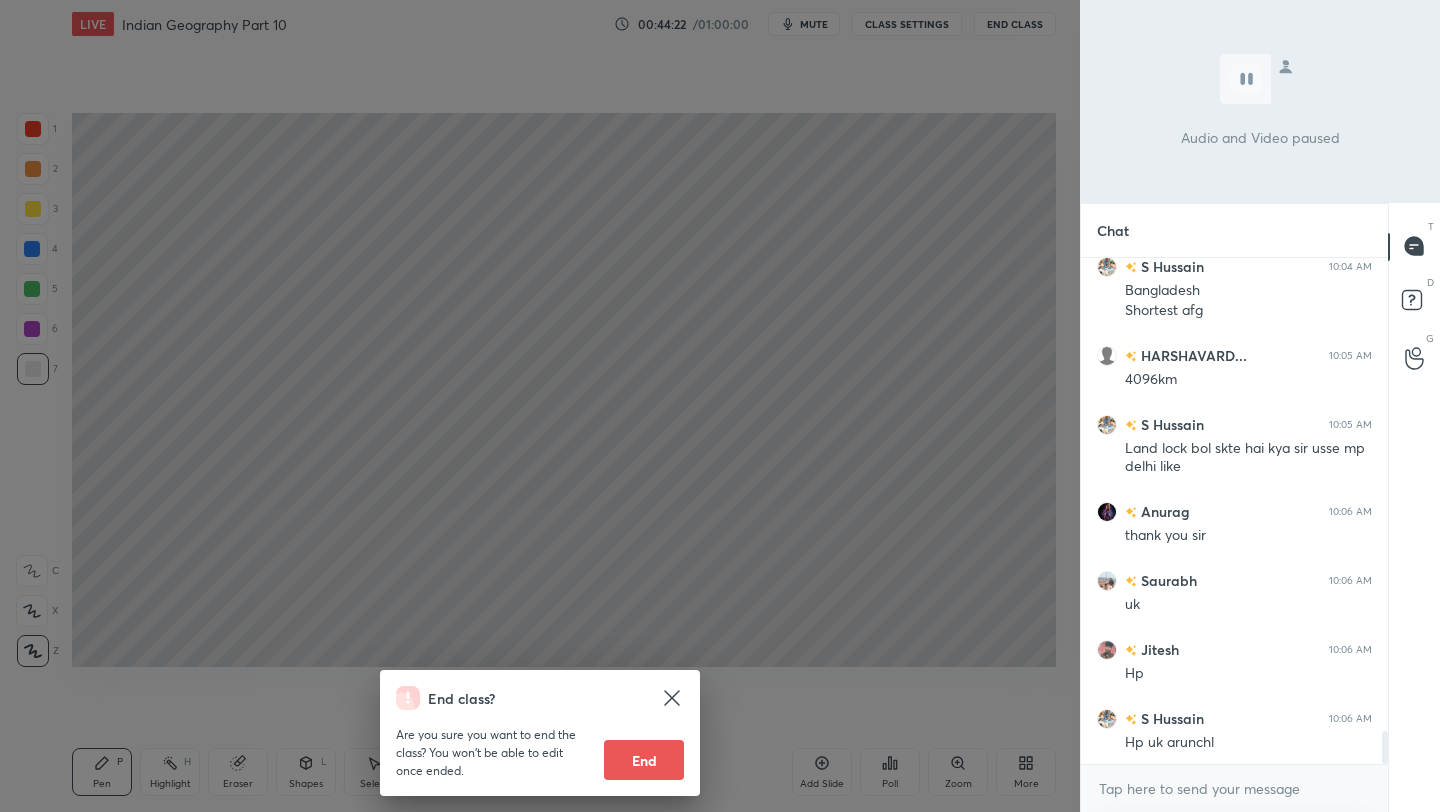 click on "End class? Are you sure you want to end the class? You won’t be able to edit once ended. End" at bounding box center [540, 406] 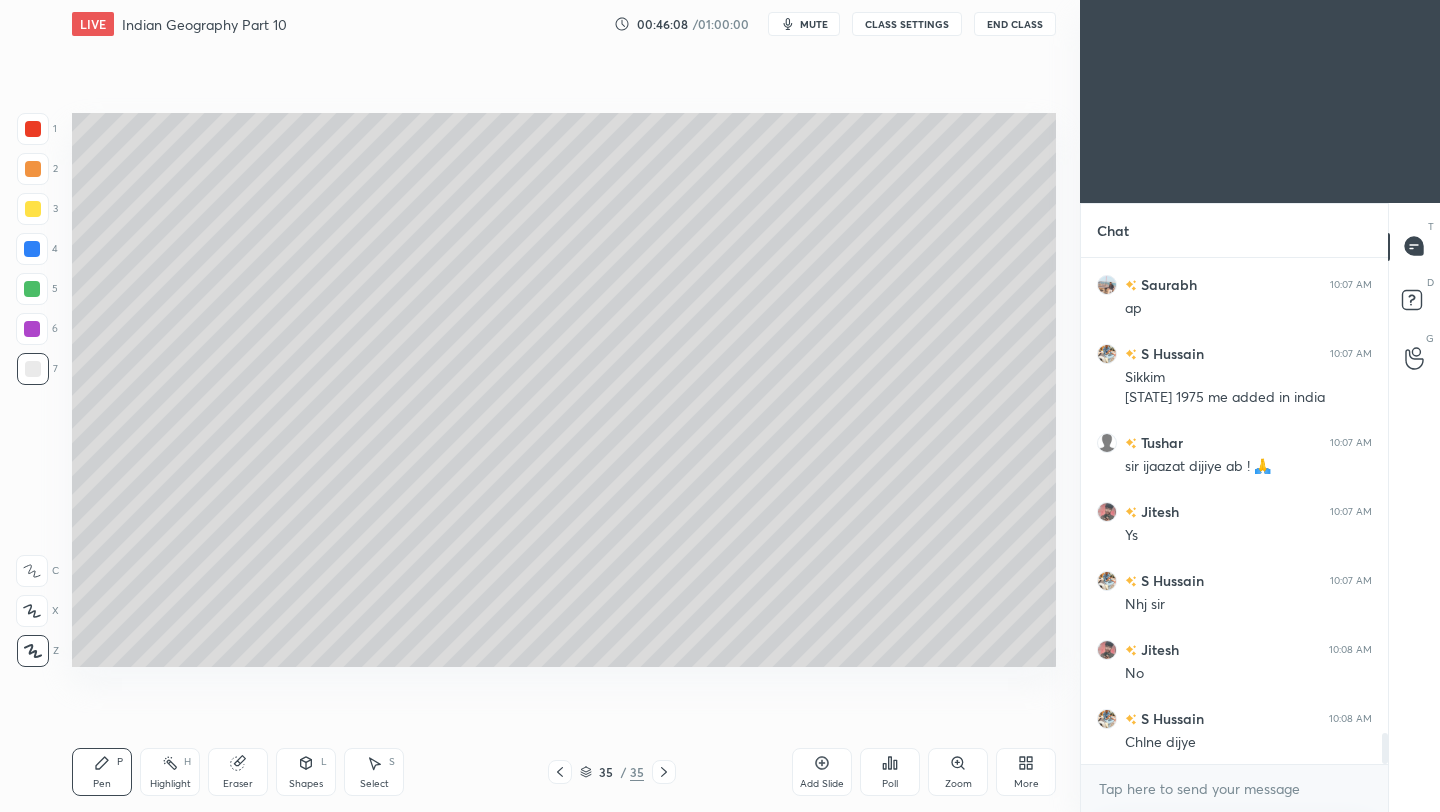 scroll, scrollTop: 7772, scrollLeft: 0, axis: vertical 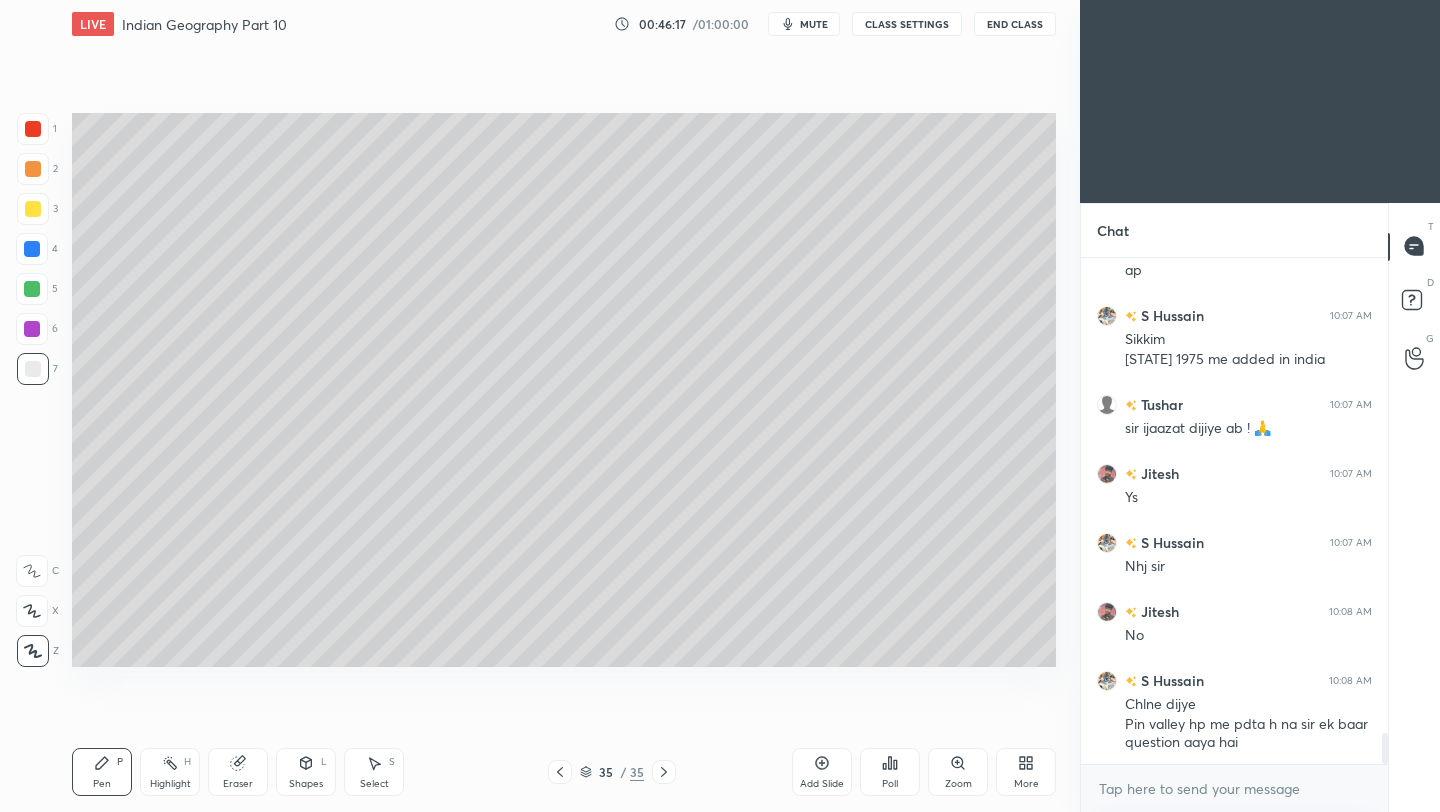 click on "Add Slide" at bounding box center (822, 772) 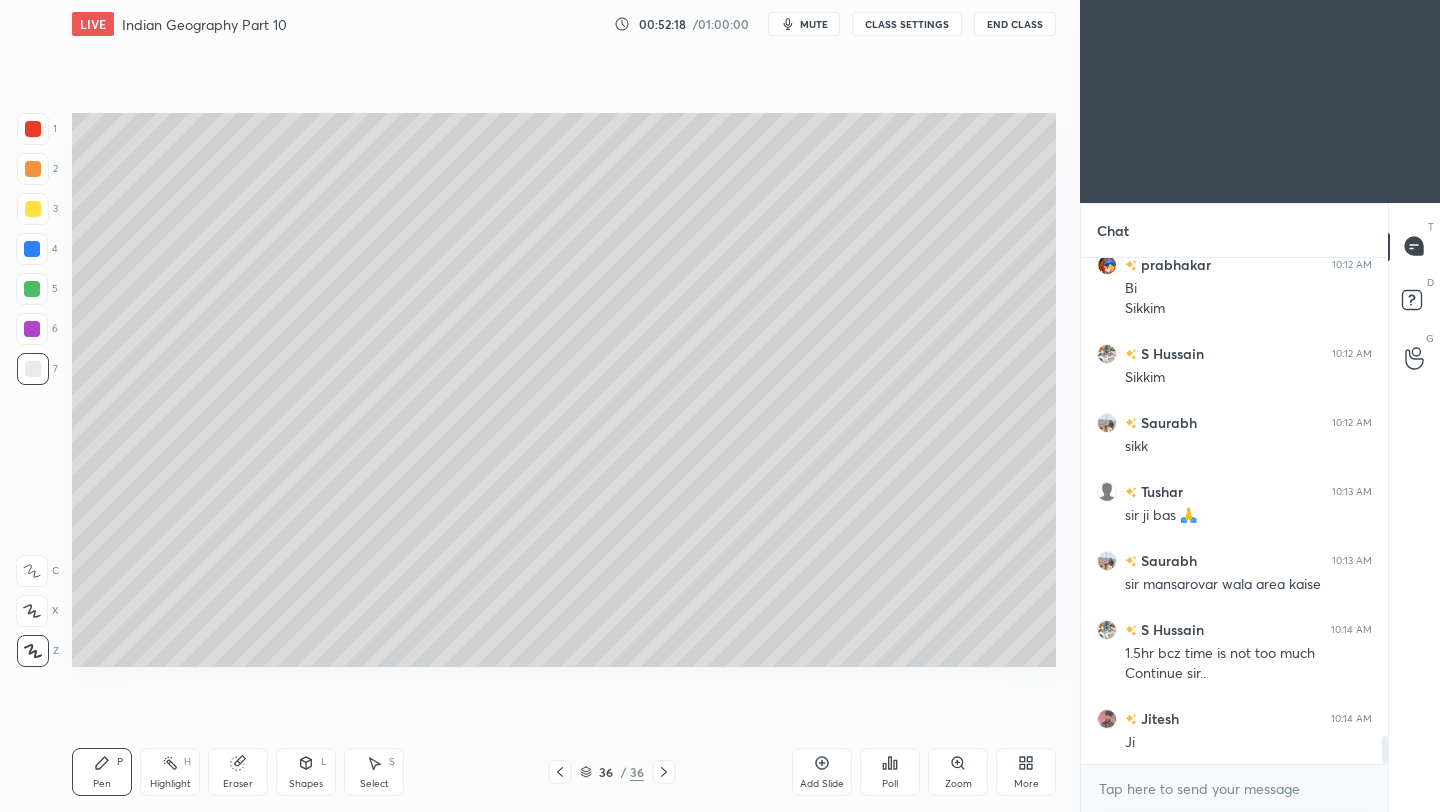 scroll, scrollTop: 8887, scrollLeft: 0, axis: vertical 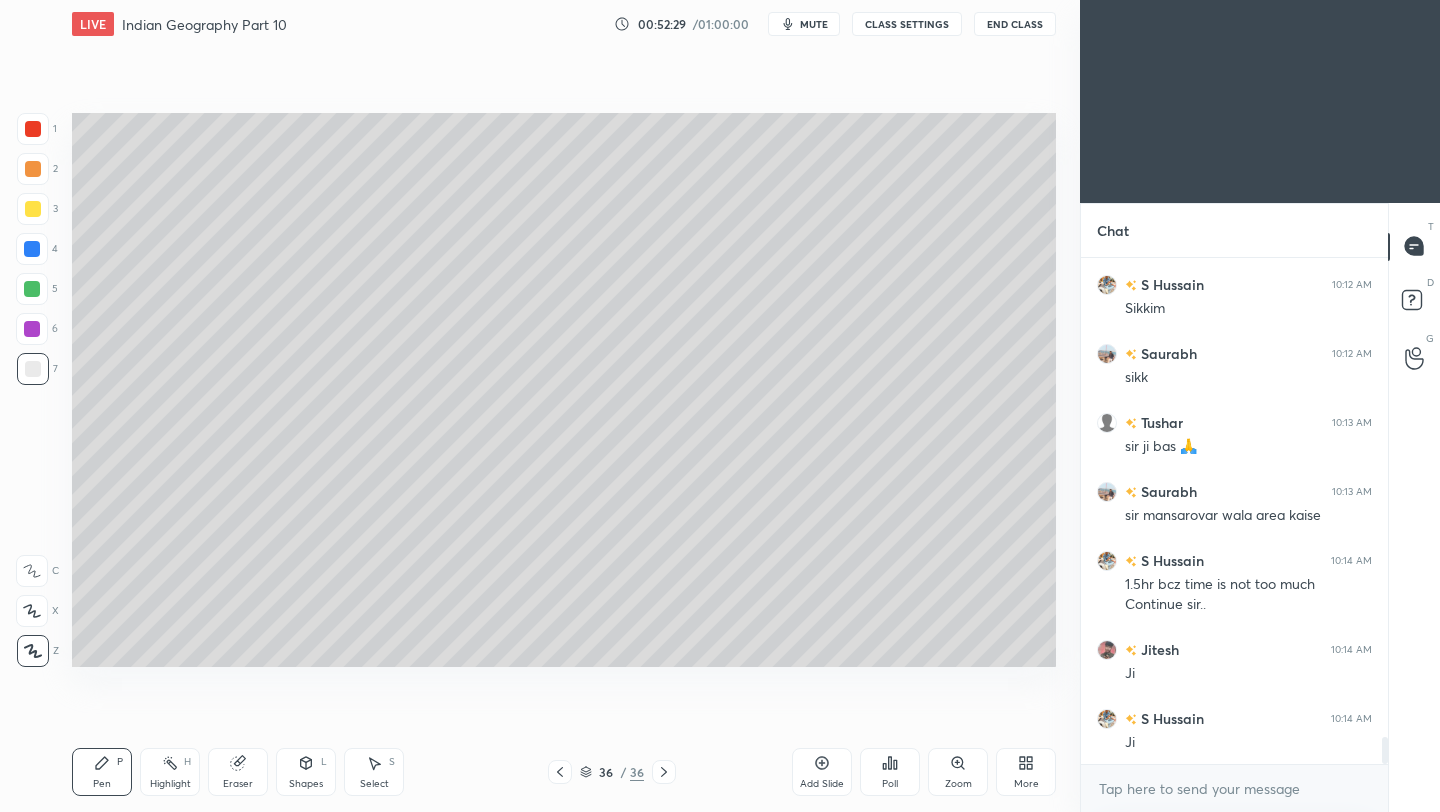 click on "Add Slide" at bounding box center [822, 772] 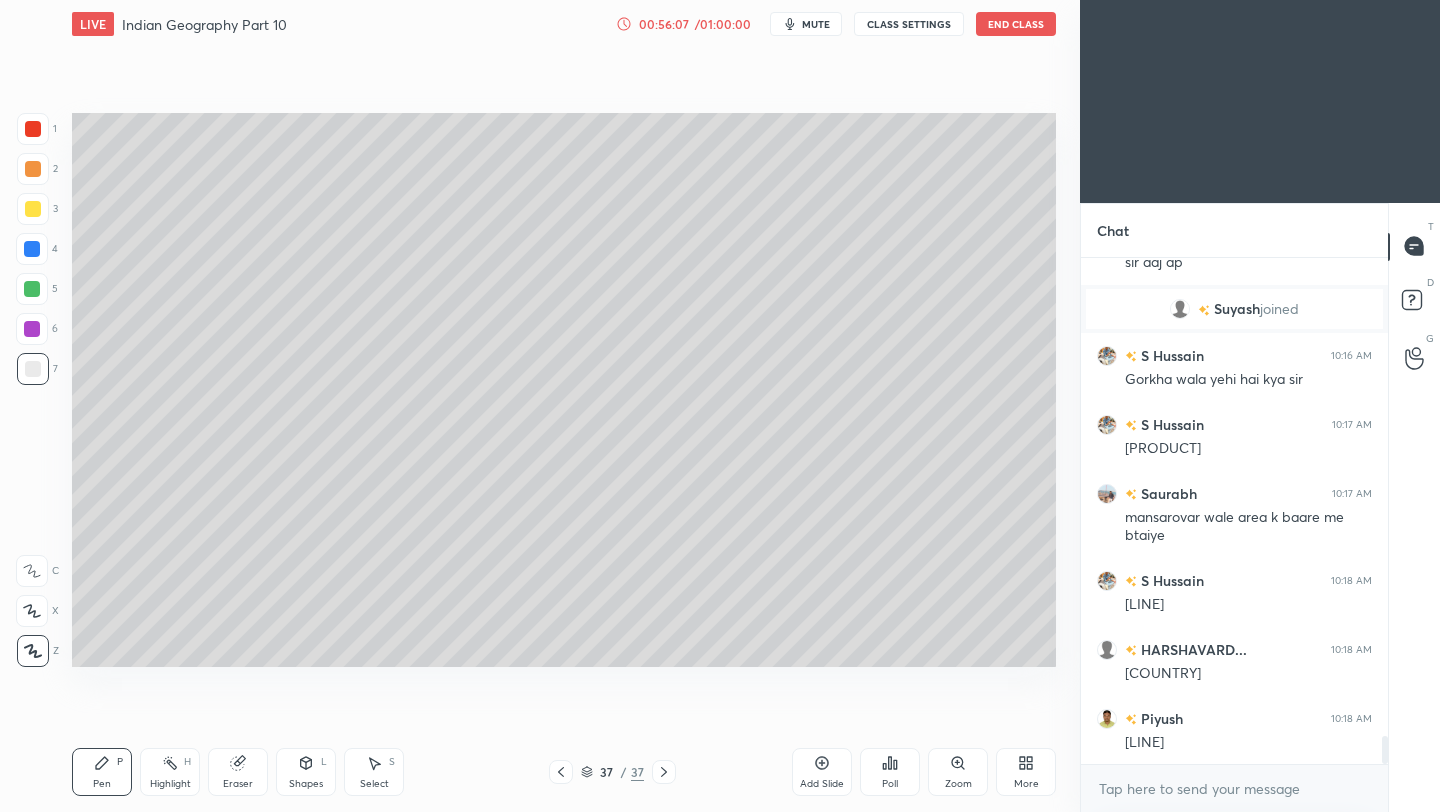 scroll, scrollTop: 8608, scrollLeft: 0, axis: vertical 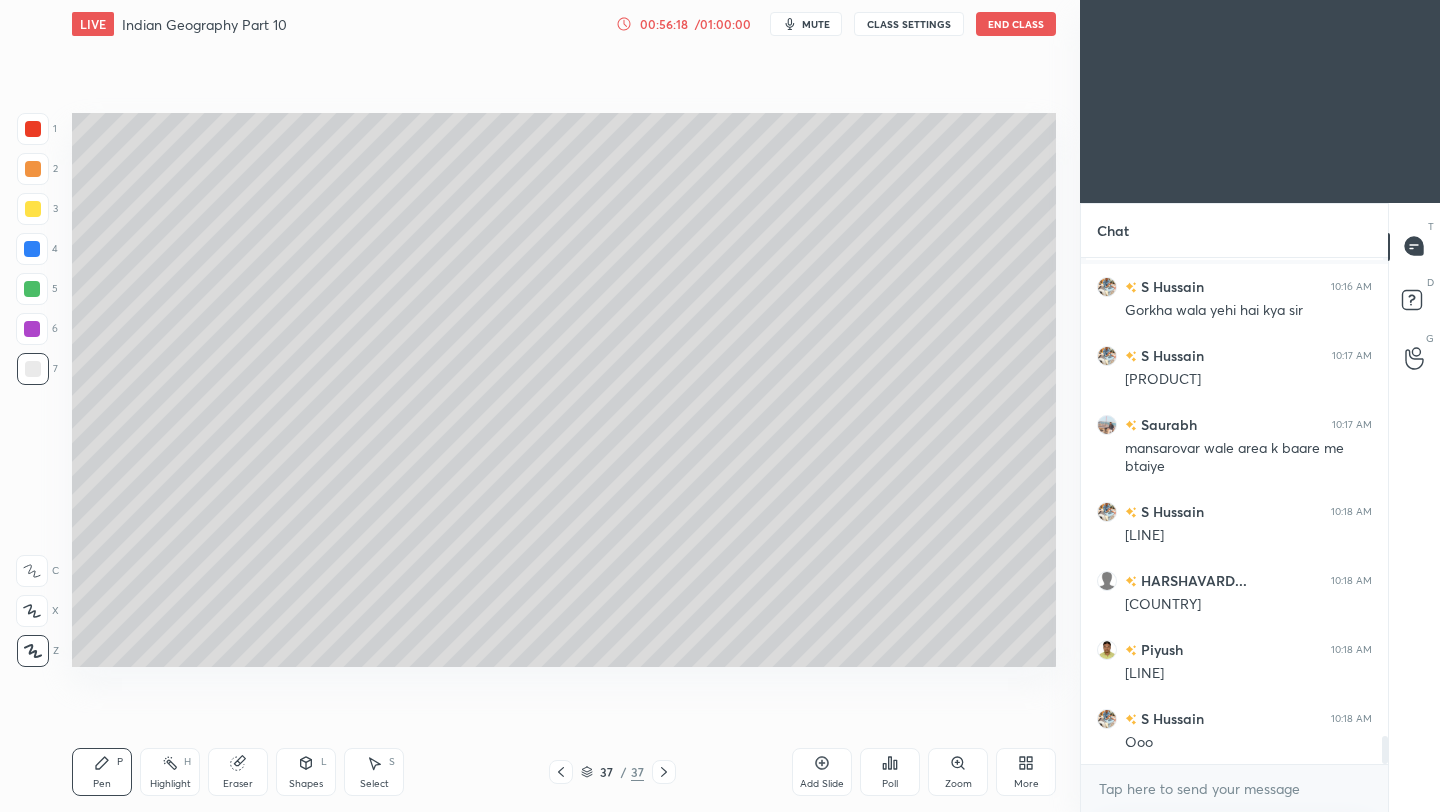 click 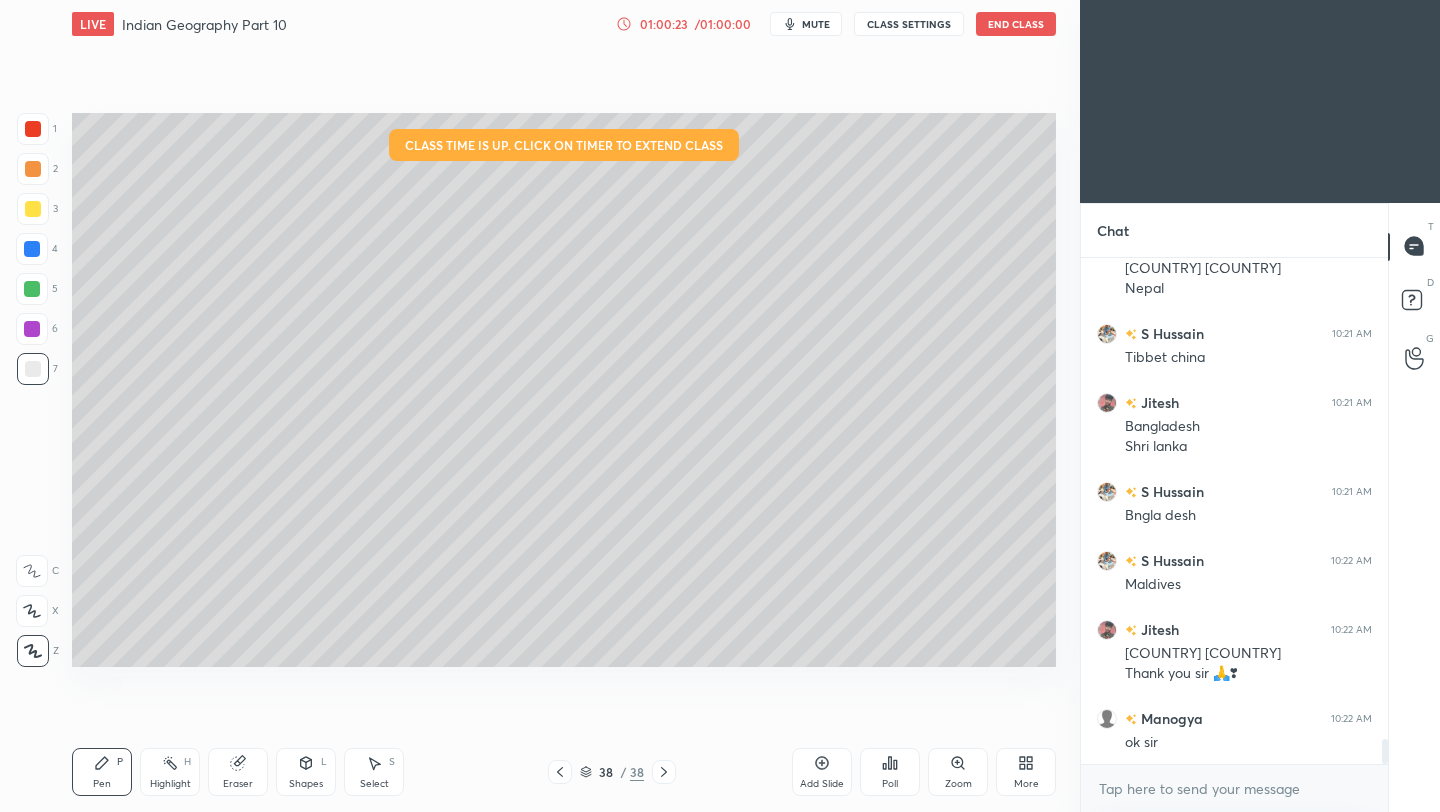scroll, scrollTop: 10004, scrollLeft: 0, axis: vertical 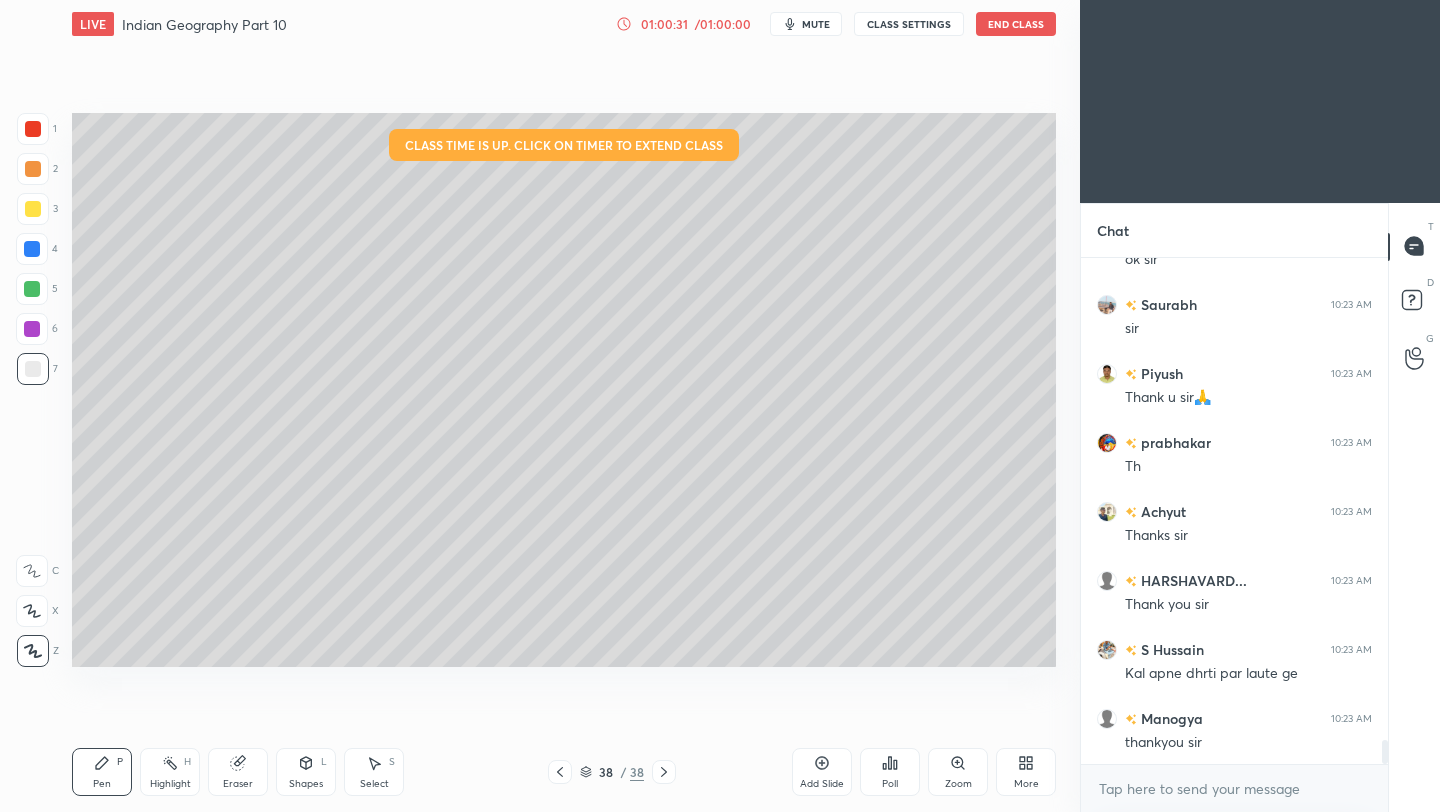 click on "x" at bounding box center [1234, 788] 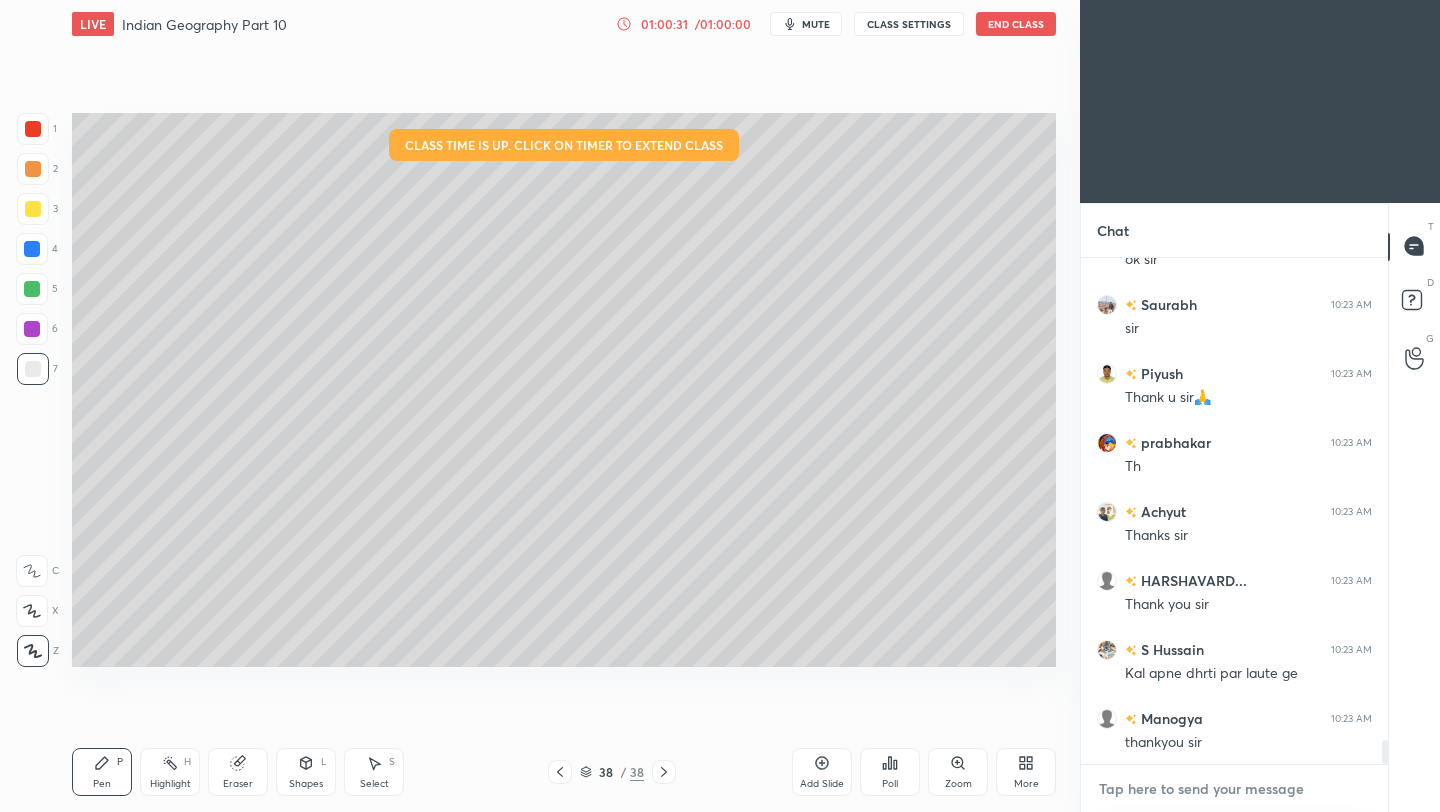 type on "x" 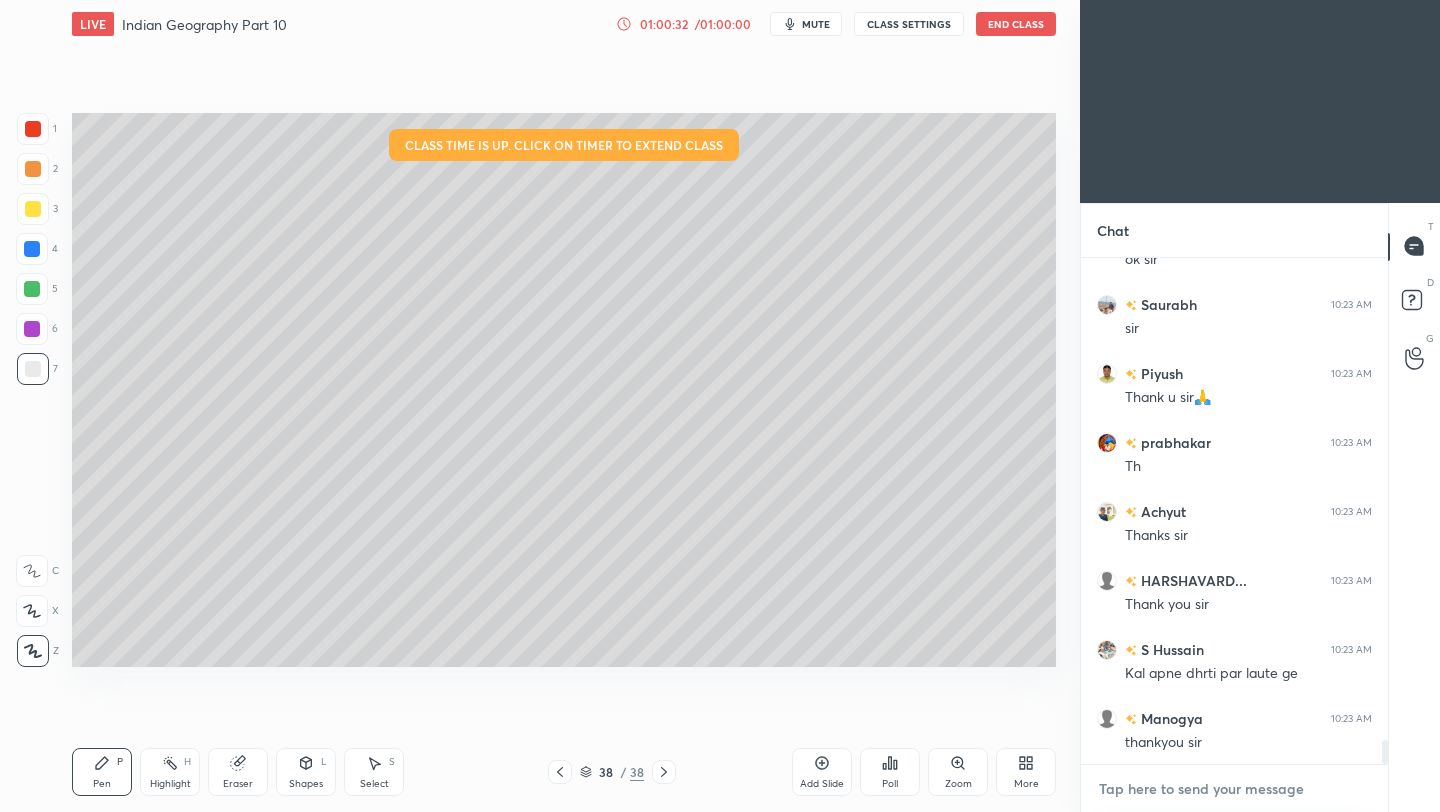 scroll, scrollTop: 10487, scrollLeft: 0, axis: vertical 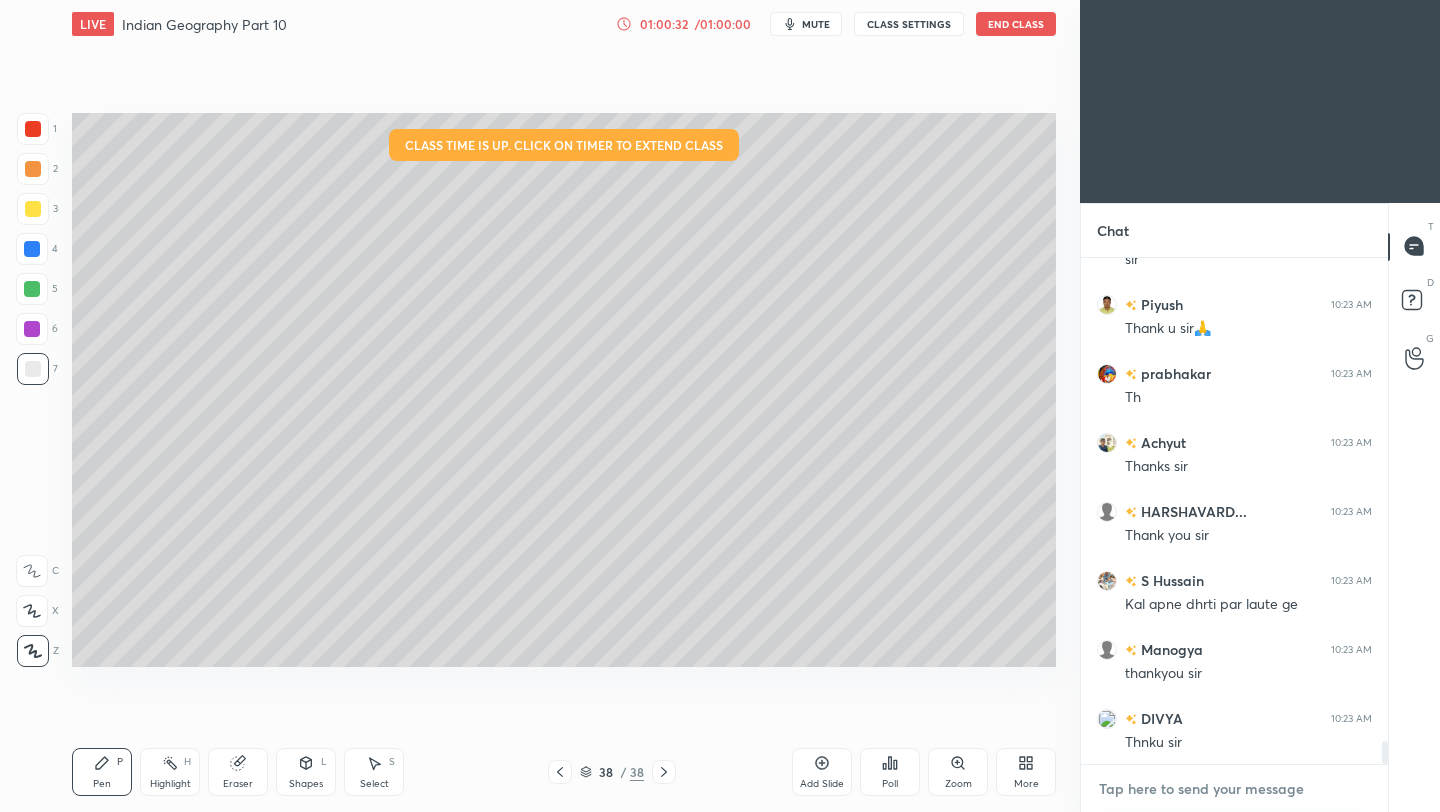click at bounding box center [1234, 789] 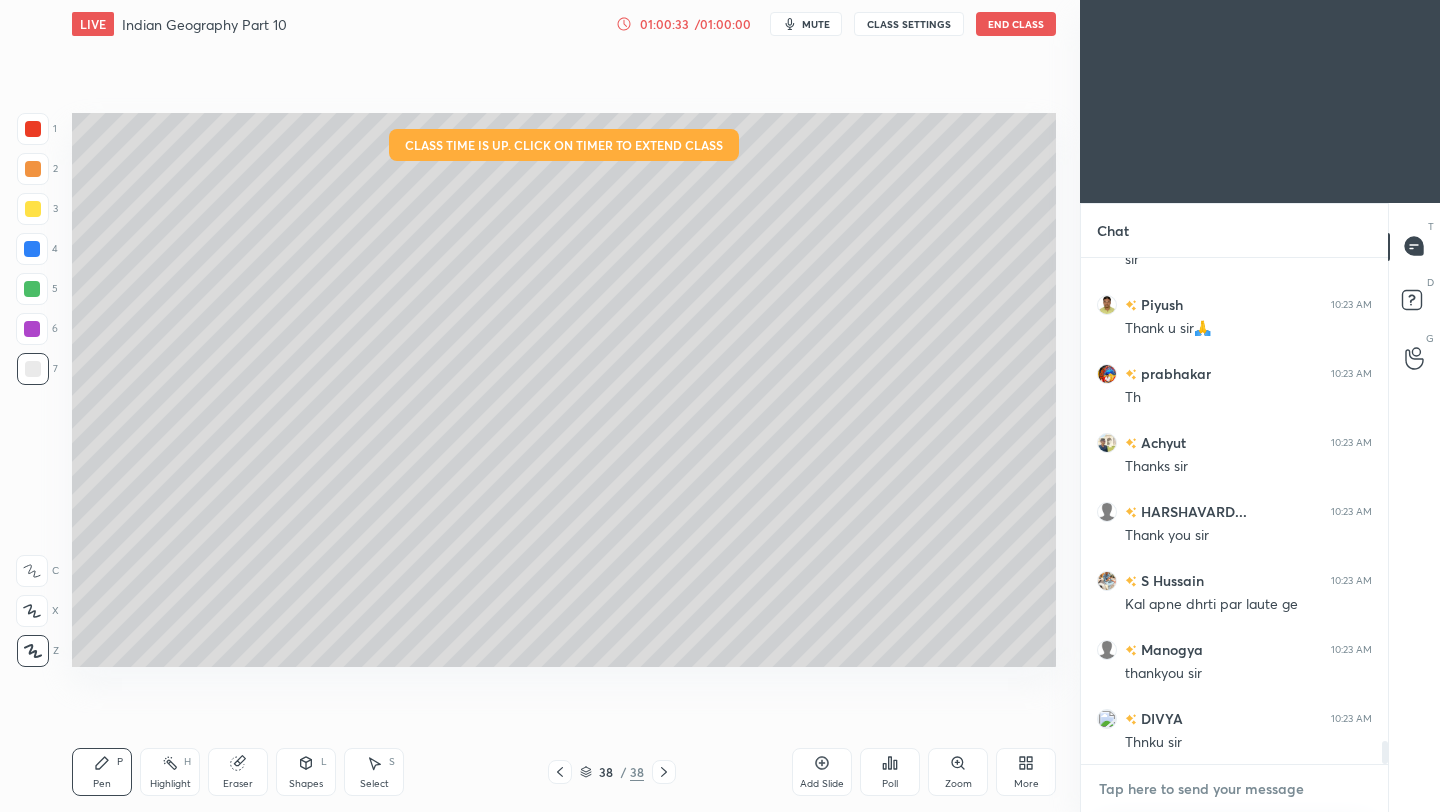 scroll, scrollTop: 10556, scrollLeft: 0, axis: vertical 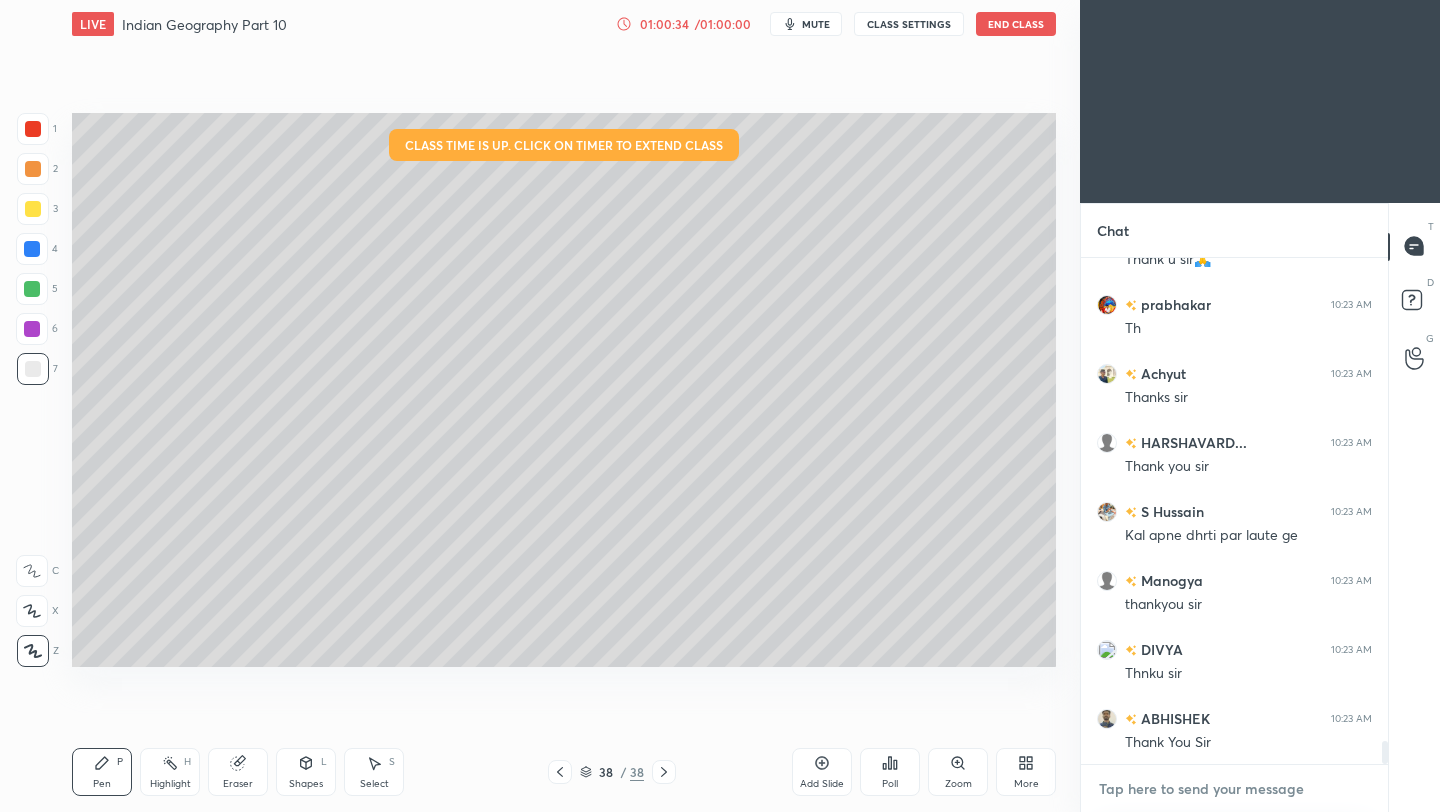click at bounding box center (1234, 789) 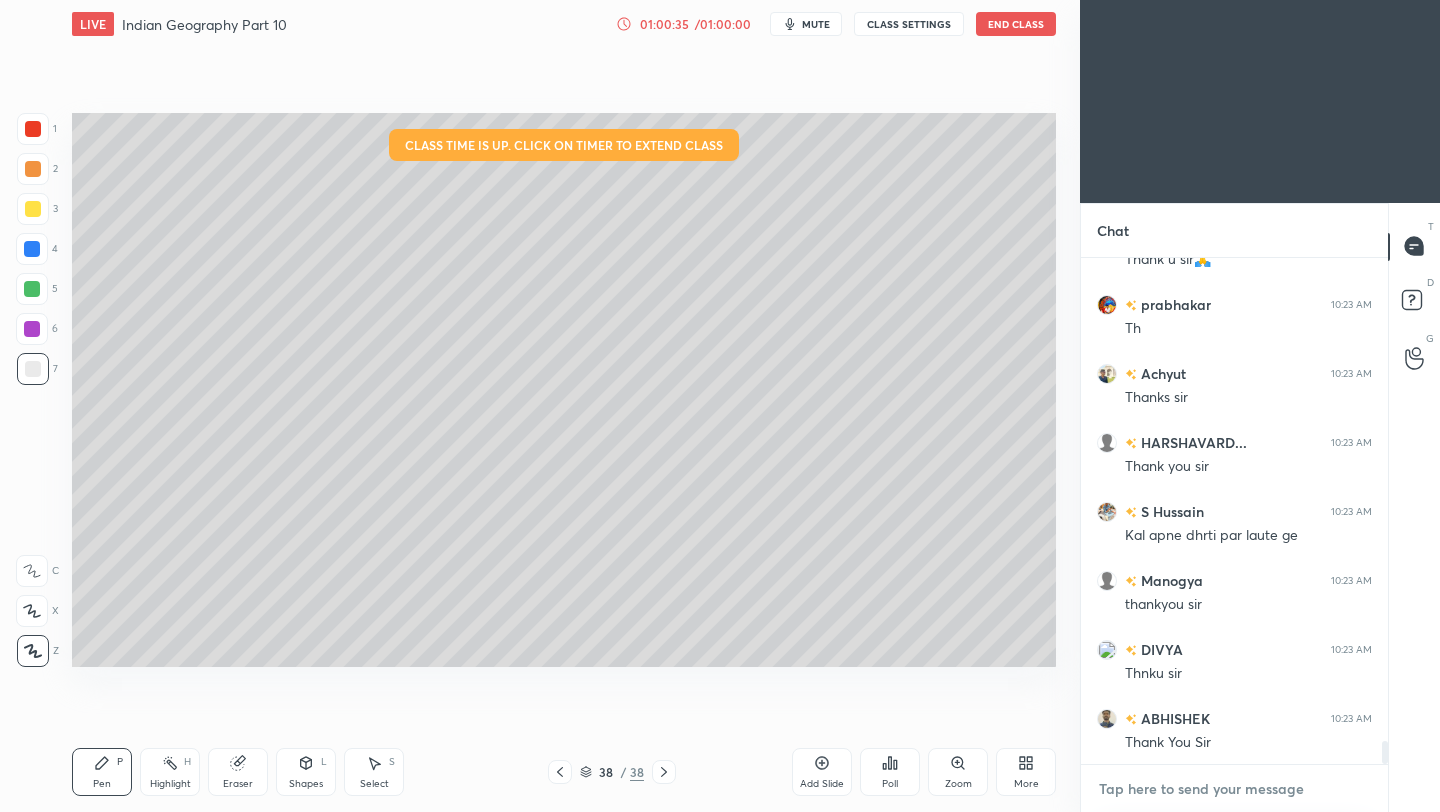 paste on "https://t.me/Amitvijaygs007" 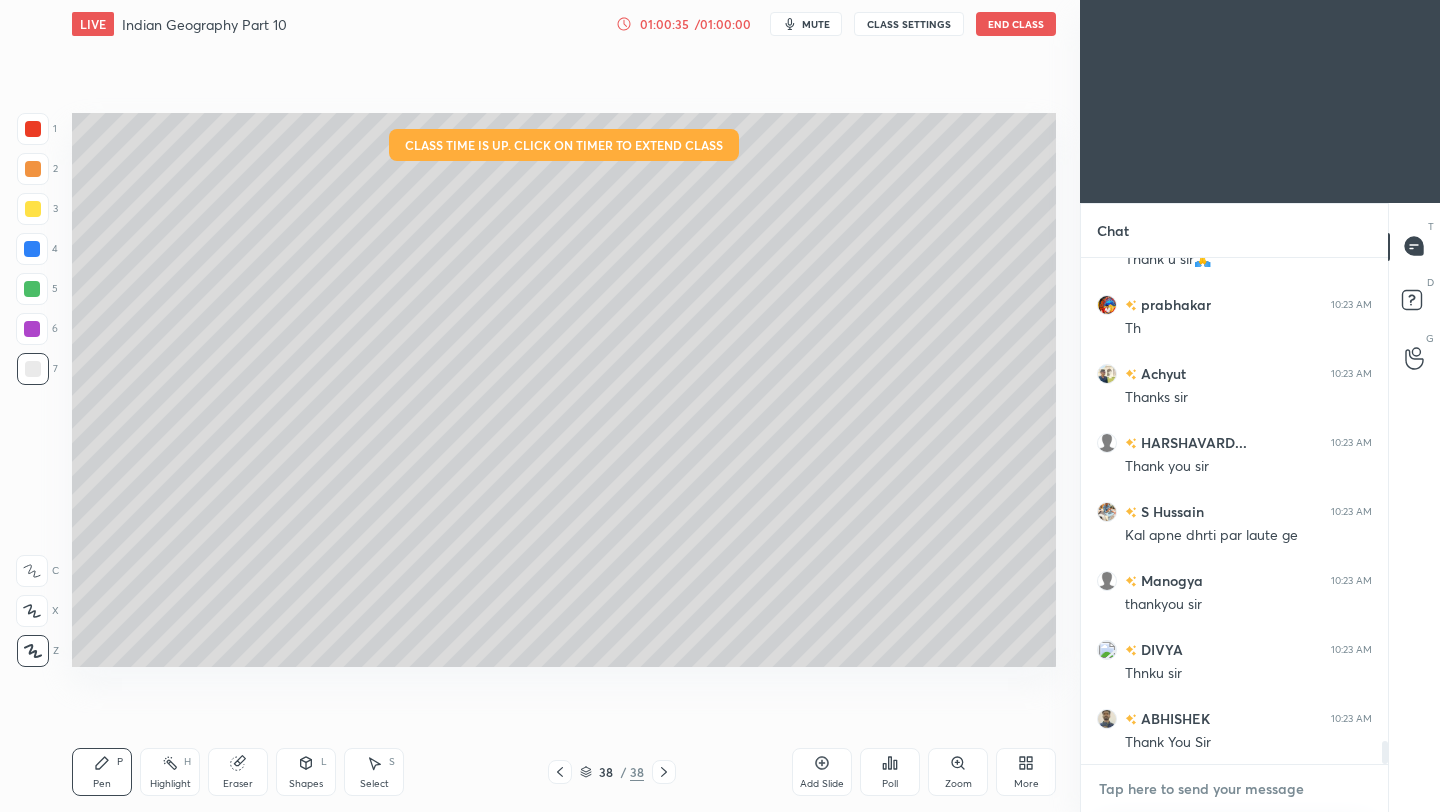 type on "https://t.me/Amitvijaygs007" 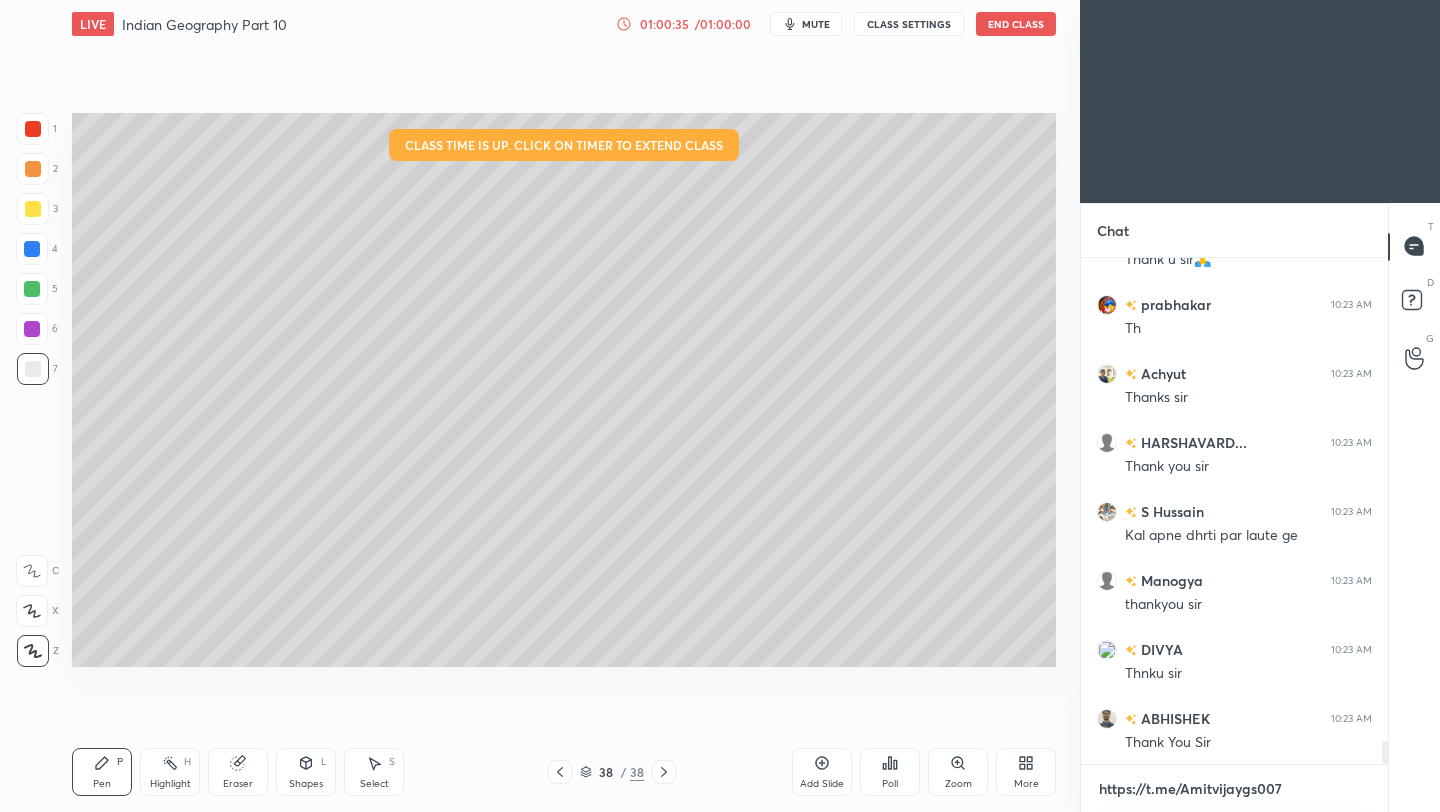scroll, scrollTop: 494, scrollLeft: 301, axis: both 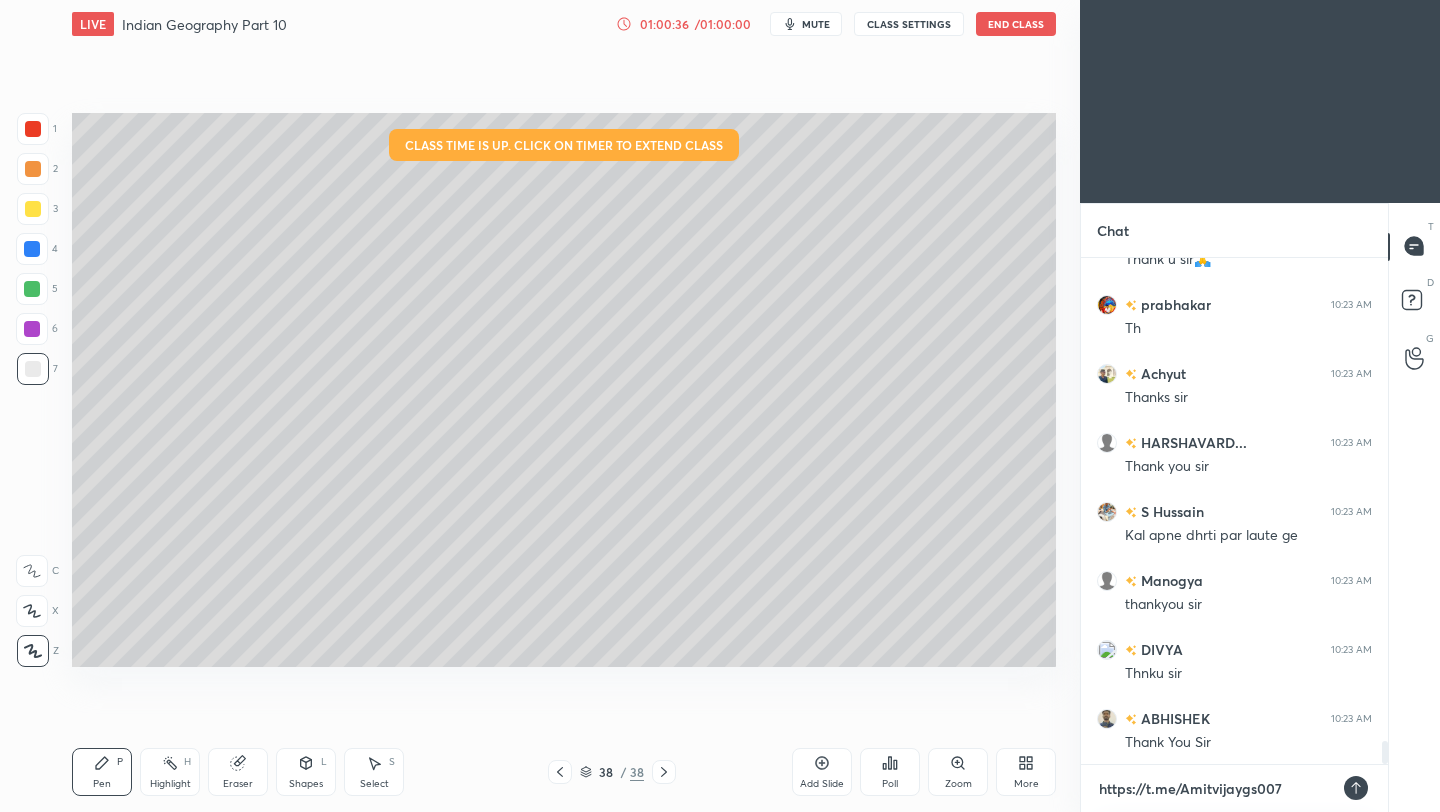 type 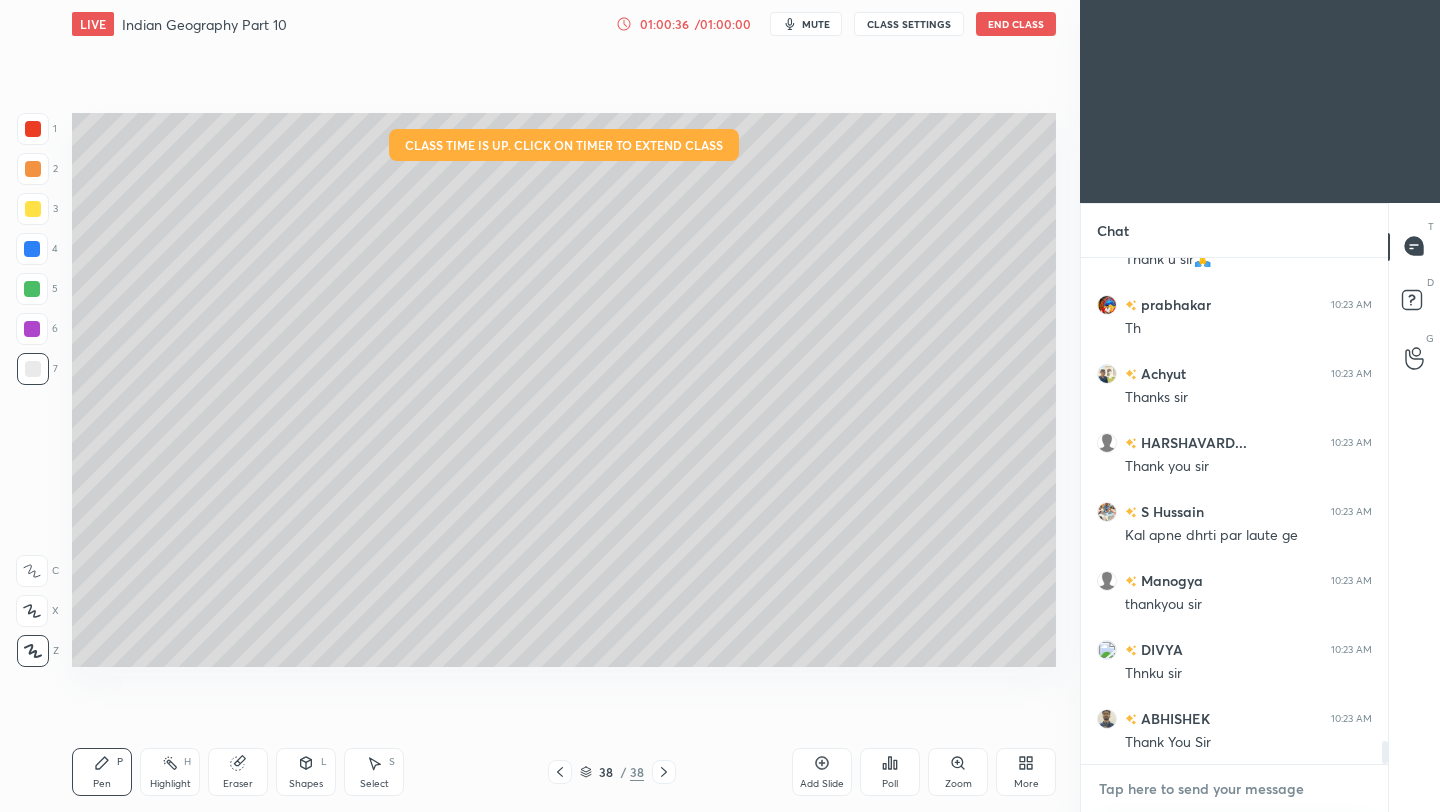 scroll, scrollTop: 10668, scrollLeft: 0, axis: vertical 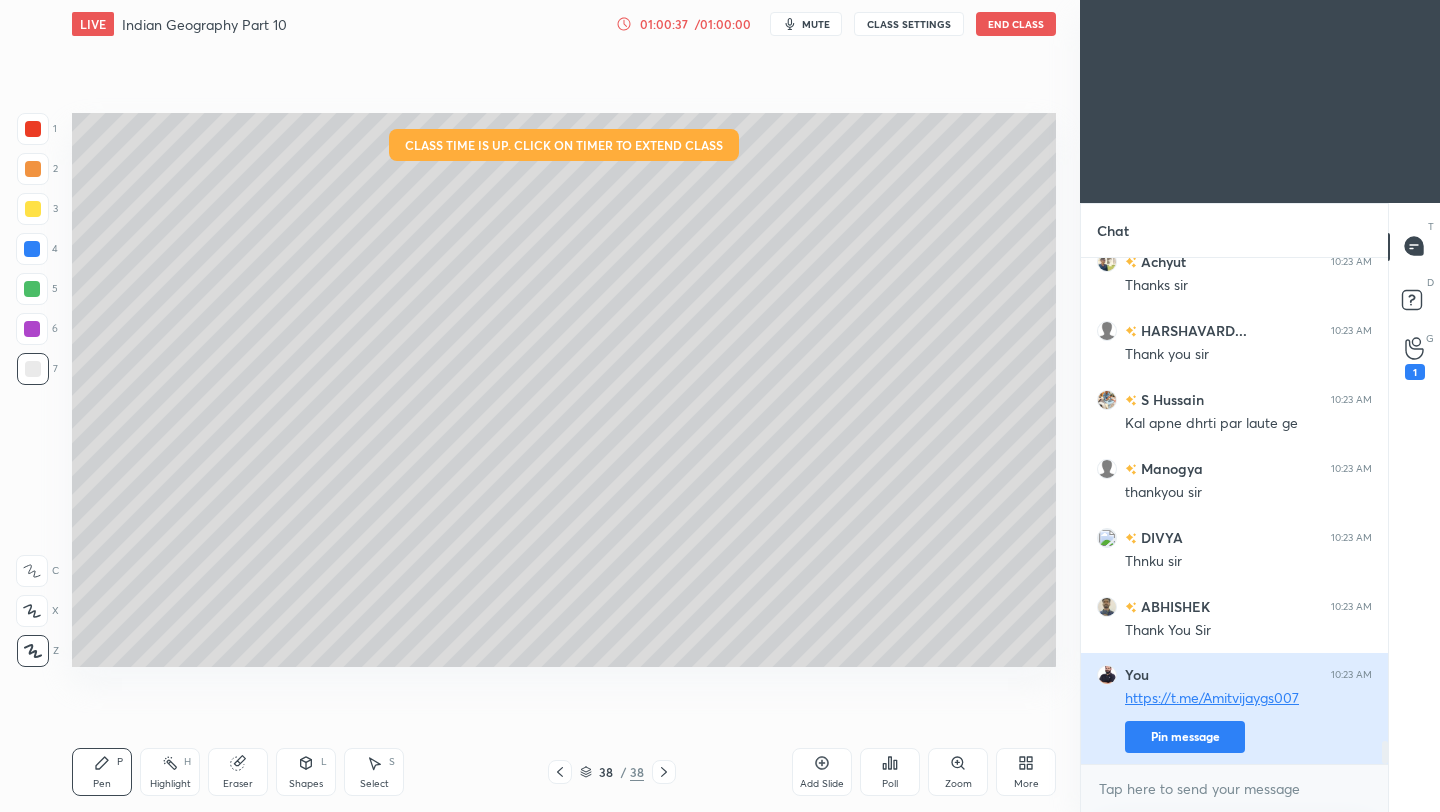 click on "Pin message" at bounding box center [1185, 737] 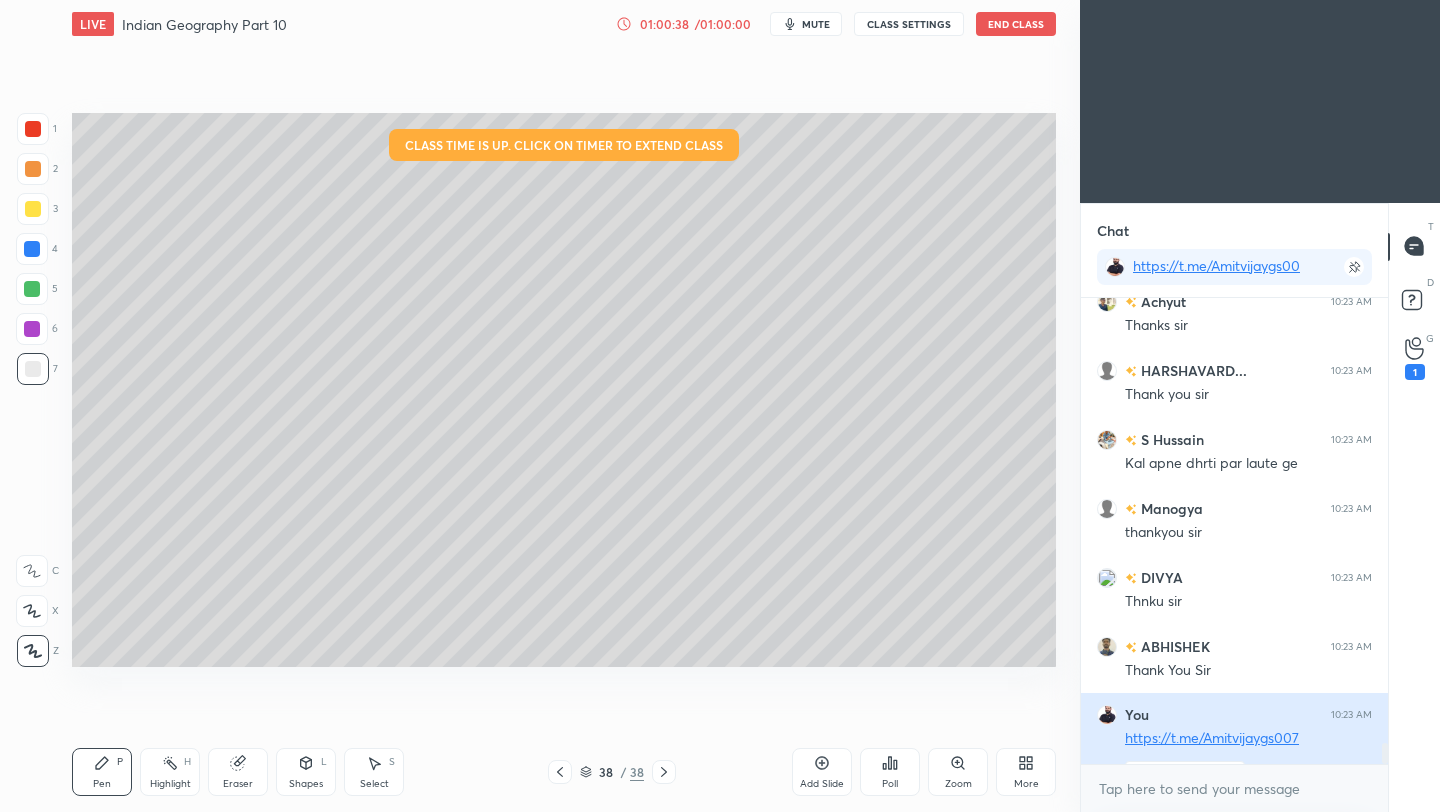 scroll, scrollTop: 460, scrollLeft: 301, axis: both 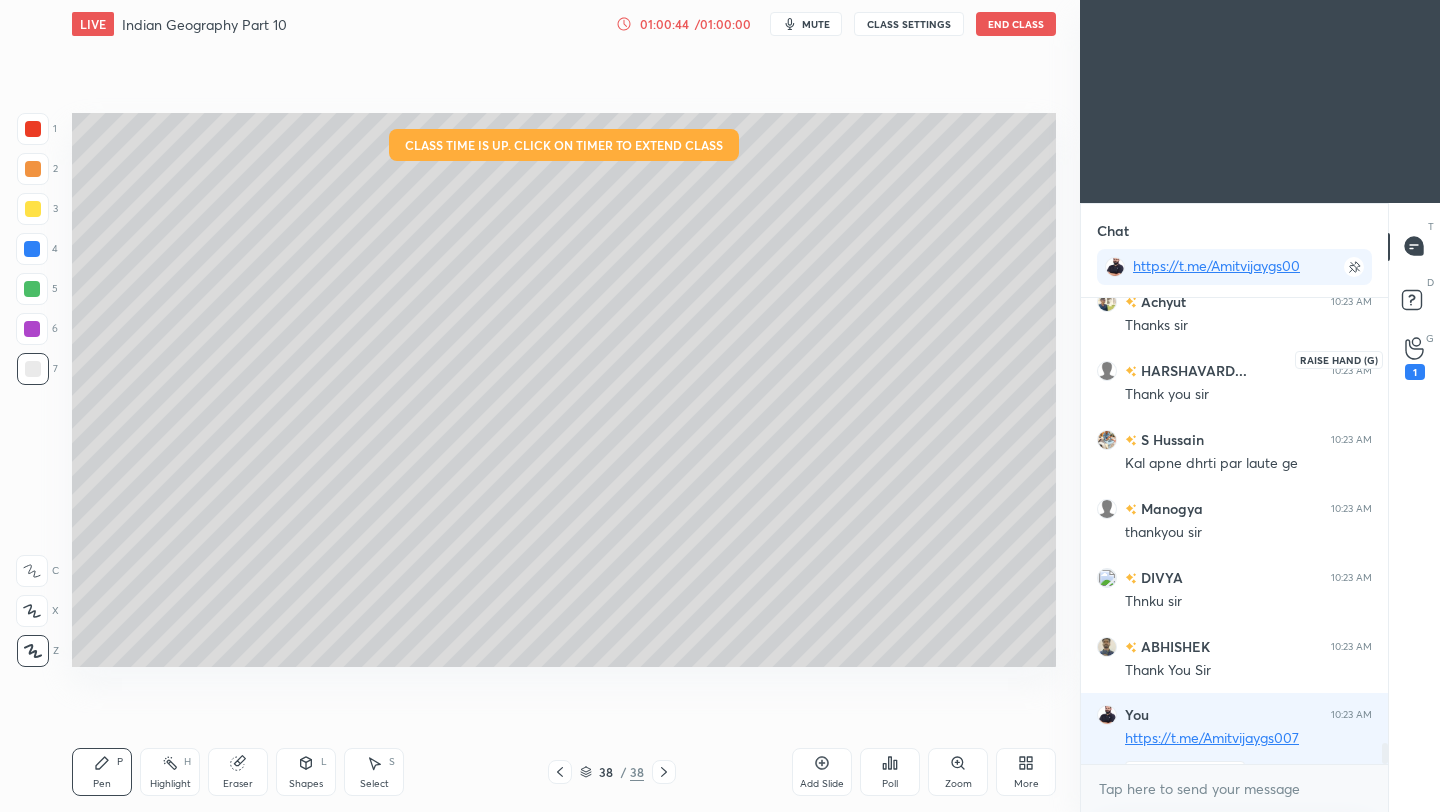 type on "x" 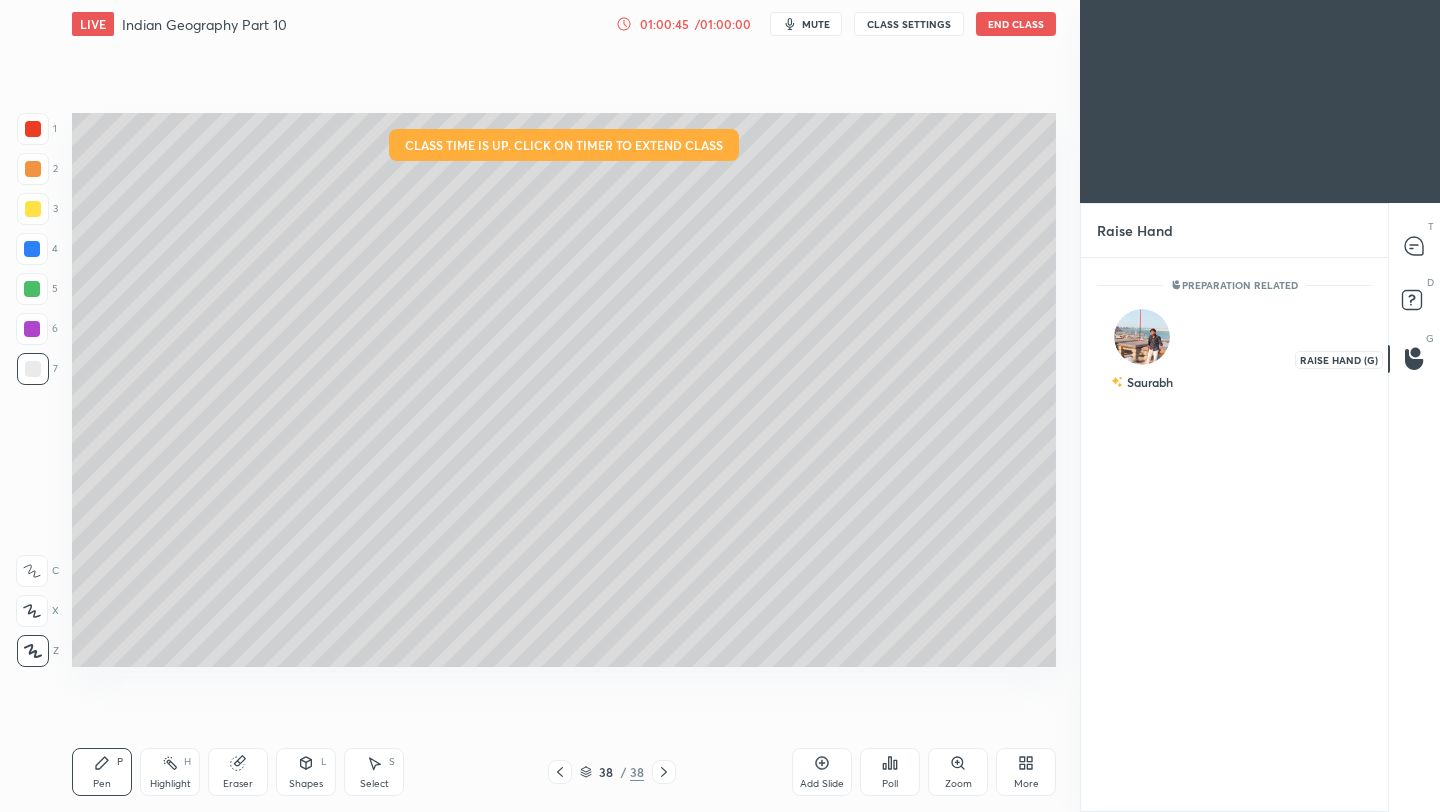 scroll, scrollTop: 548, scrollLeft: 301, axis: both 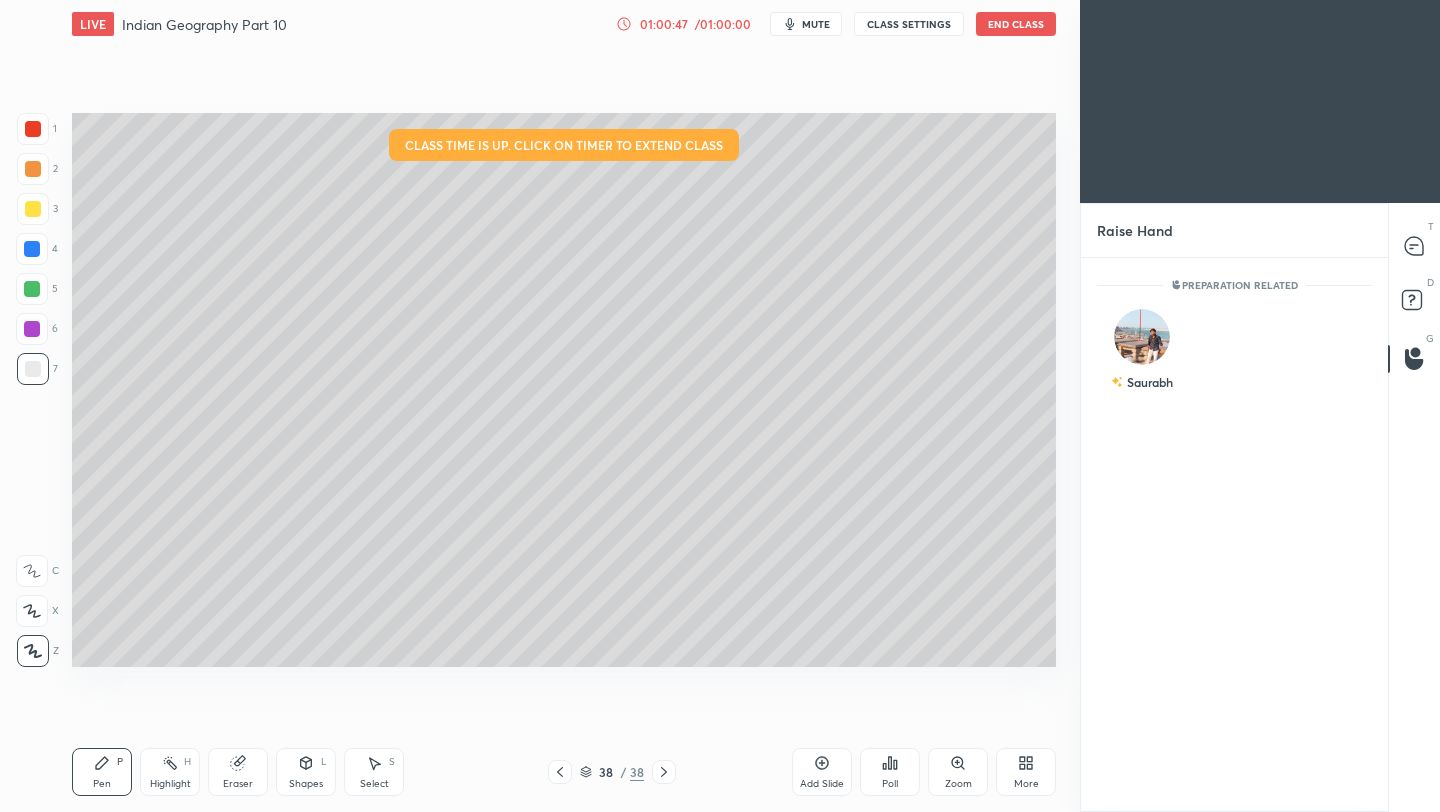 click on "End Class" at bounding box center [1016, 24] 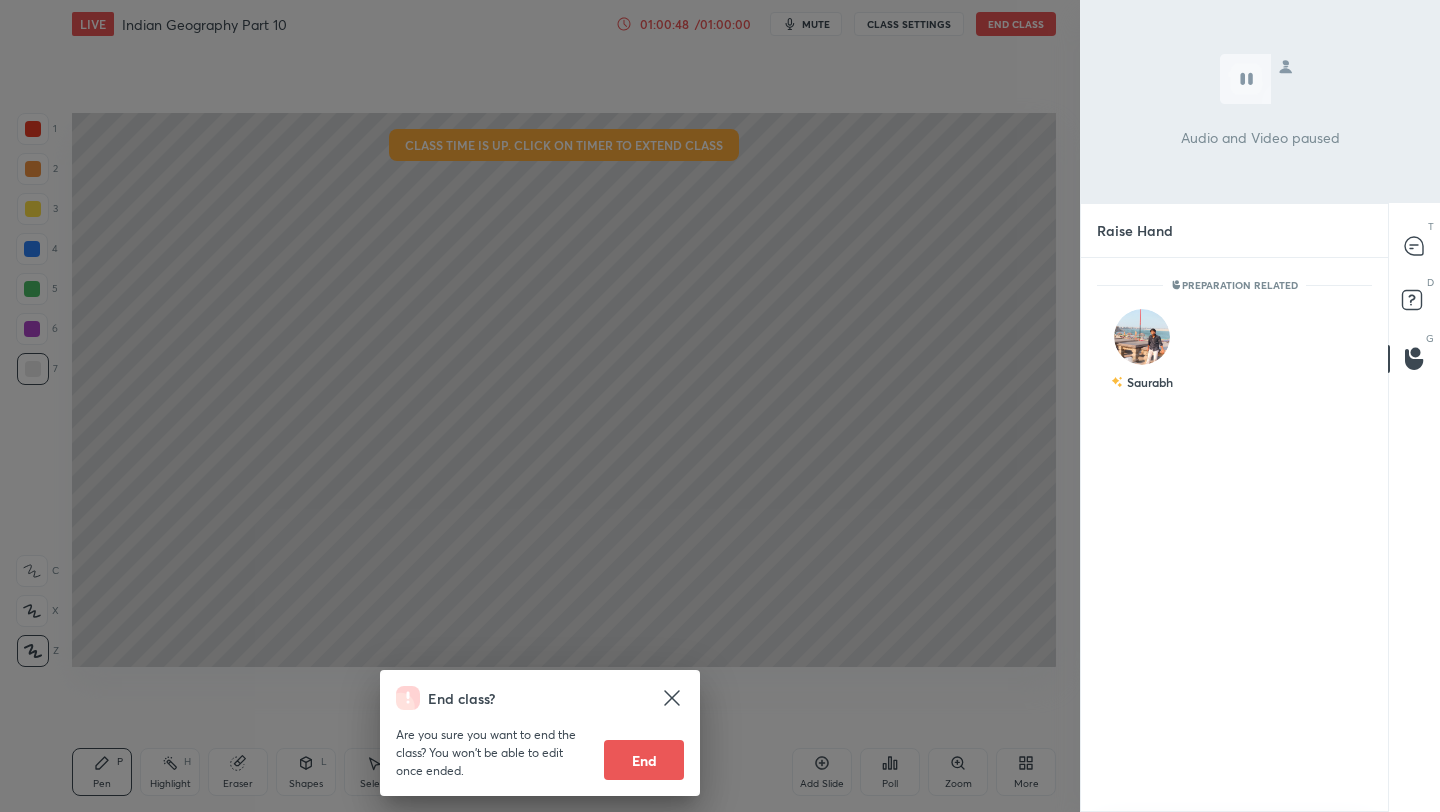 click on "End" at bounding box center (644, 760) 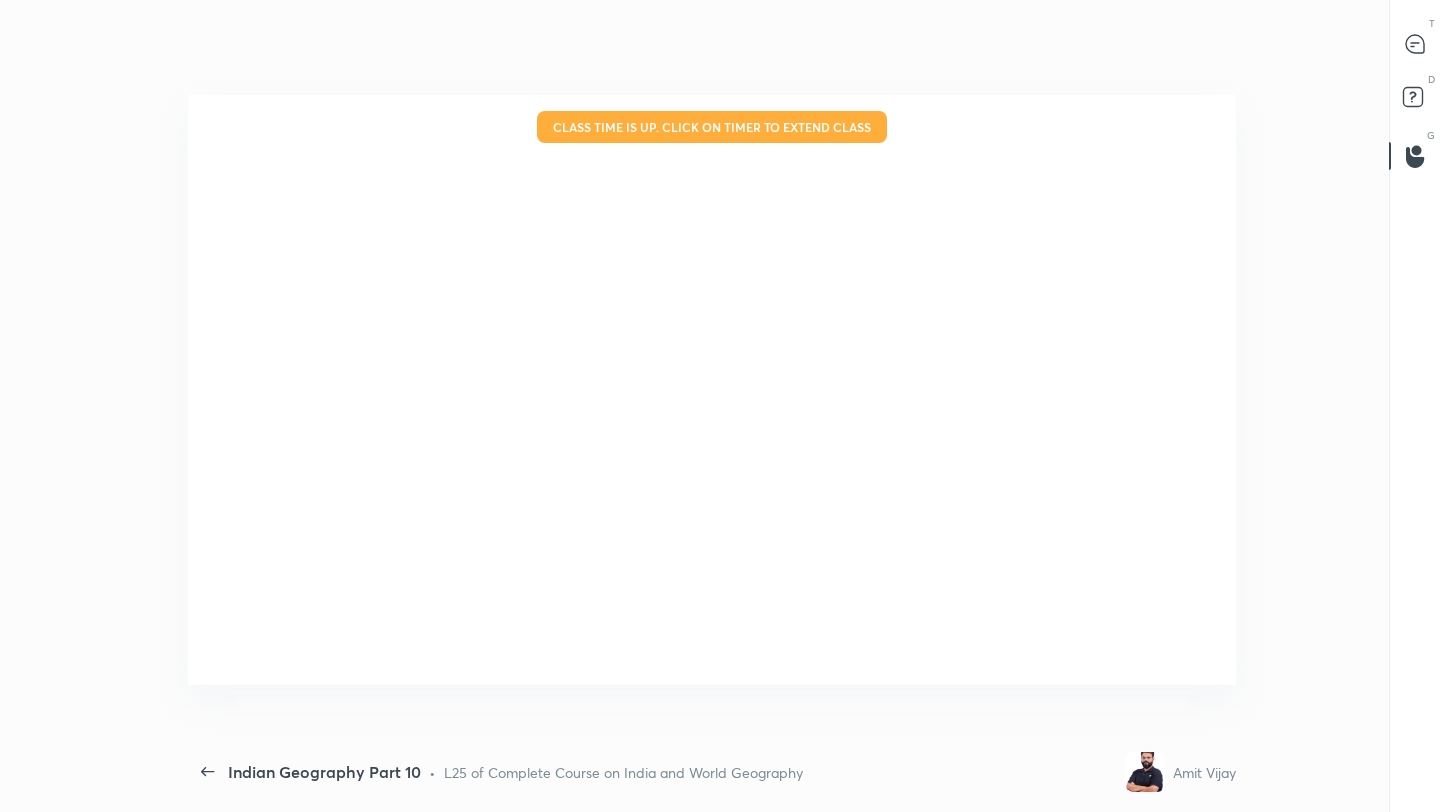 scroll, scrollTop: 99316, scrollLeft: 98923, axis: both 